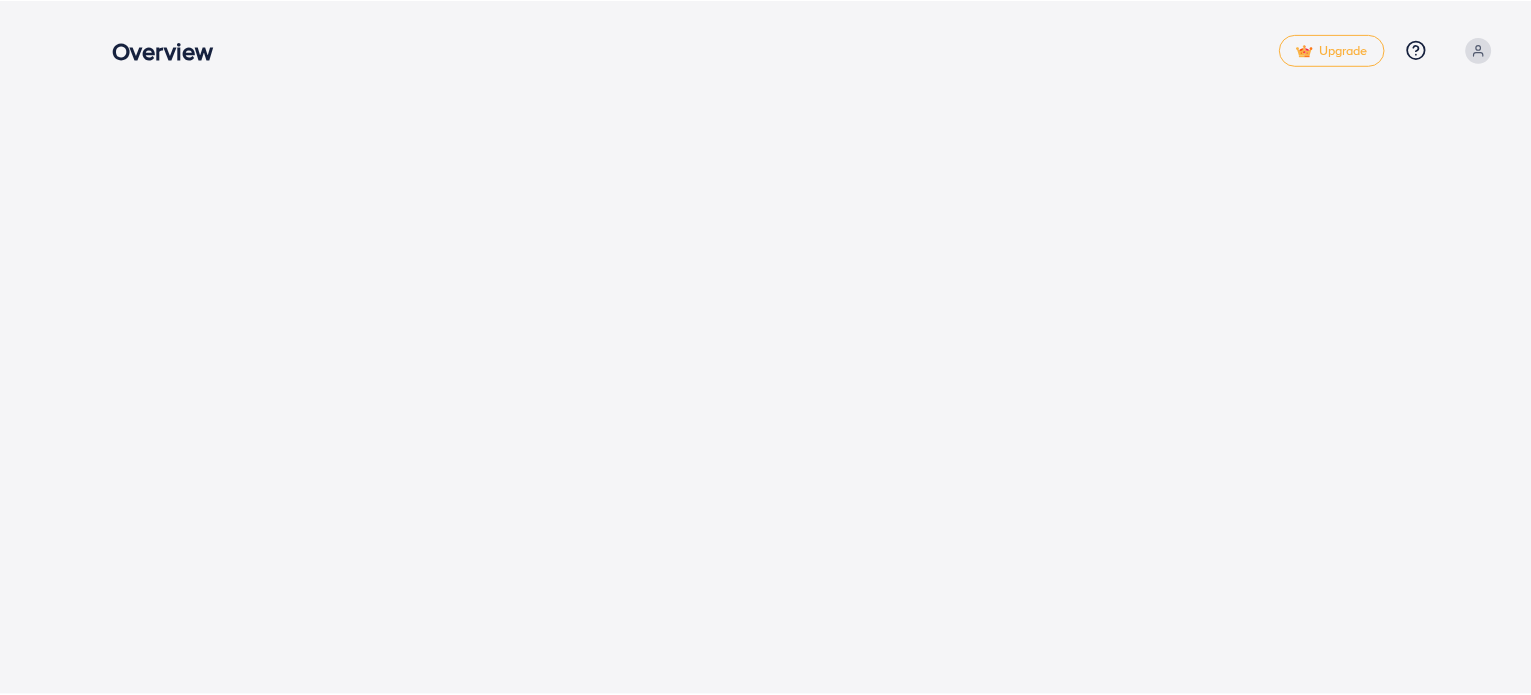 scroll, scrollTop: 0, scrollLeft: 0, axis: both 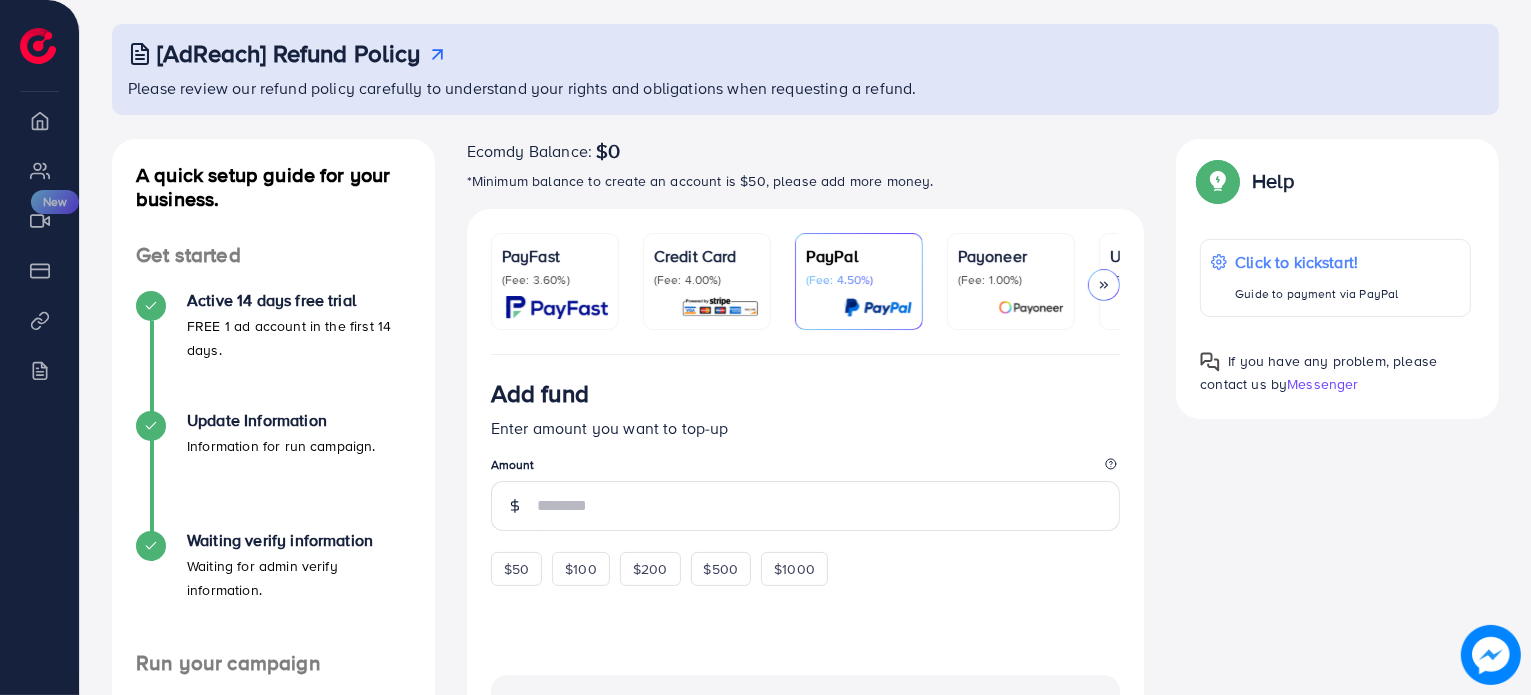 click at bounding box center [720, 307] 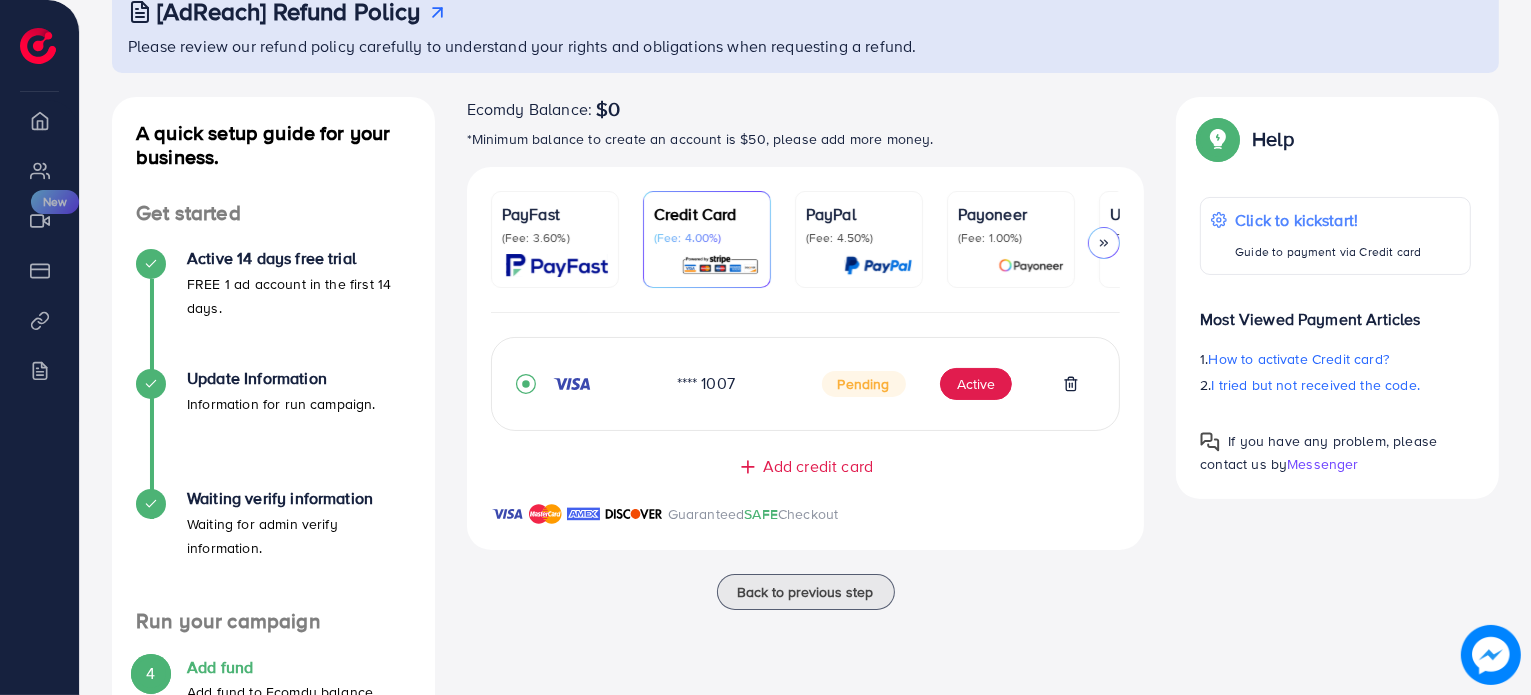 scroll, scrollTop: 200, scrollLeft: 0, axis: vertical 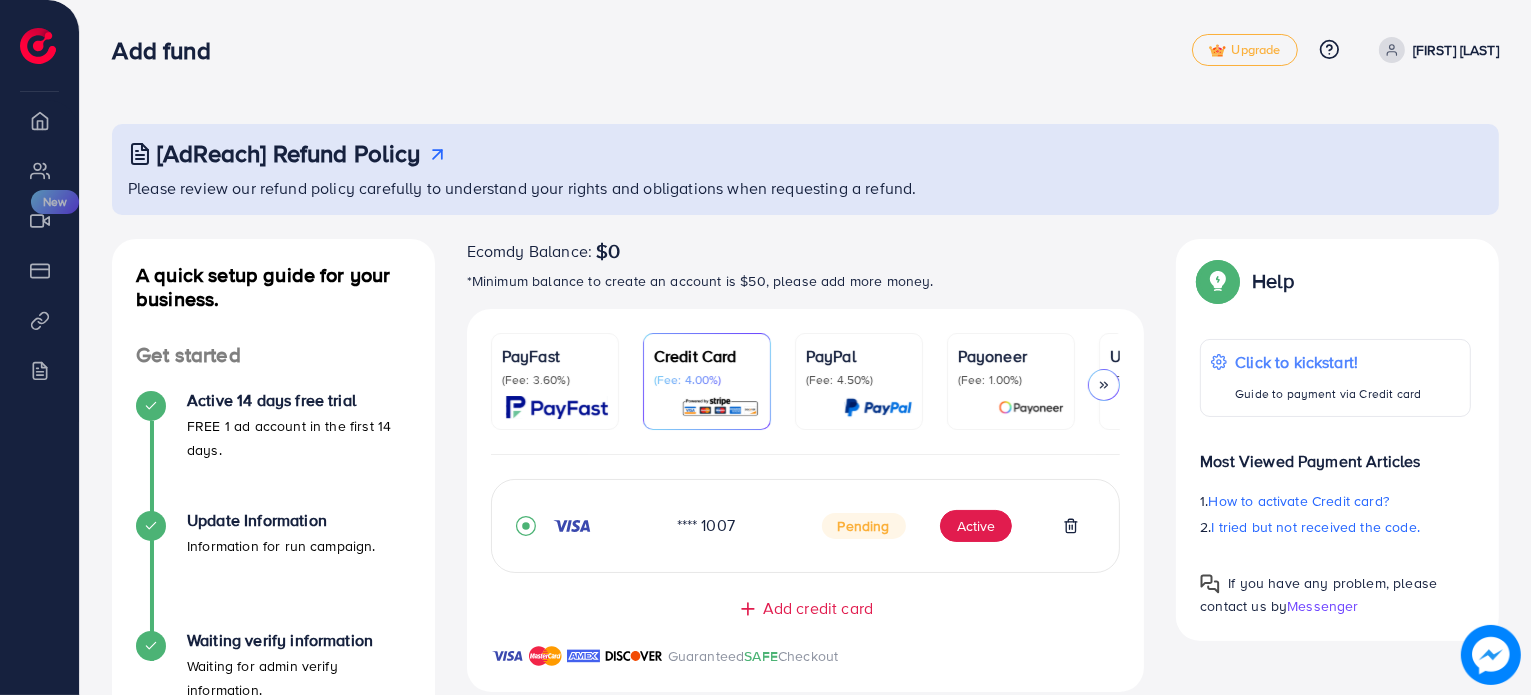 click on "Overview" at bounding box center [39, 120] 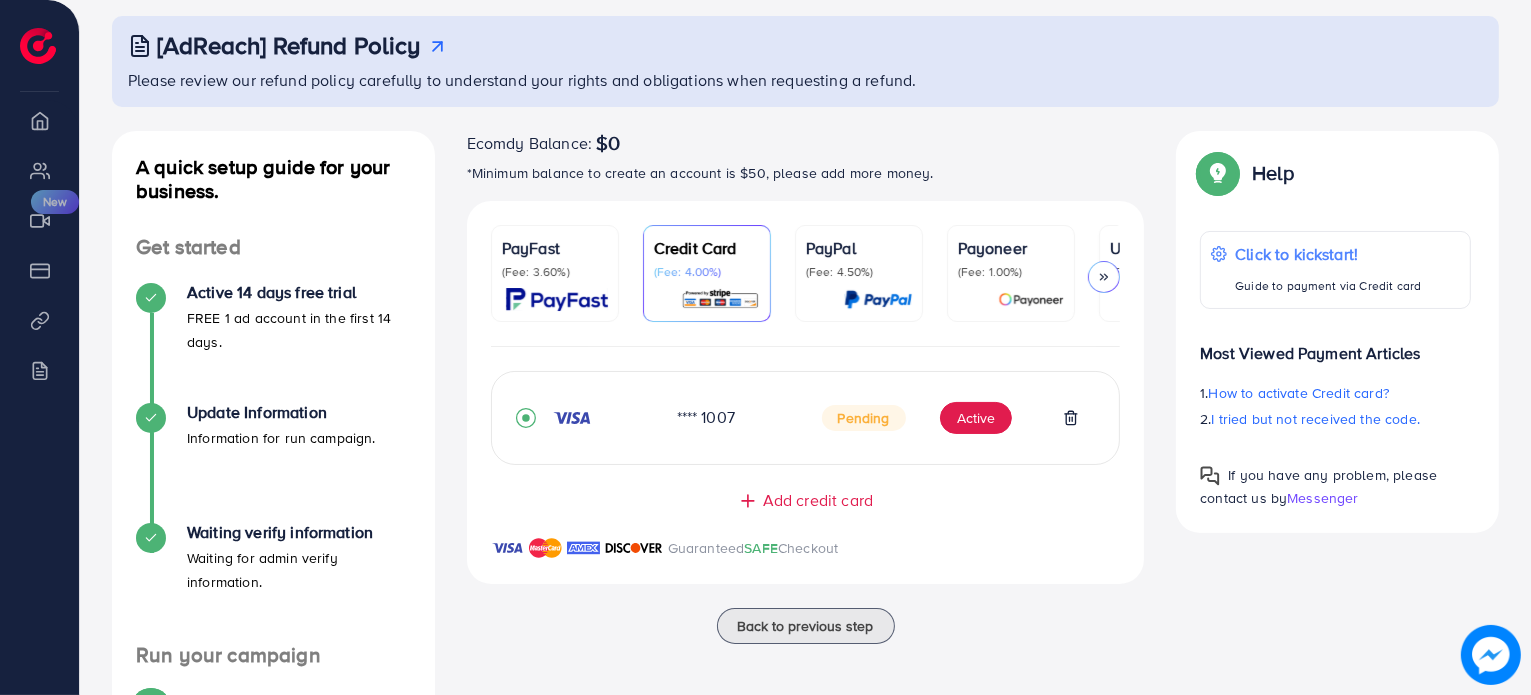 scroll, scrollTop: 0, scrollLeft: 0, axis: both 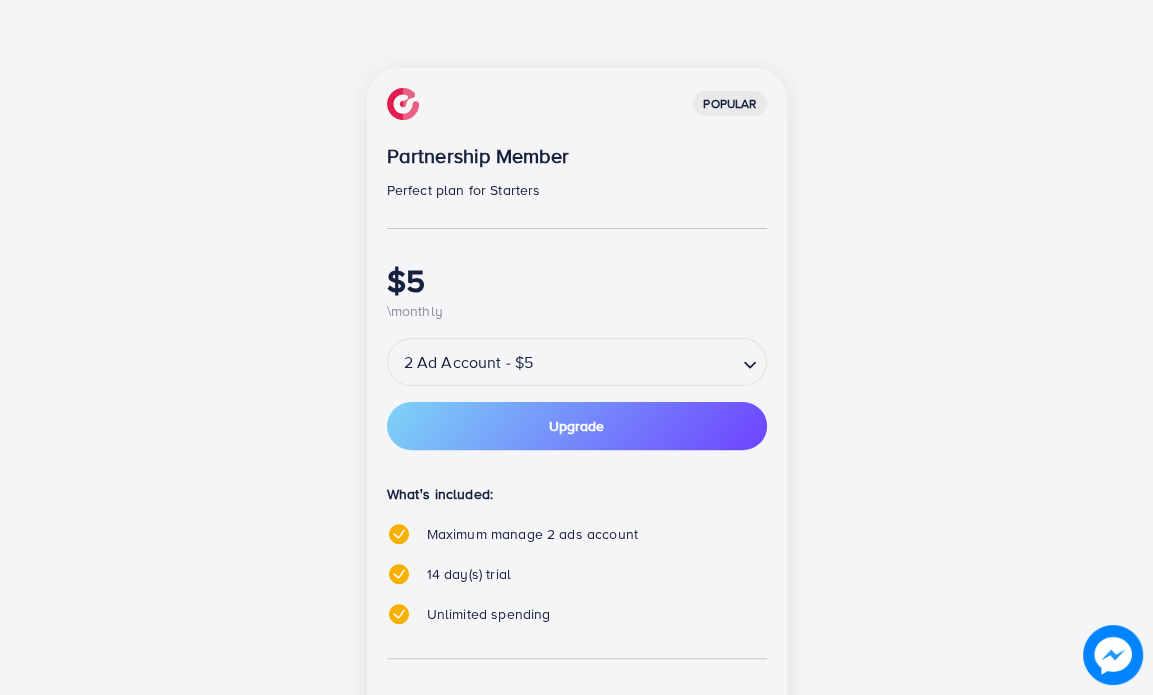 click 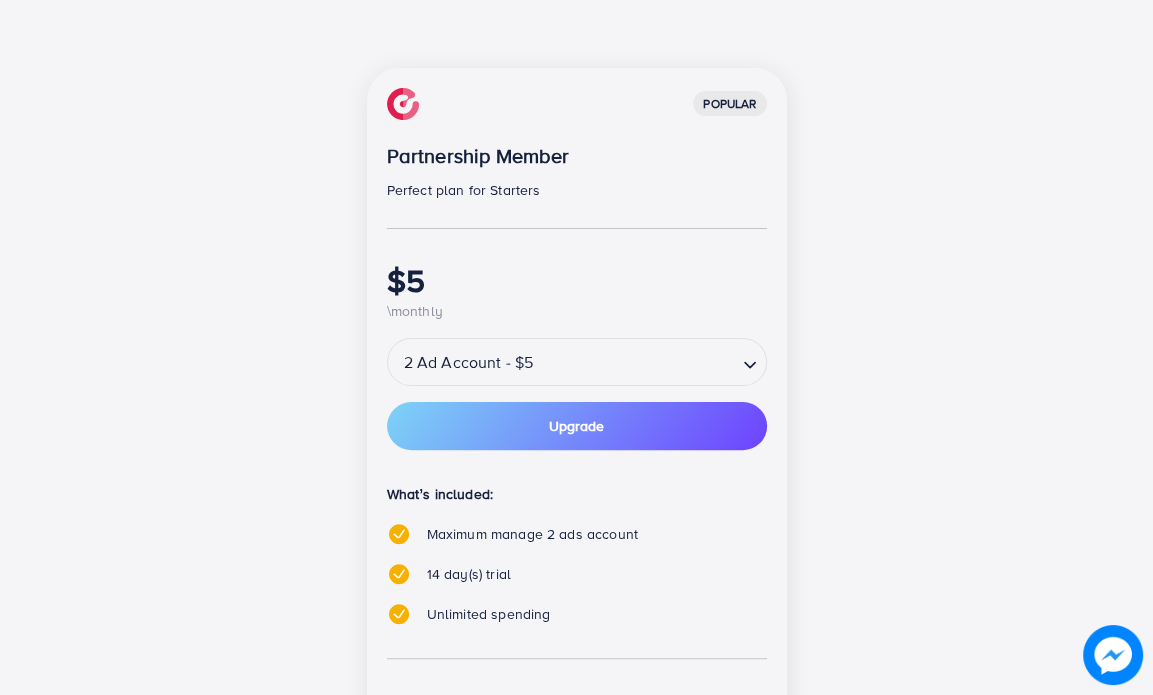 click 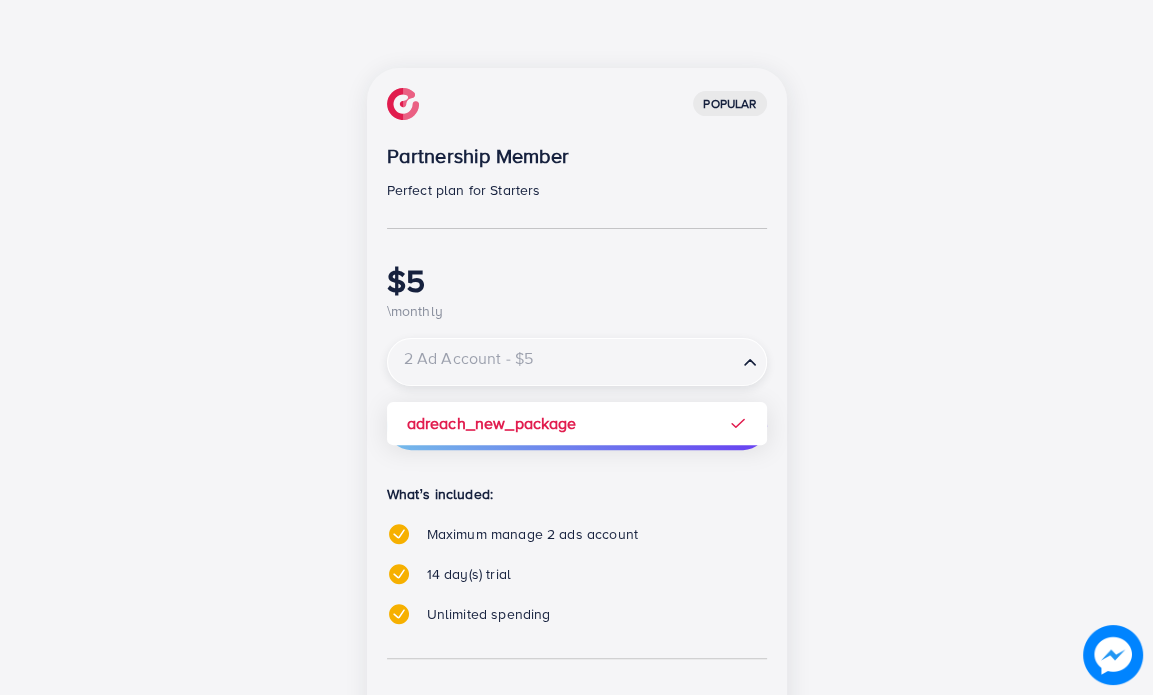 click 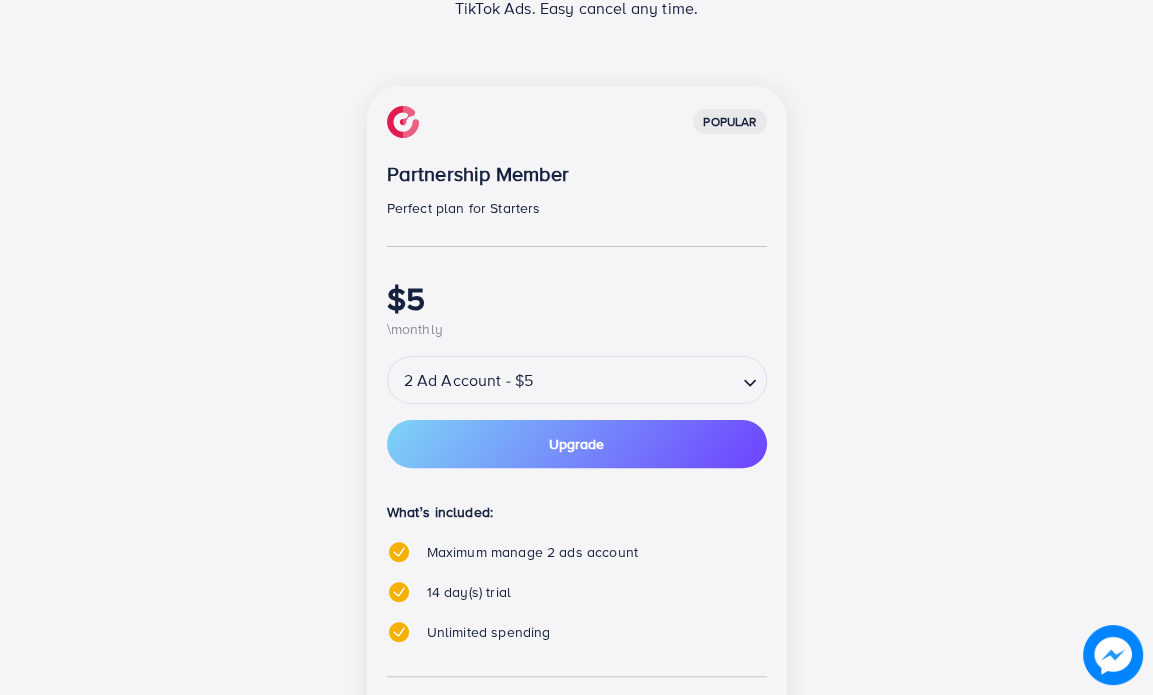 scroll, scrollTop: 300, scrollLeft: 0, axis: vertical 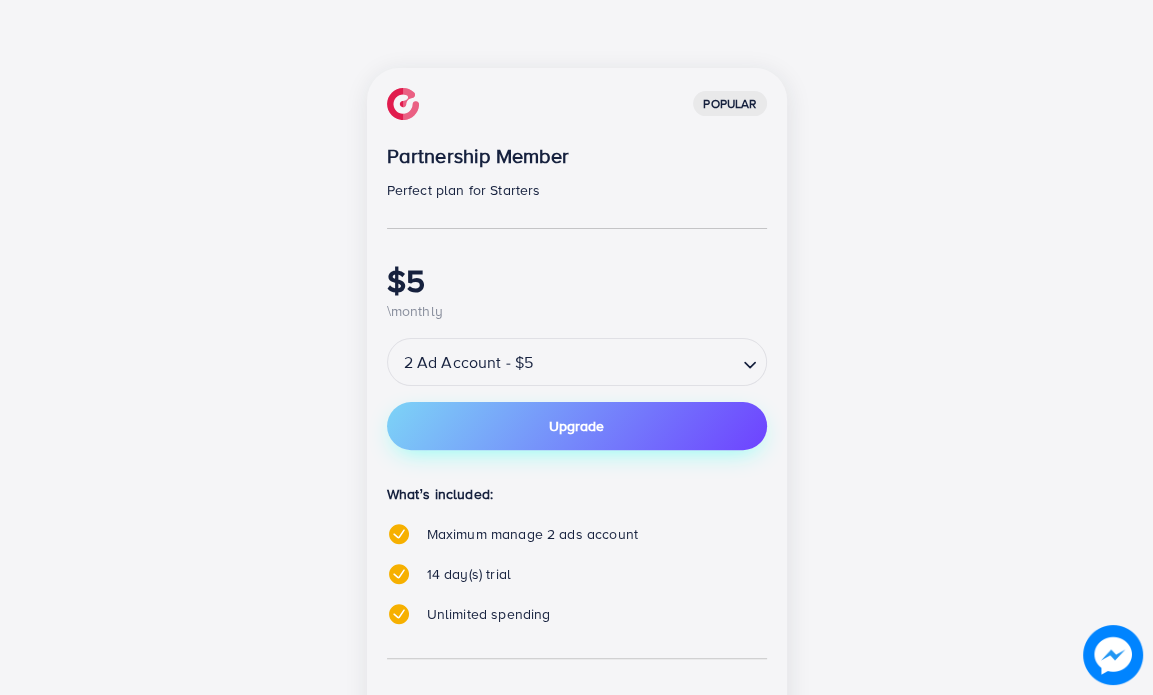 click on "Upgrade" at bounding box center (577, 426) 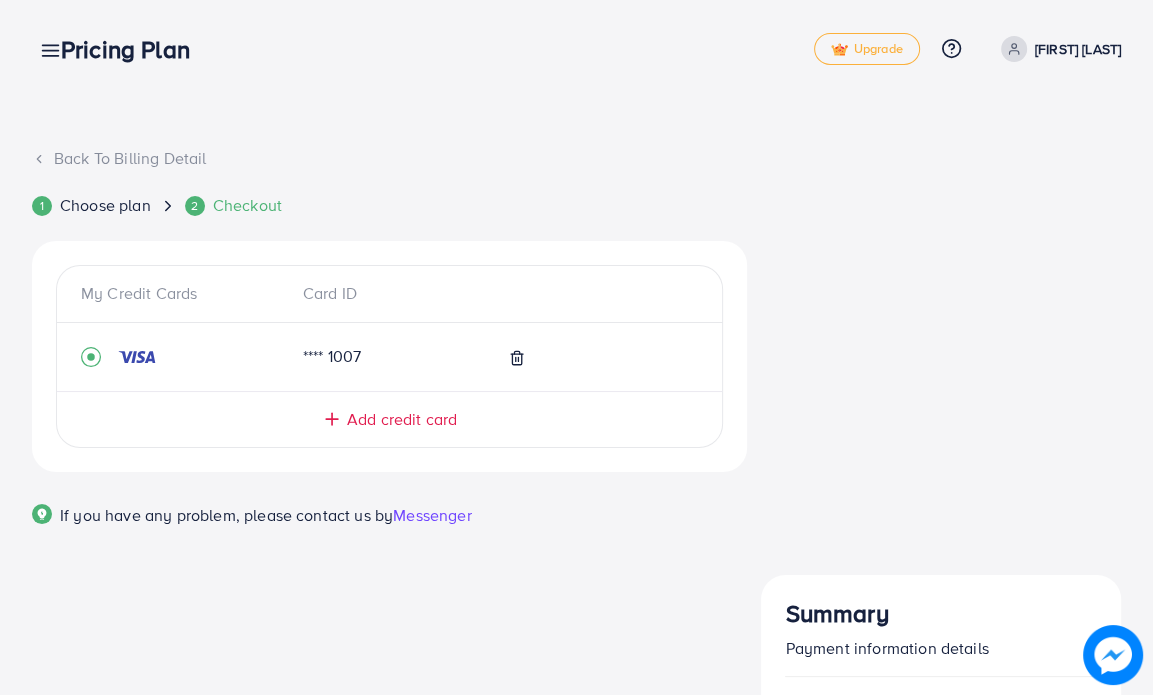 scroll, scrollTop: 0, scrollLeft: 0, axis: both 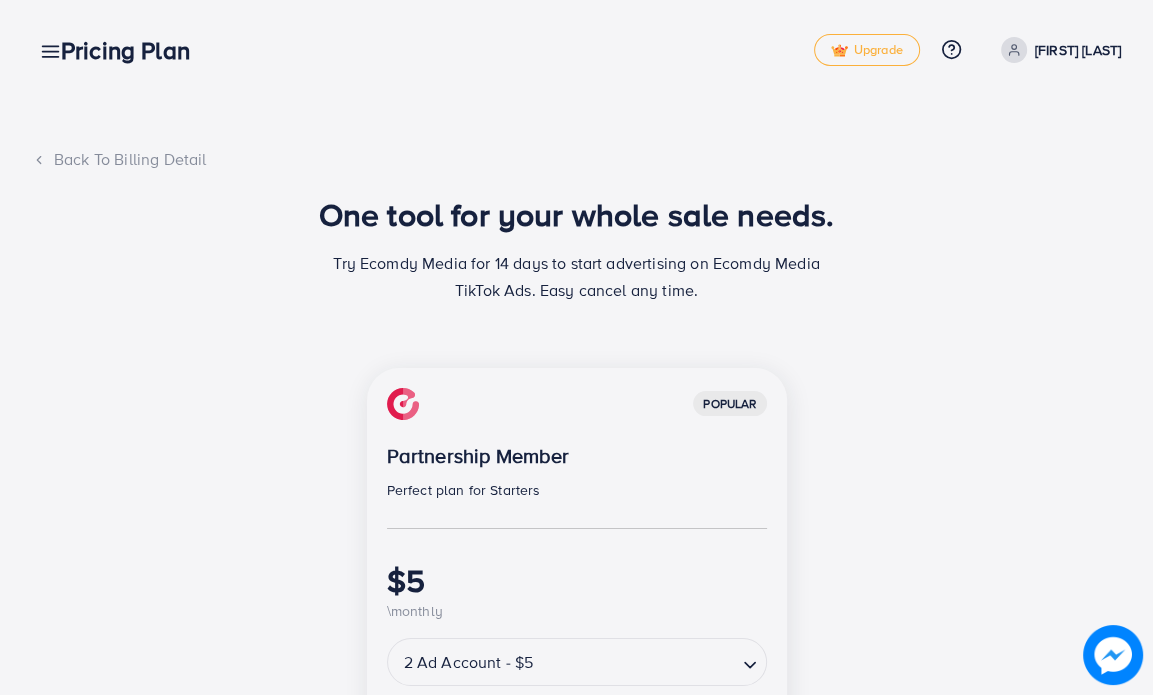 click on "Pricing Plan" at bounding box center (133, 50) 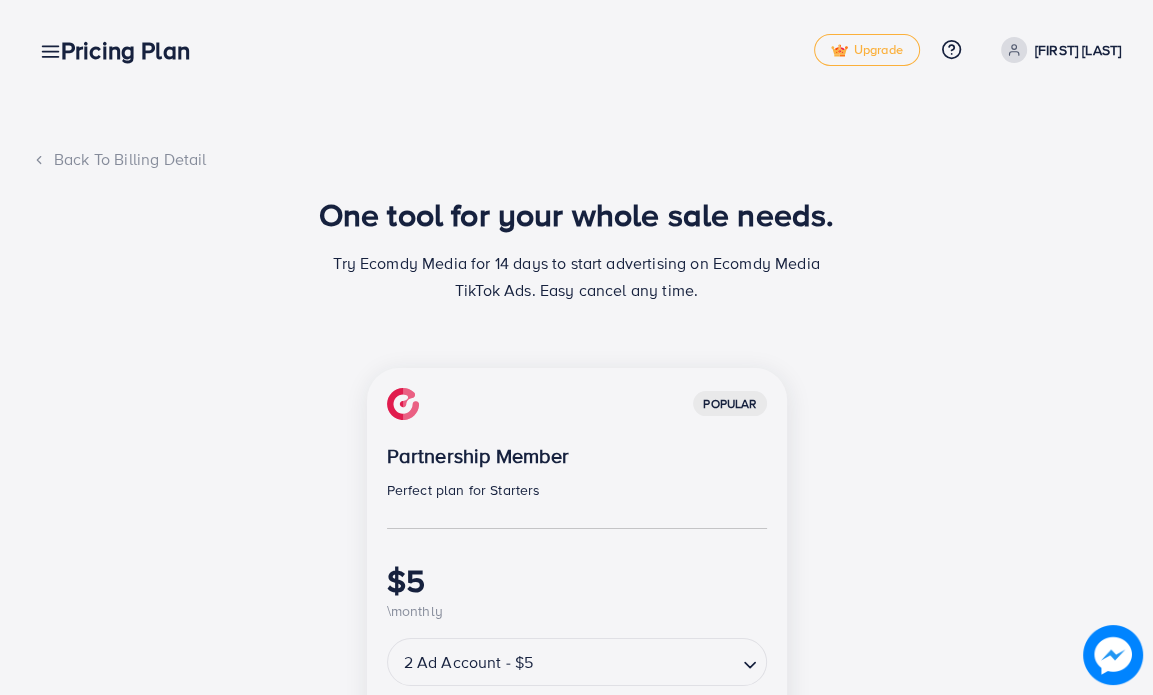 click on "[FIRST] [LAST]" at bounding box center [1078, 50] 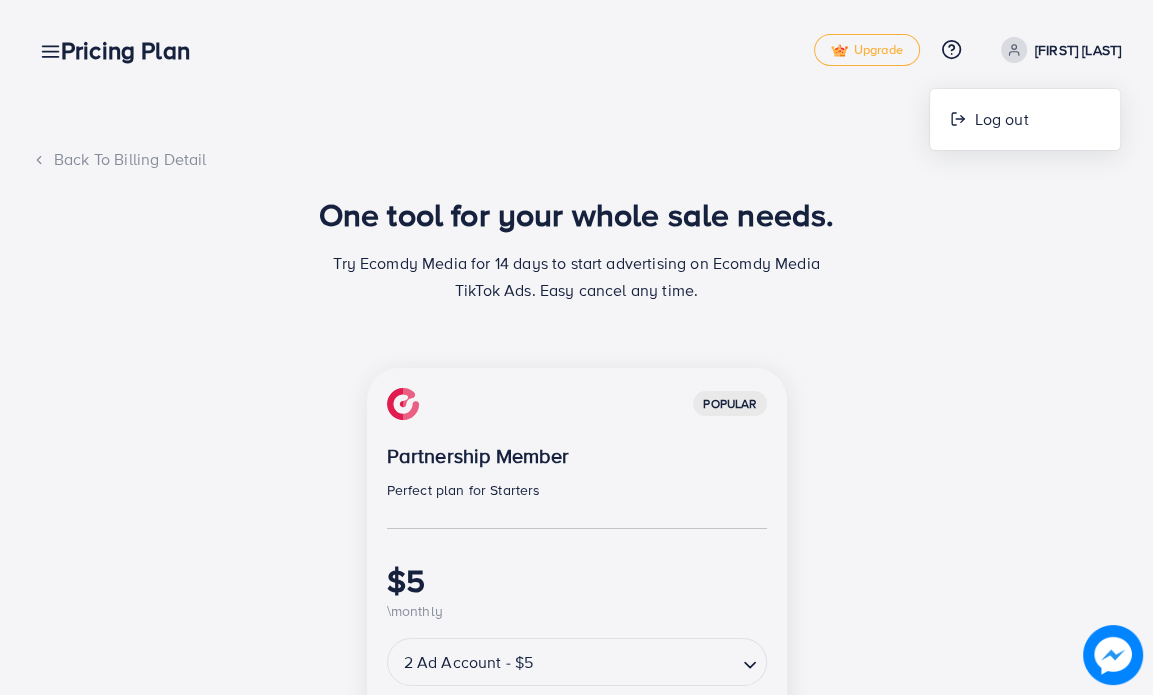 click on "Back To Billing Detail" at bounding box center [576, 159] 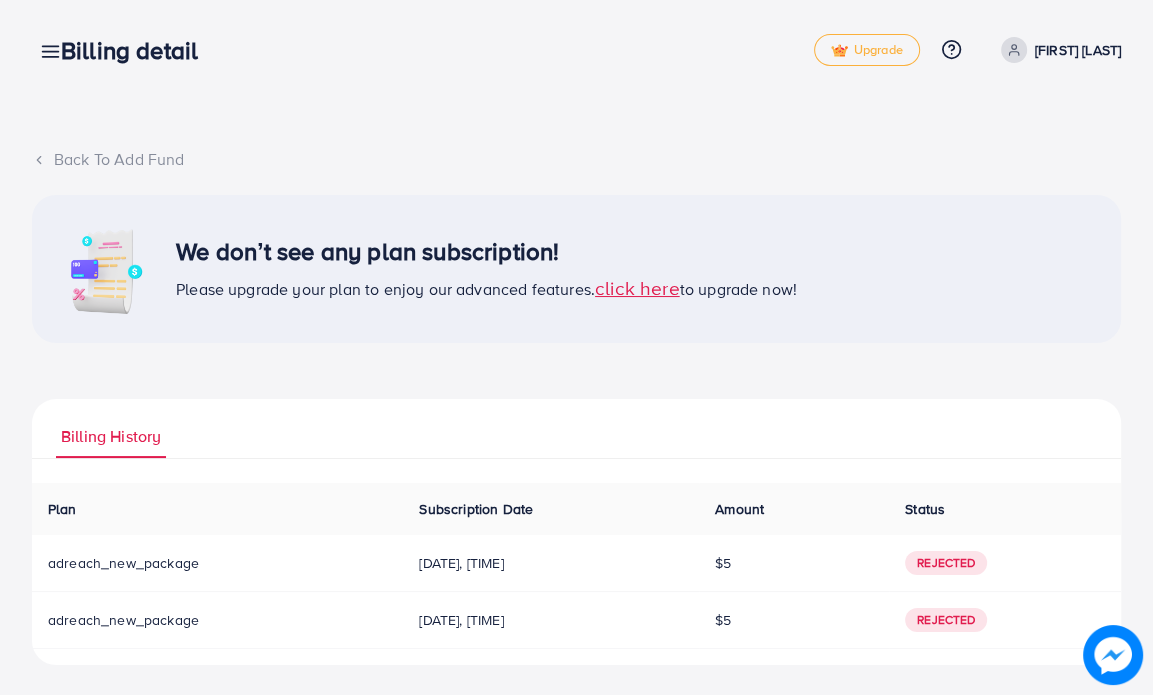 click on "Back To Add Fund" at bounding box center [576, 159] 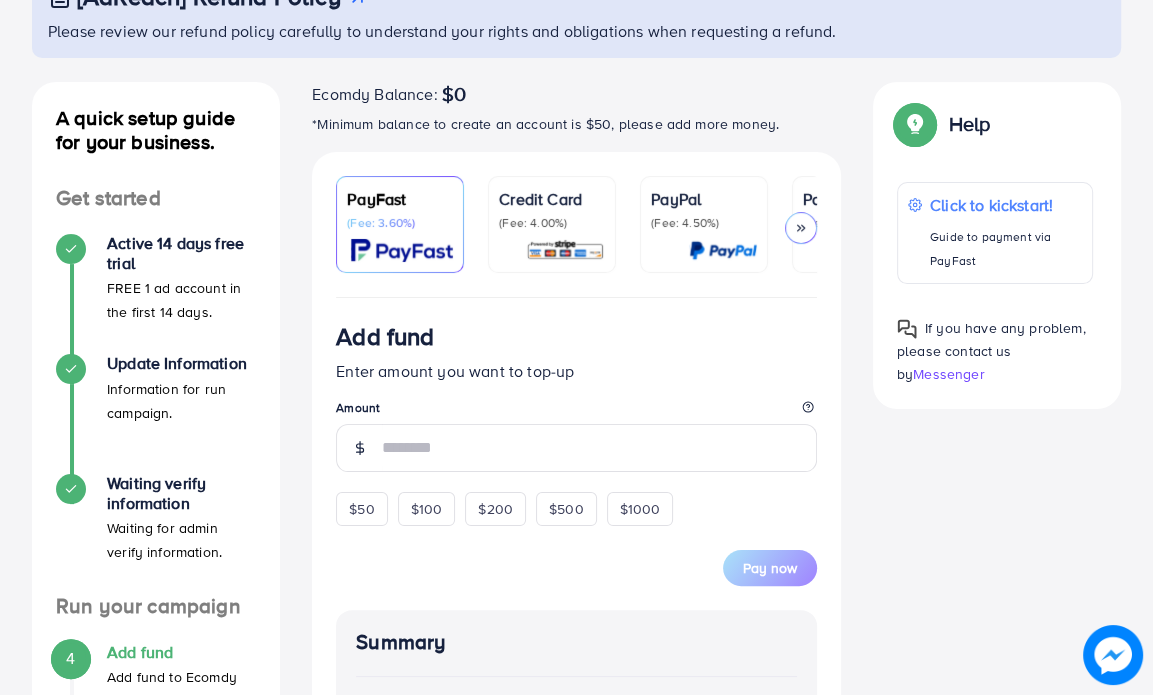 scroll, scrollTop: 200, scrollLeft: 0, axis: vertical 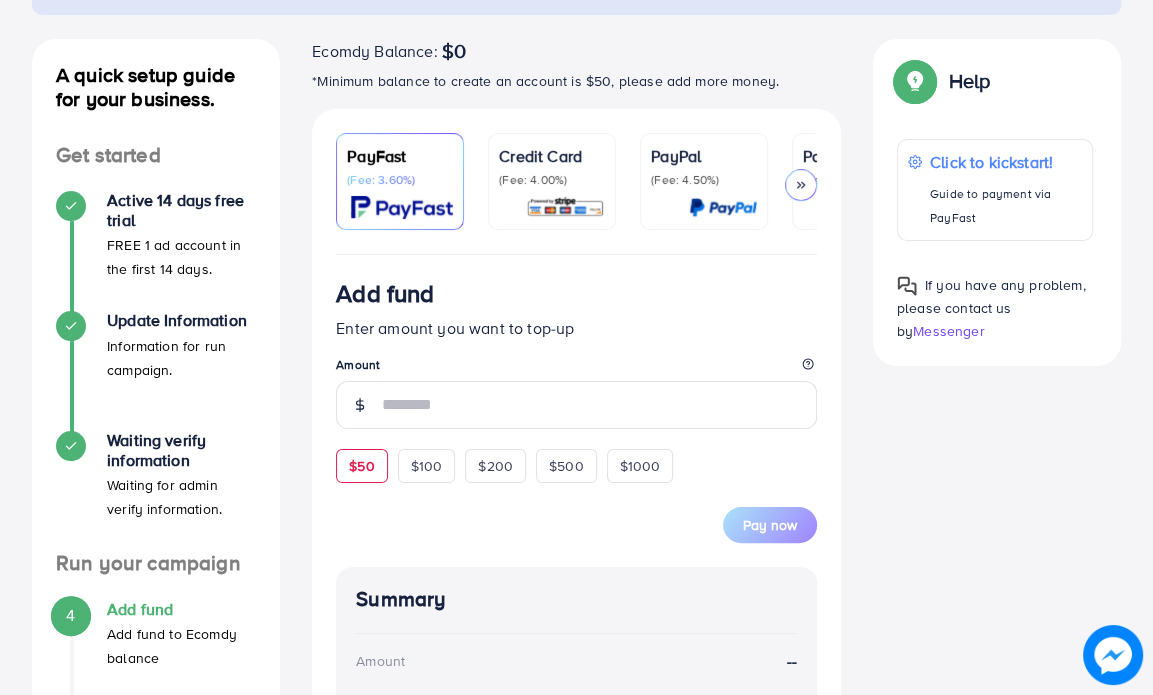 click on "$50" at bounding box center (361, 466) 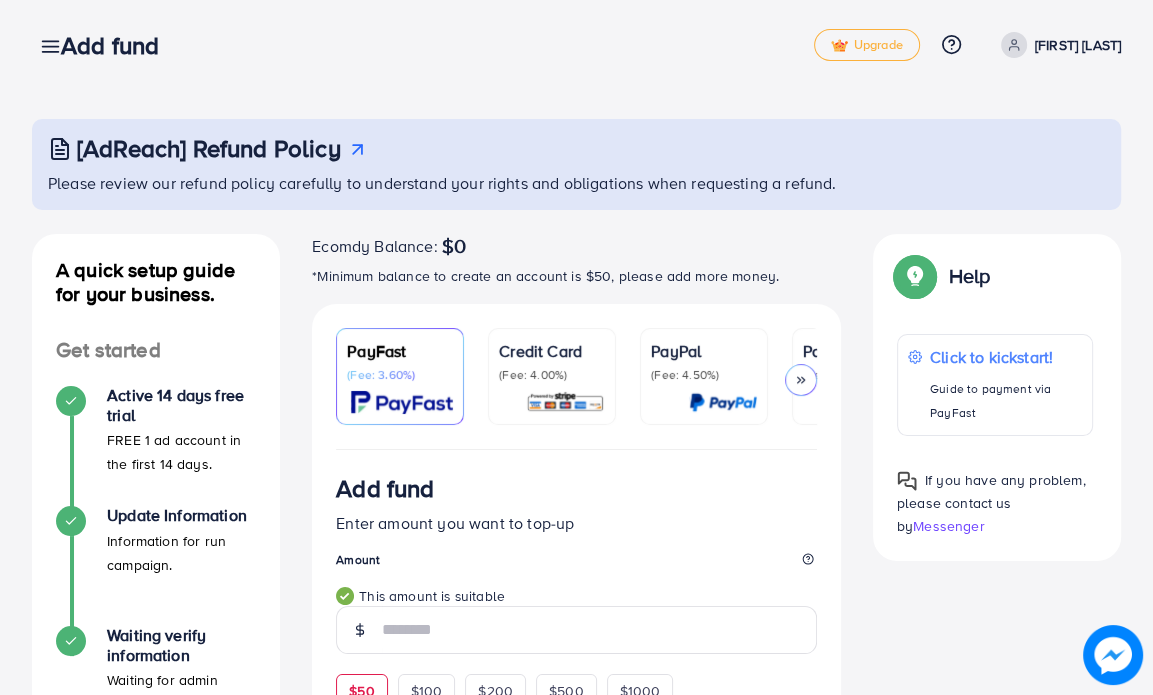 scroll, scrollTop: 0, scrollLeft: 0, axis: both 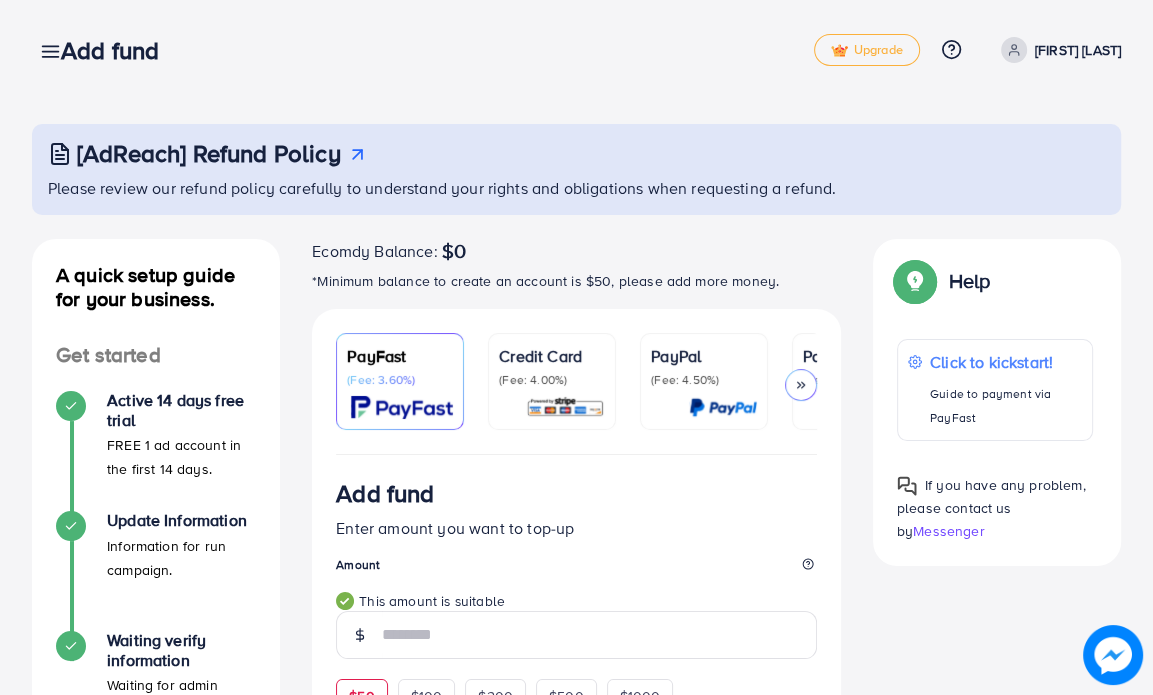 click on "Credit Card   (Fee: 4.00%)" at bounding box center (552, 381) 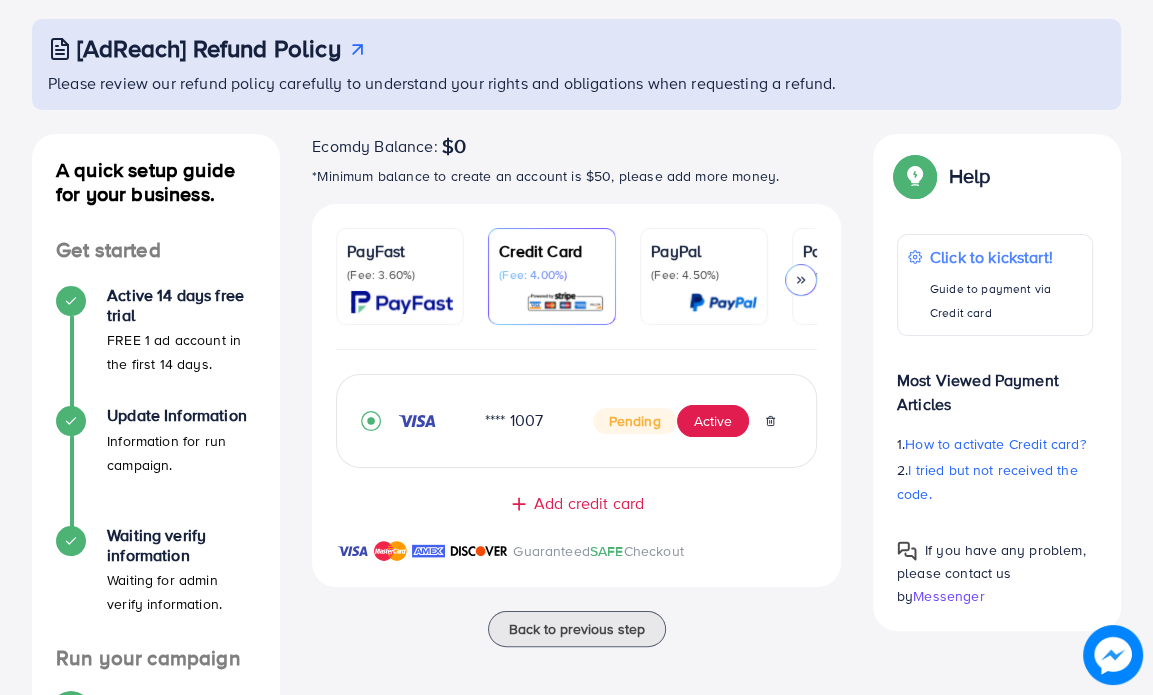 scroll, scrollTop: 0, scrollLeft: 0, axis: both 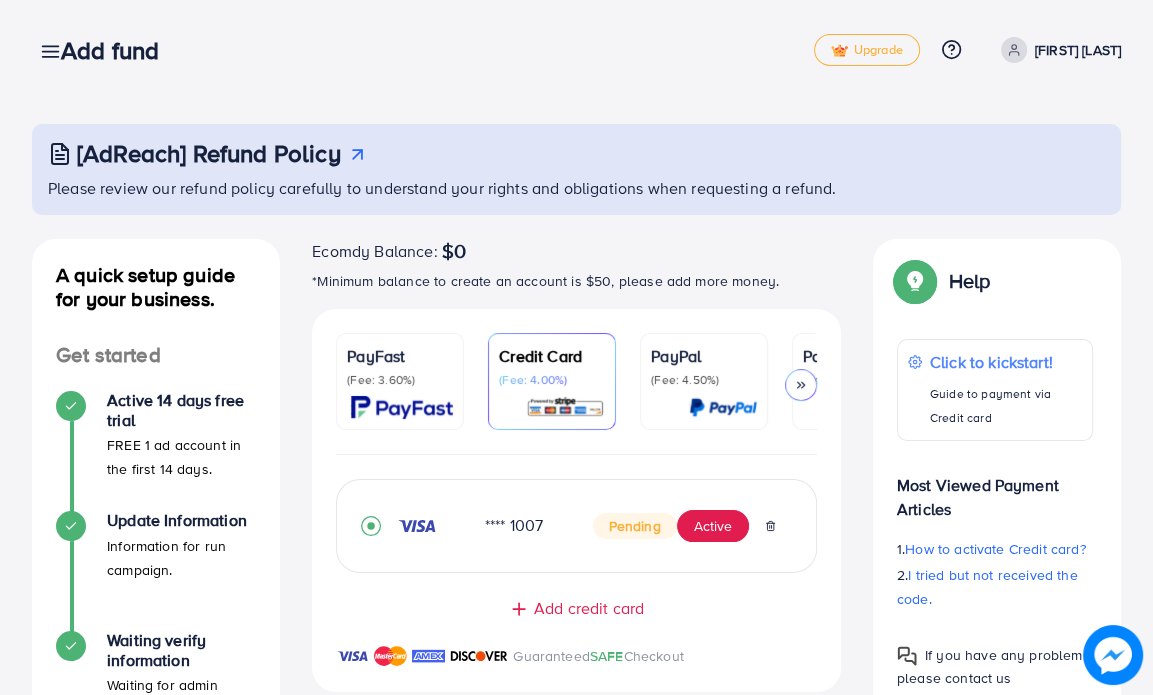 click on "(Fee: 3.60%)" at bounding box center (400, 380) 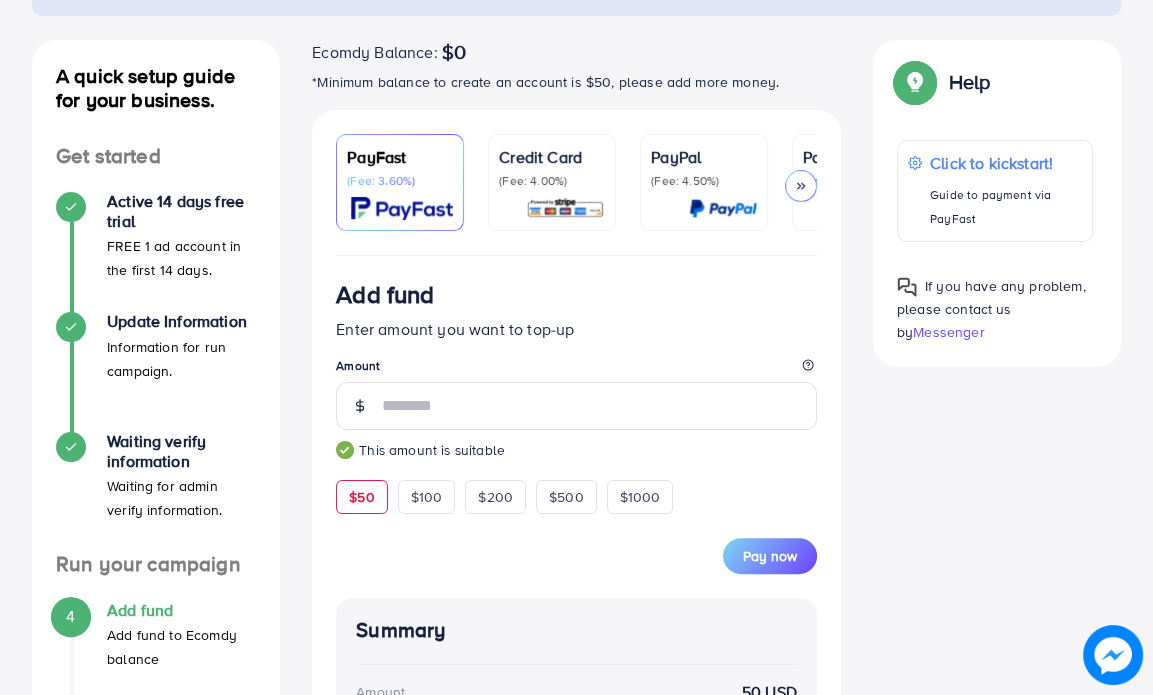 scroll, scrollTop: 200, scrollLeft: 0, axis: vertical 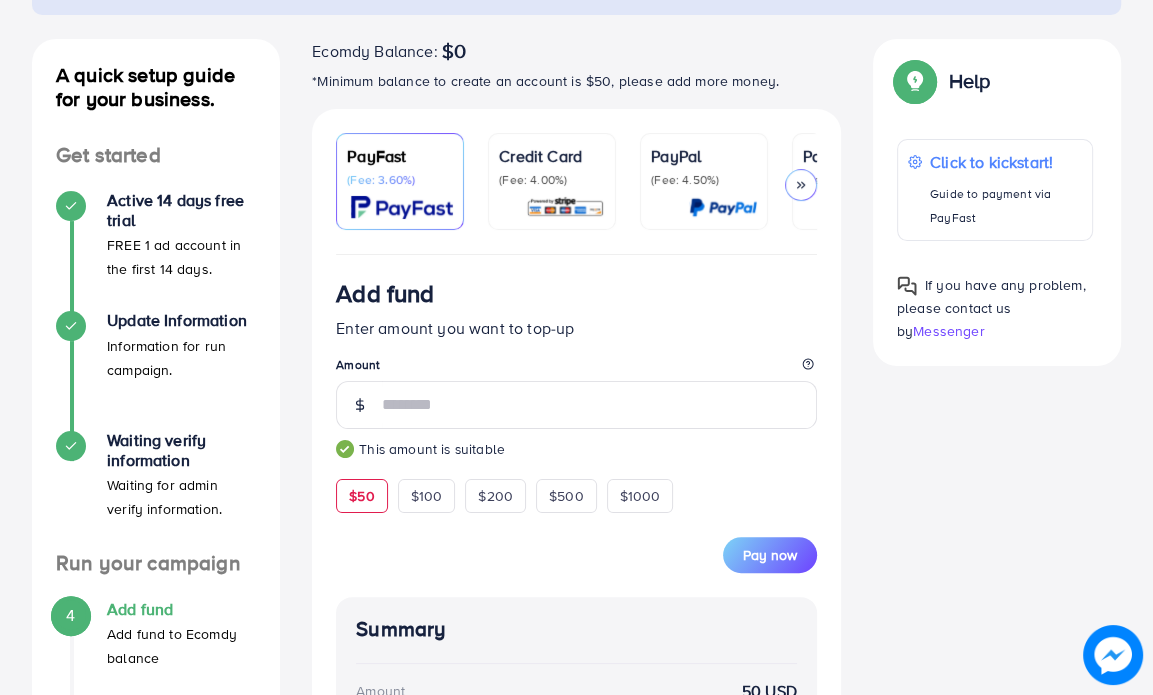 click at bounding box center (565, 207) 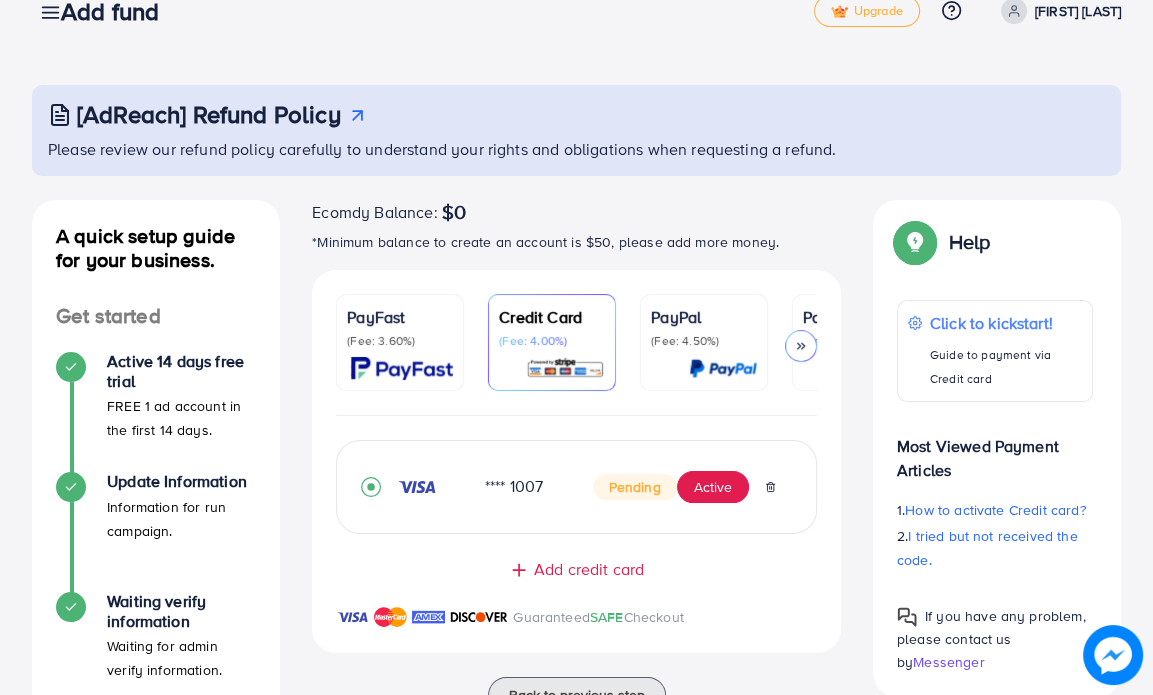 scroll, scrollTop: 0, scrollLeft: 0, axis: both 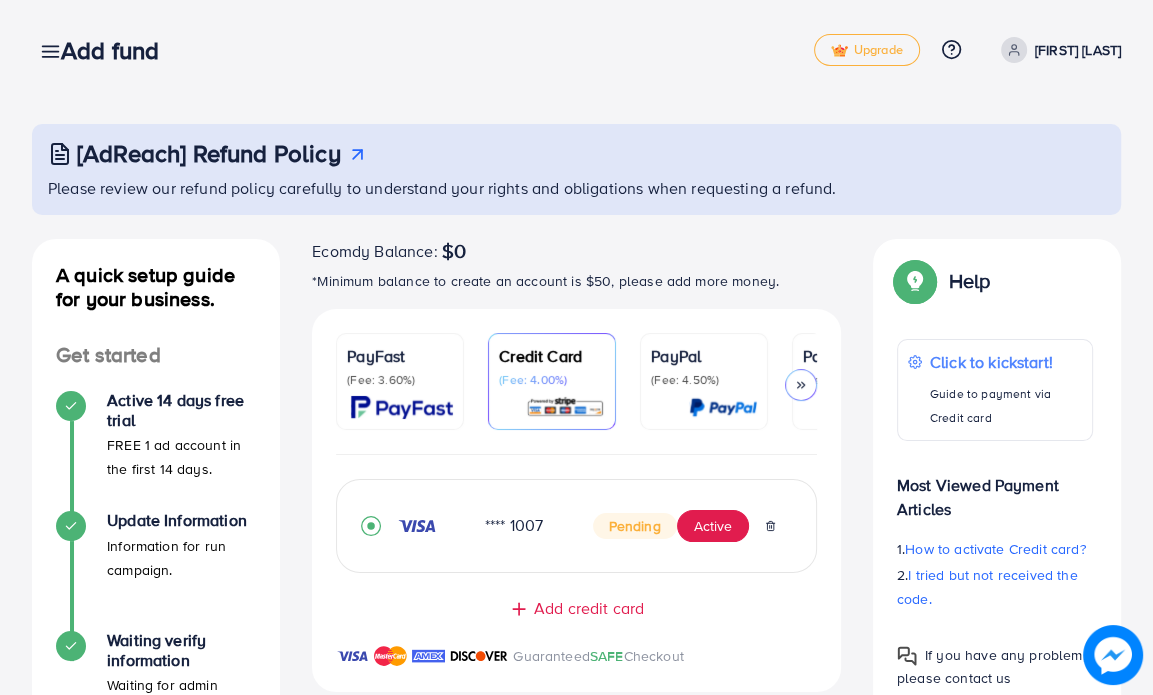 click on "(Fee: 3.60%)" at bounding box center [400, 380] 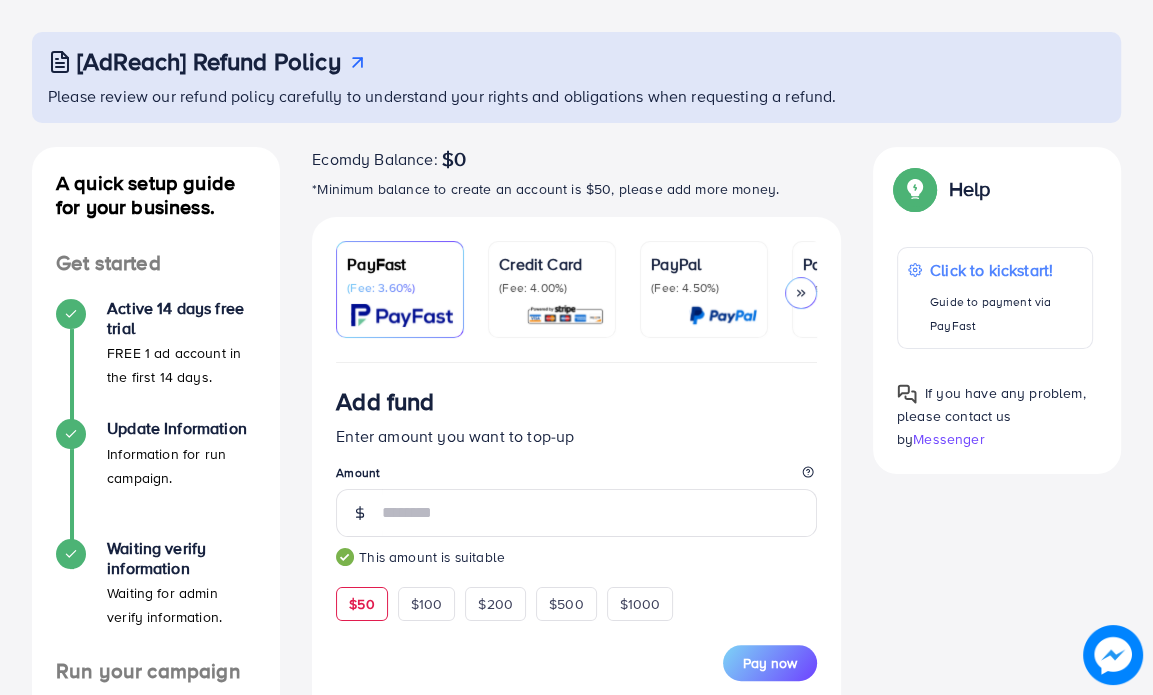 scroll, scrollTop: 100, scrollLeft: 0, axis: vertical 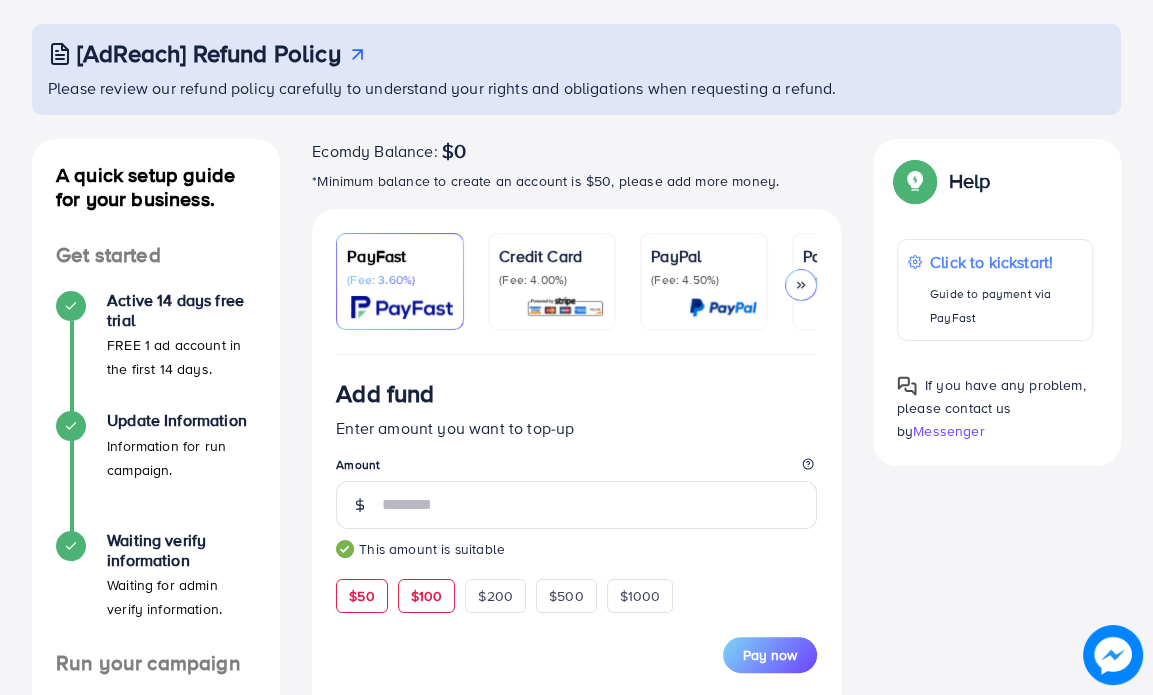 click on "$100" at bounding box center [427, 596] 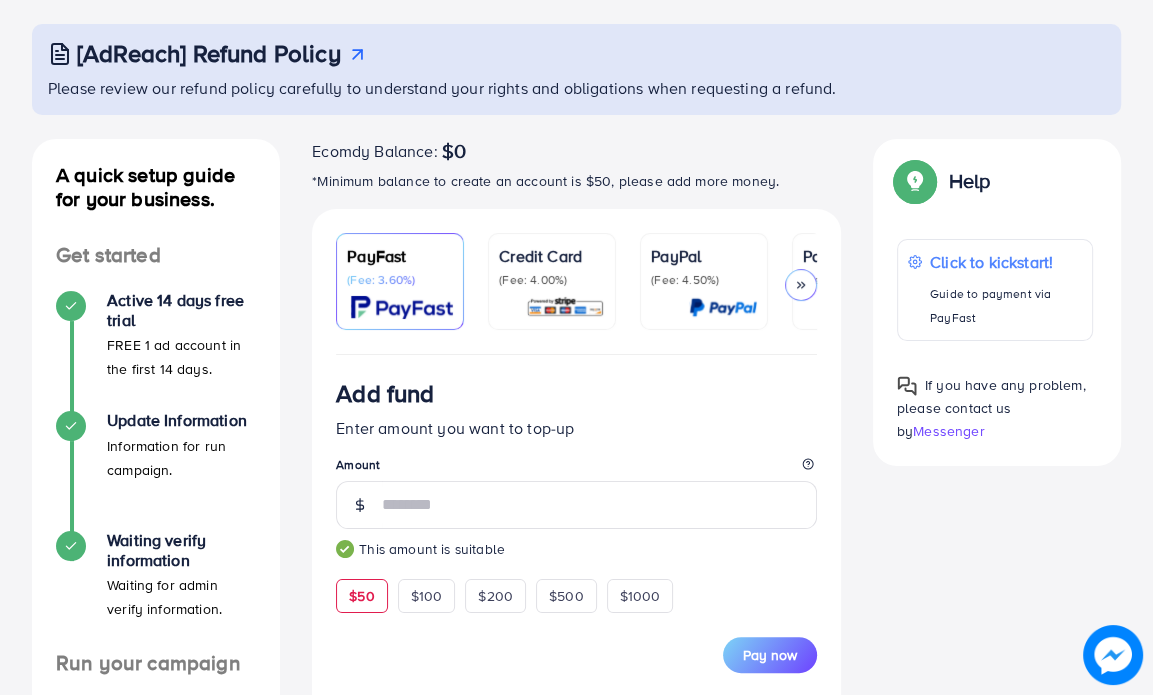 click at bounding box center (565, 307) 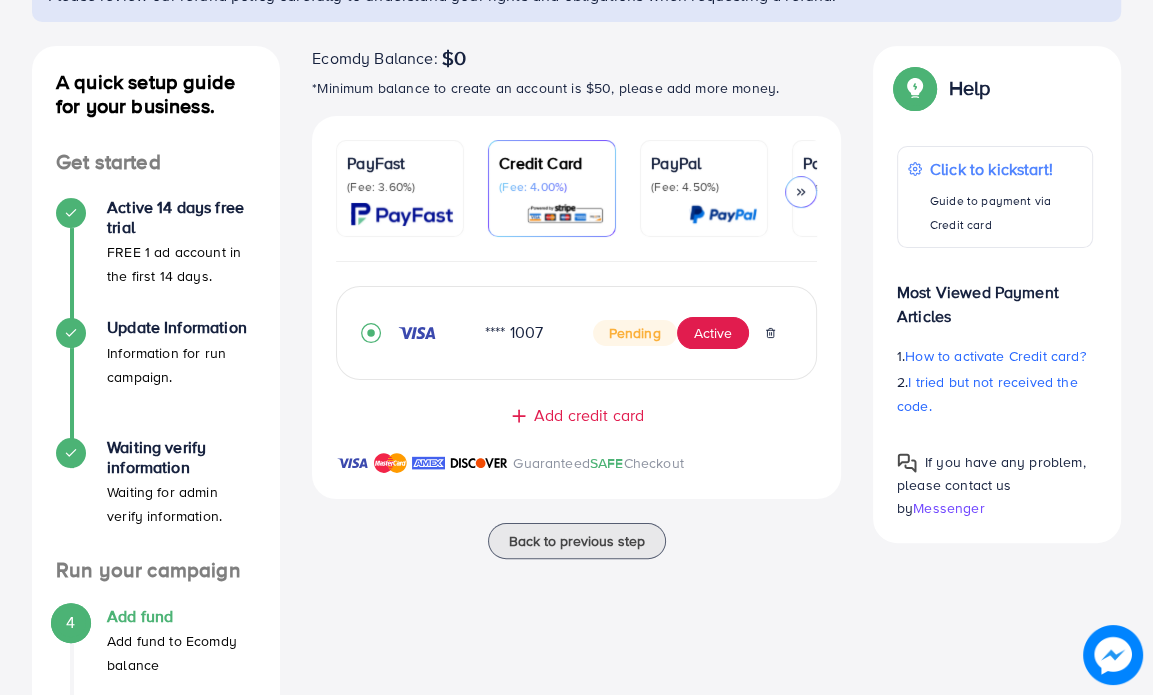scroll, scrollTop: 200, scrollLeft: 0, axis: vertical 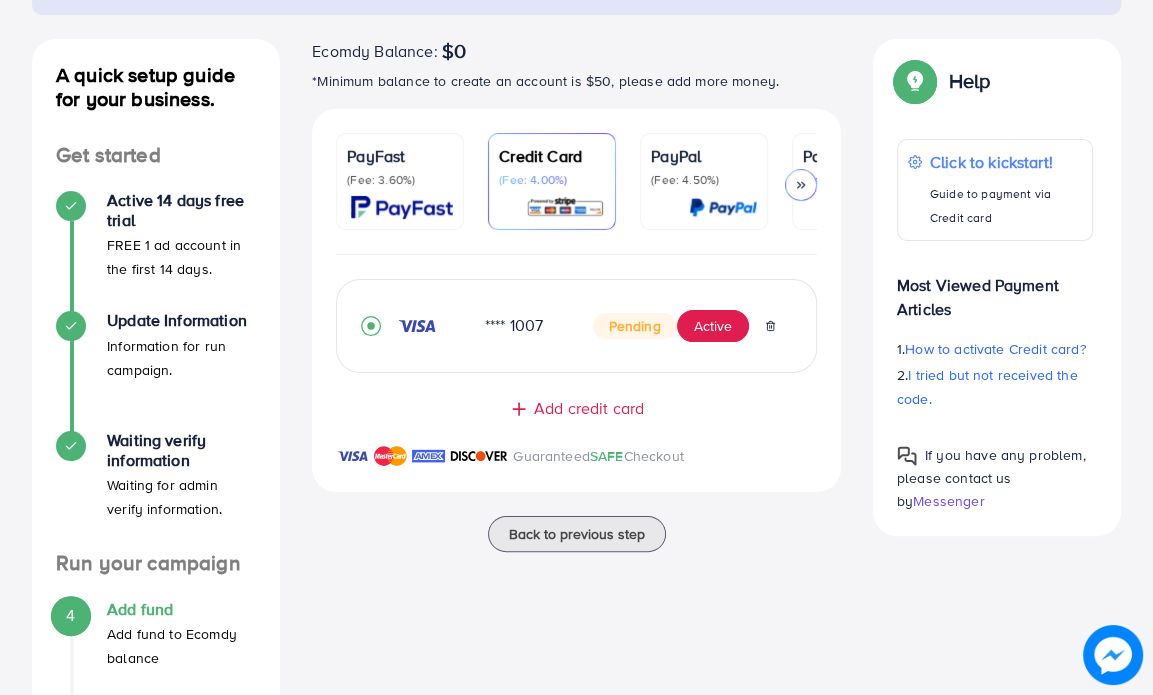 click on "Pending   Active" at bounding box center (684, 326) 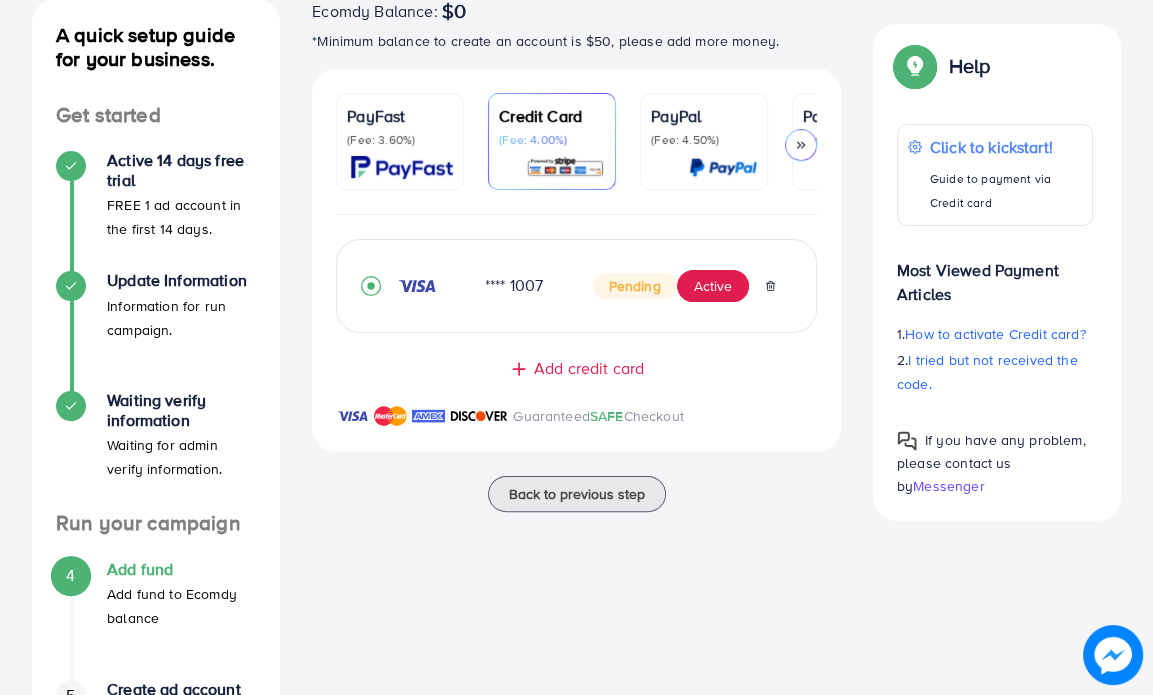 scroll, scrollTop: 0, scrollLeft: 0, axis: both 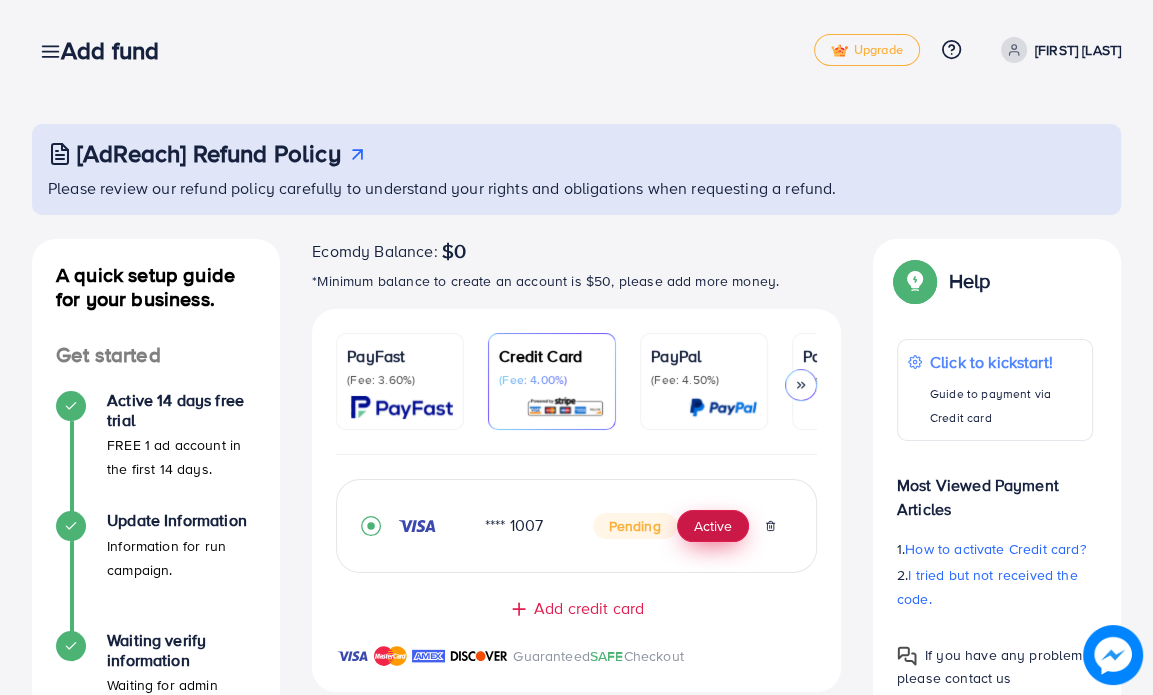 click on "Active" at bounding box center [713, 526] 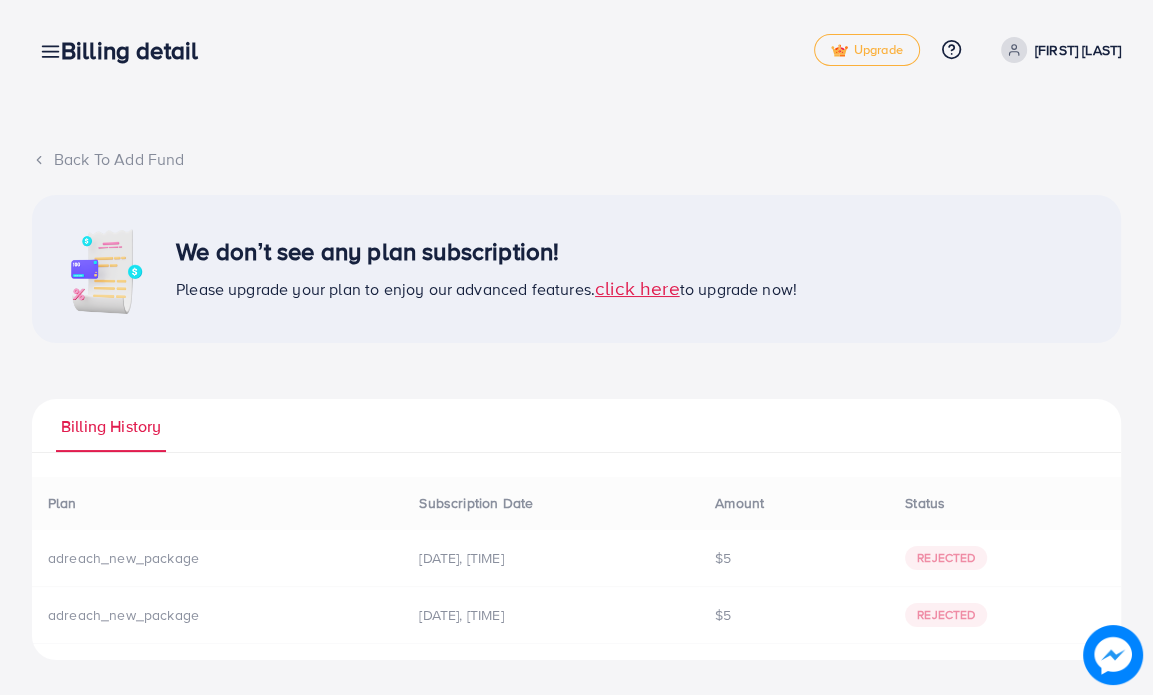 scroll, scrollTop: 0, scrollLeft: 0, axis: both 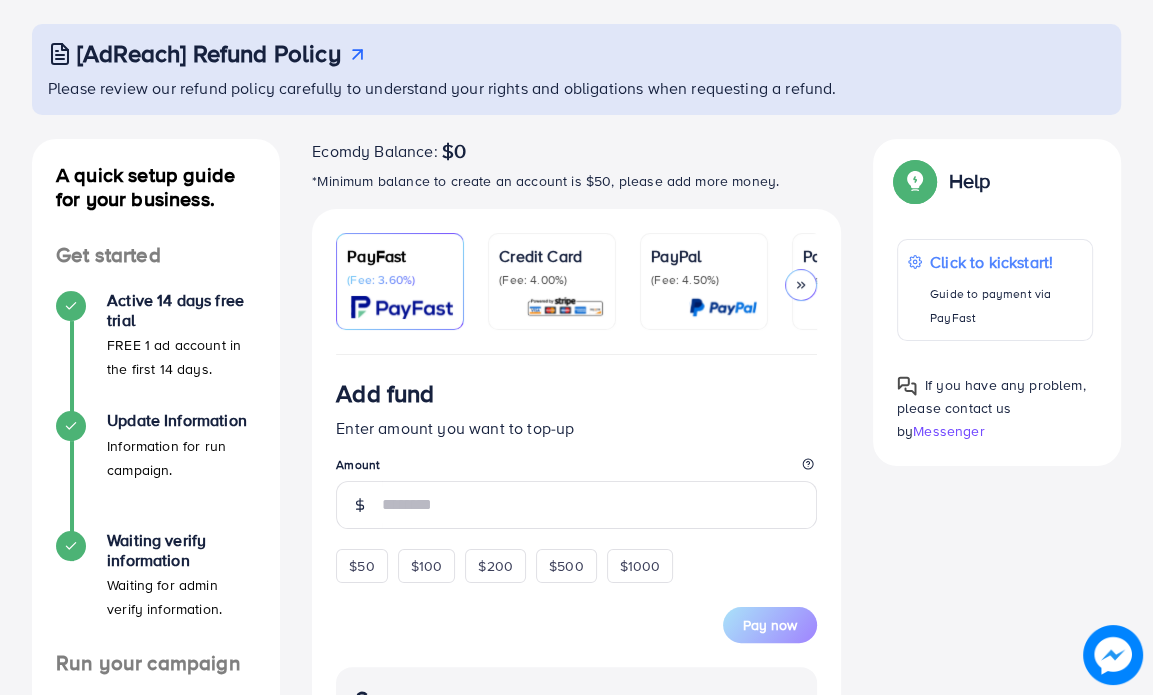 click on "(Fee: 4.00%)" at bounding box center (552, 280) 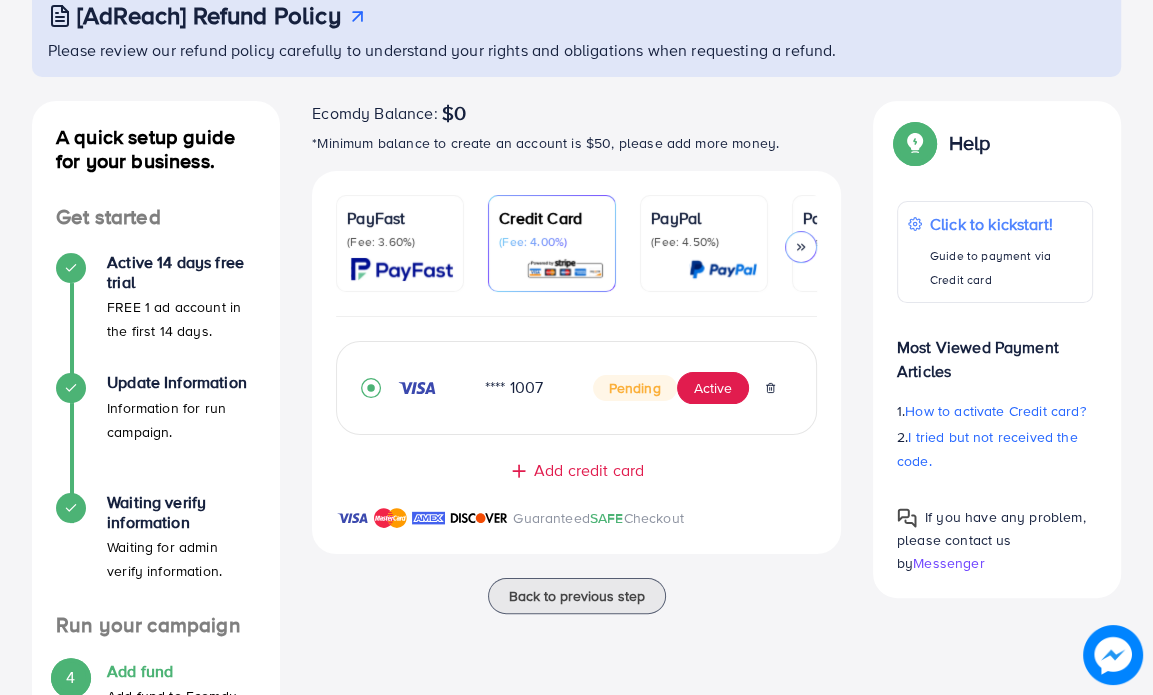 scroll, scrollTop: 200, scrollLeft: 0, axis: vertical 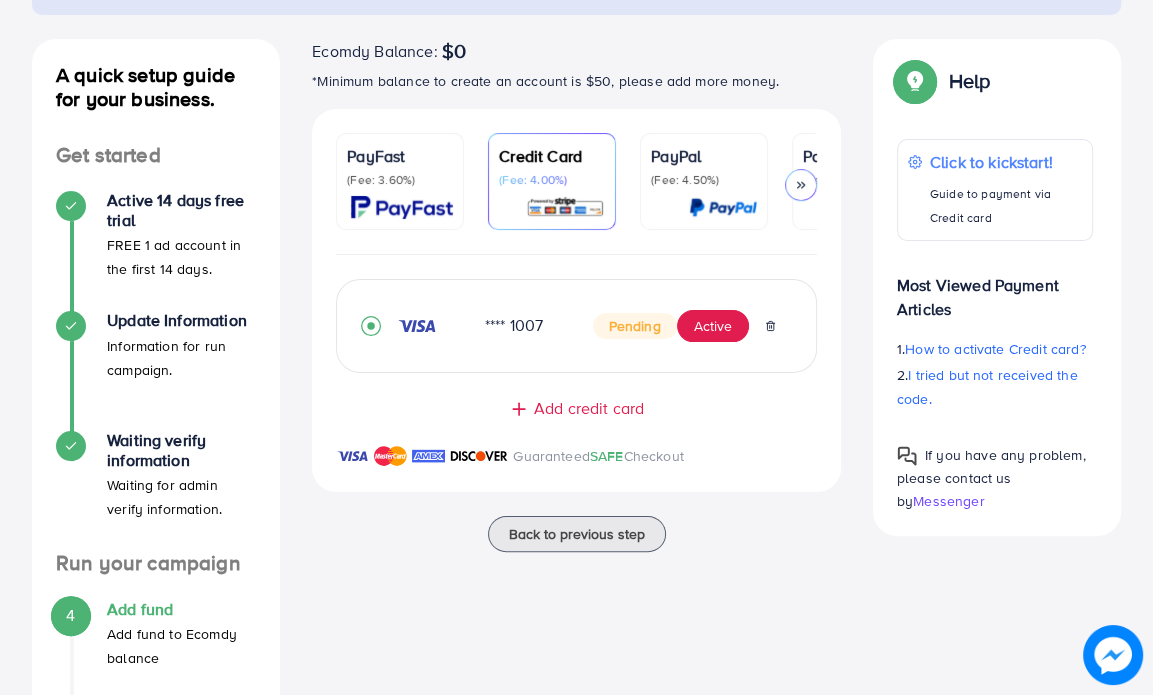 click on "Guaranteed  SAFE  Checkout" at bounding box center [598, 456] 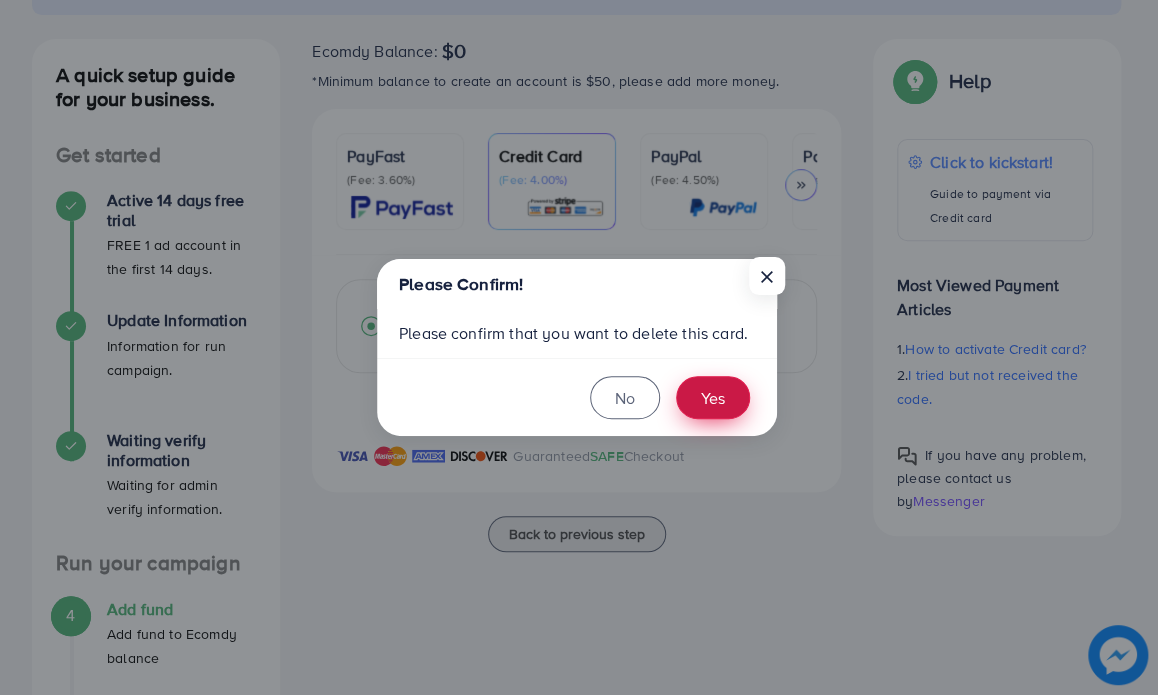 click on "Yes" at bounding box center [713, 397] 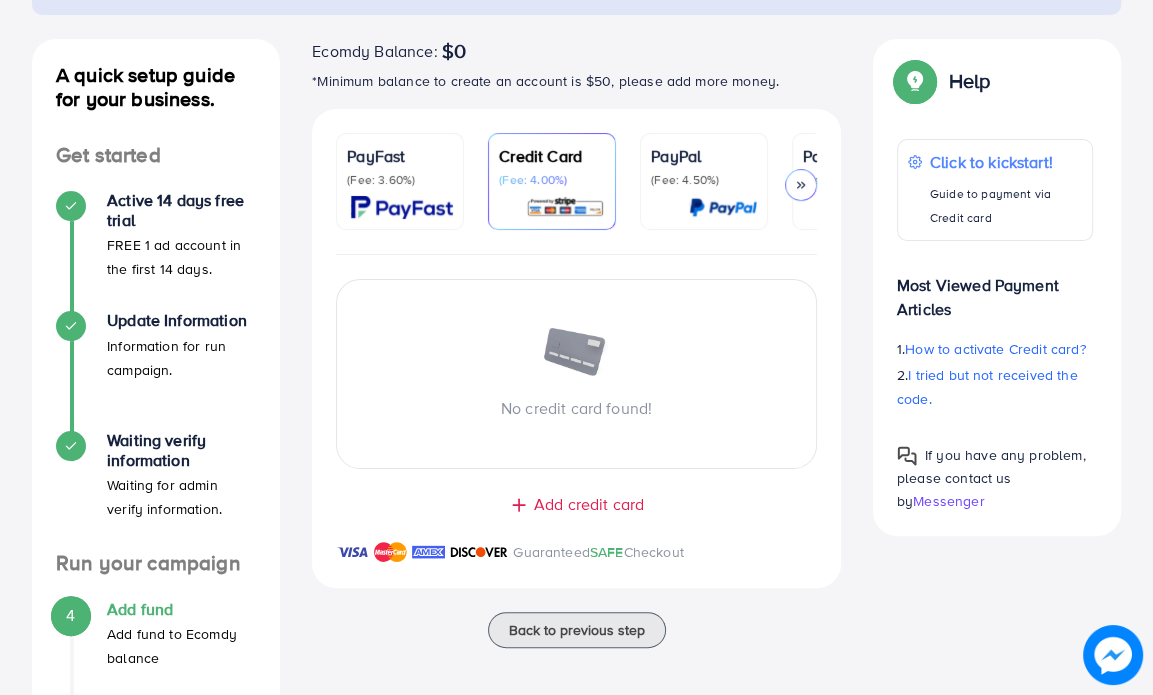 click on "PayFast   (Fee: 3.60%)" at bounding box center [400, 181] 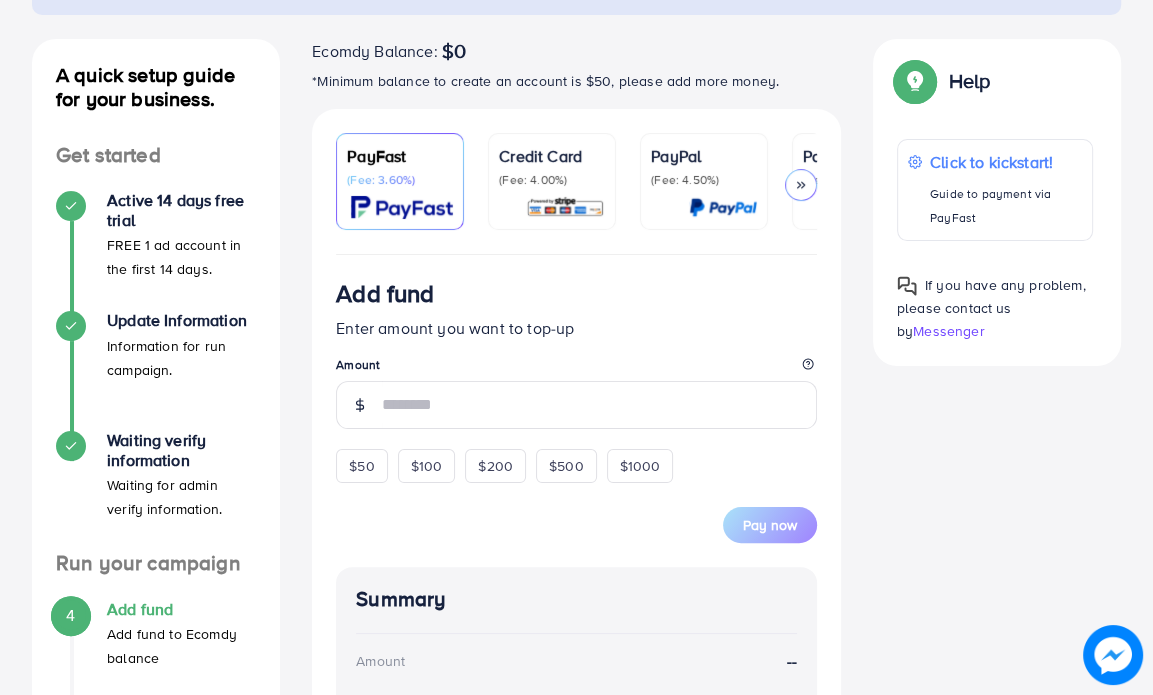 click on "(Fee: 4.00%)" at bounding box center (552, 180) 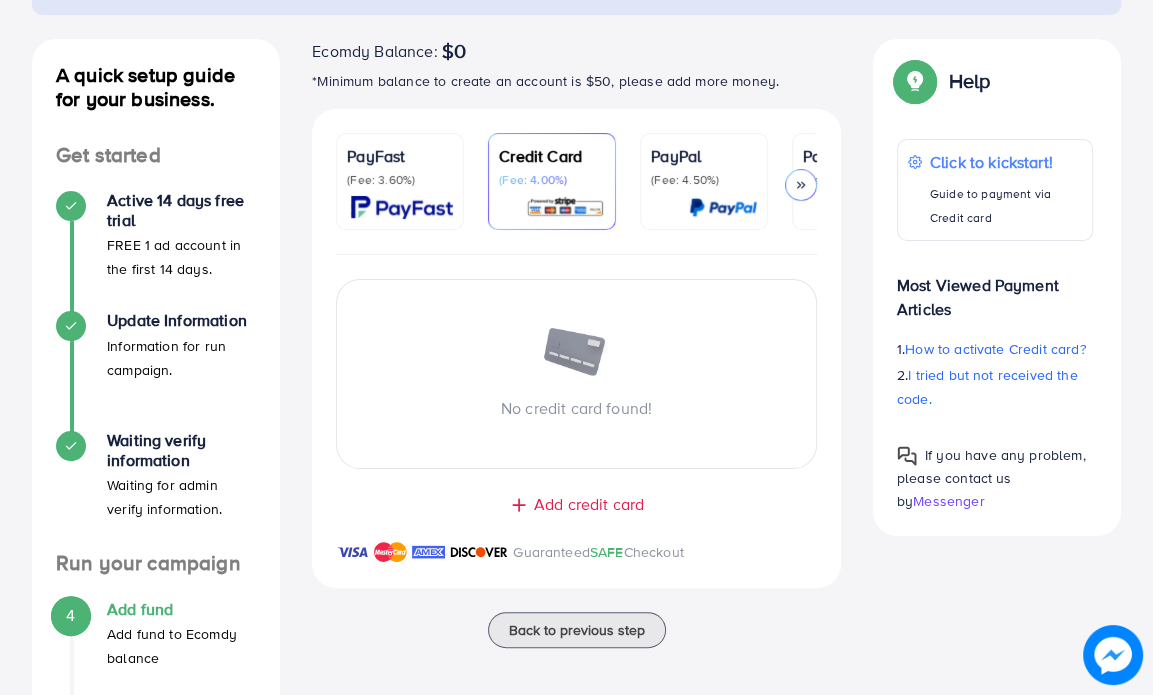 click on "Add credit card" at bounding box center (589, 504) 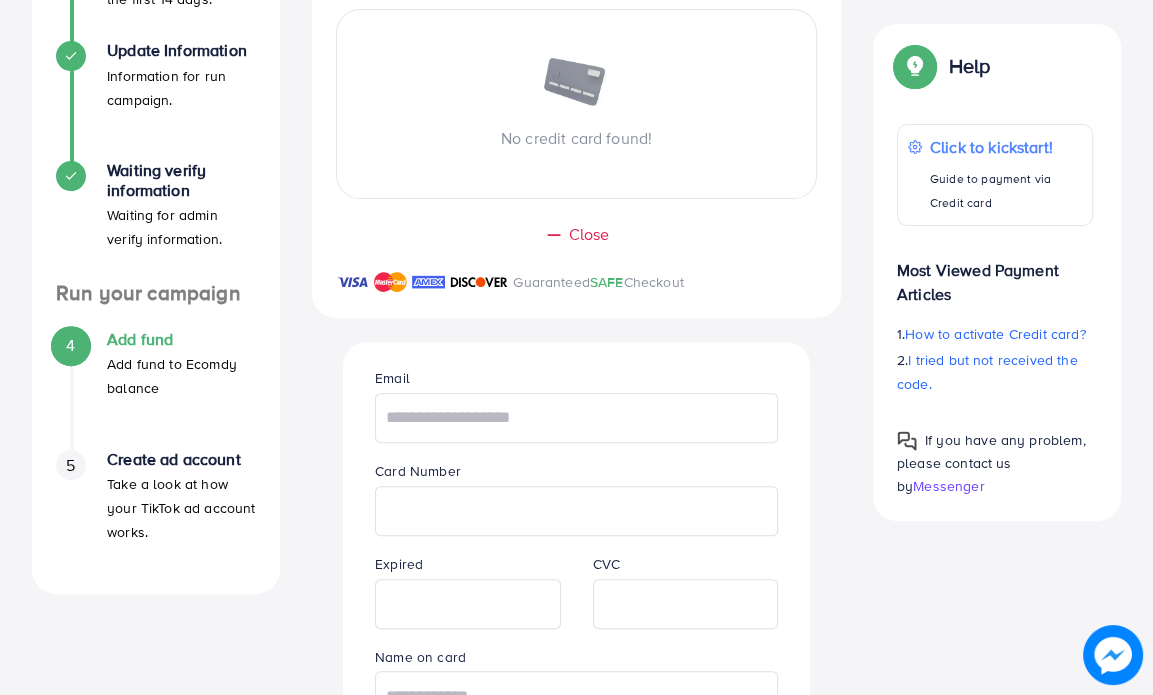 scroll, scrollTop: 425, scrollLeft: 0, axis: vertical 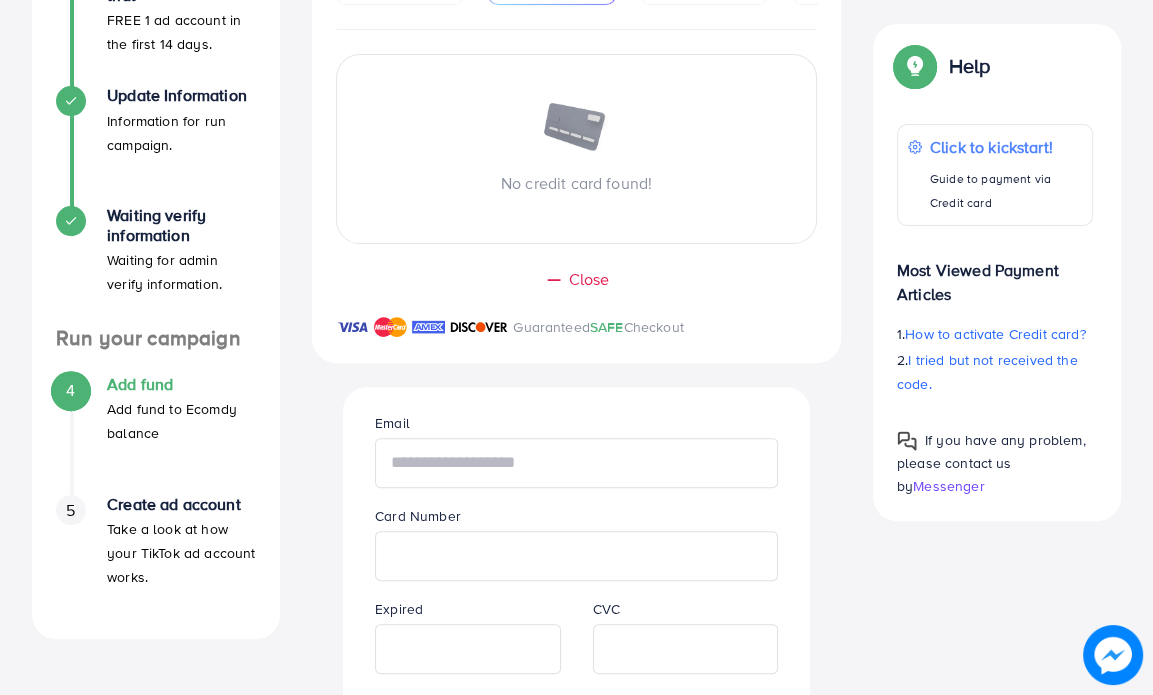 click at bounding box center [576, 463] 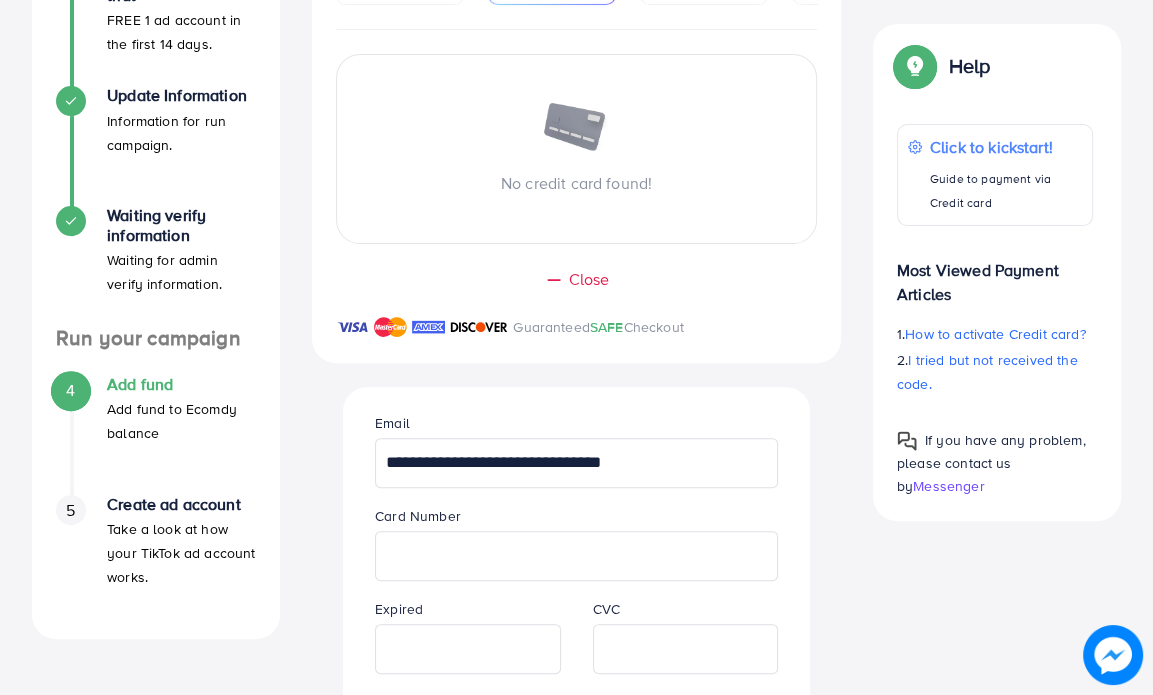 drag, startPoint x: 679, startPoint y: 464, endPoint x: 364, endPoint y: 461, distance: 315.01428 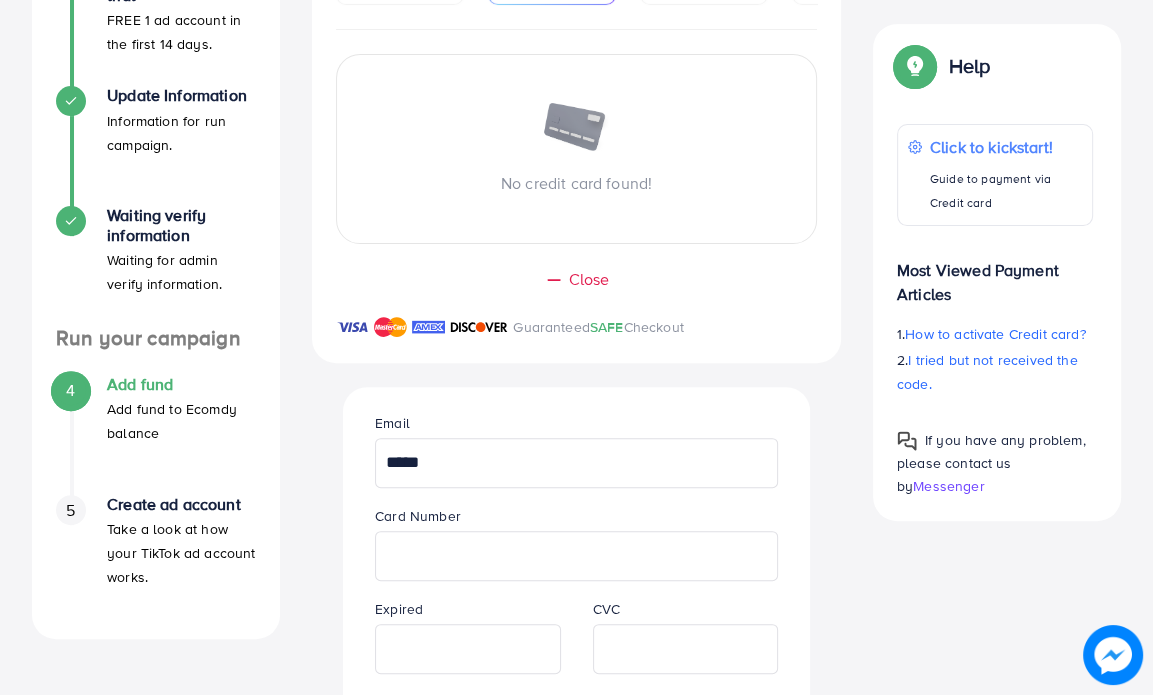 type on "******" 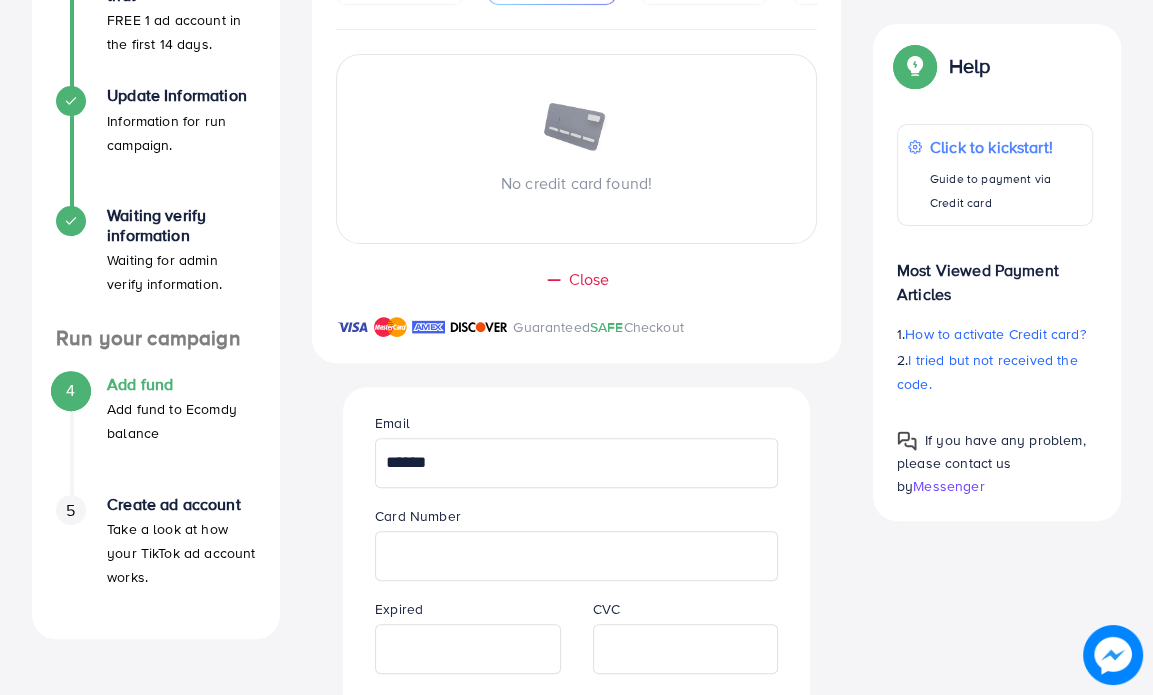 drag, startPoint x: 534, startPoint y: 463, endPoint x: 348, endPoint y: 478, distance: 186.60385 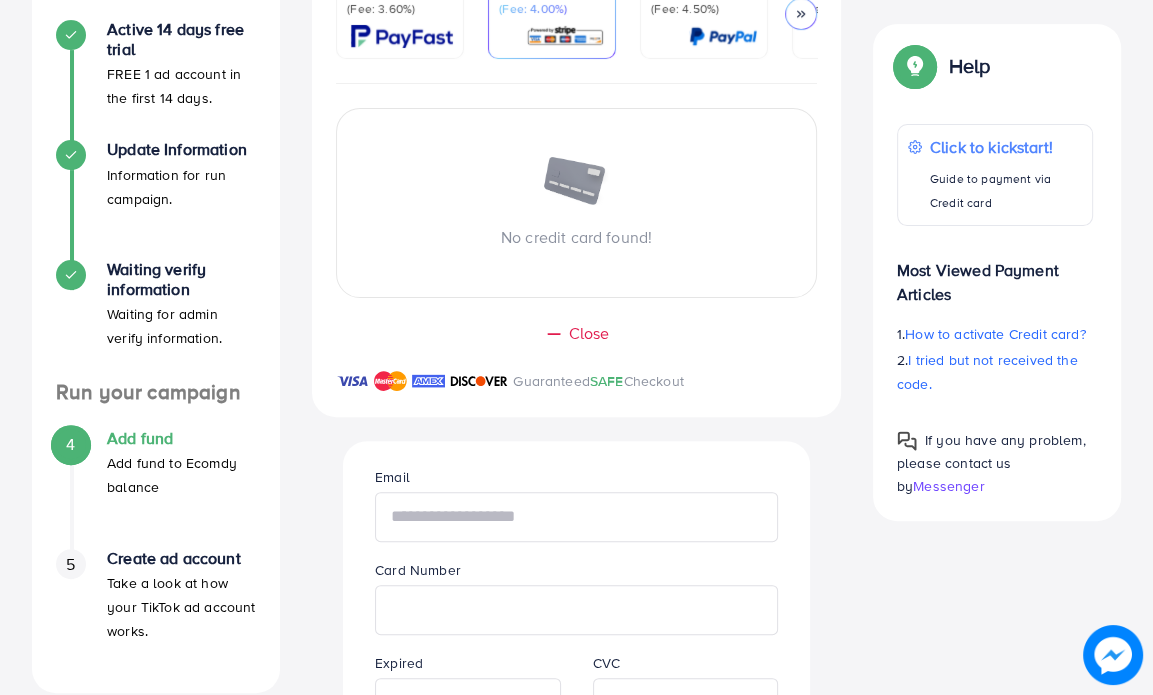 scroll, scrollTop: 400, scrollLeft: 0, axis: vertical 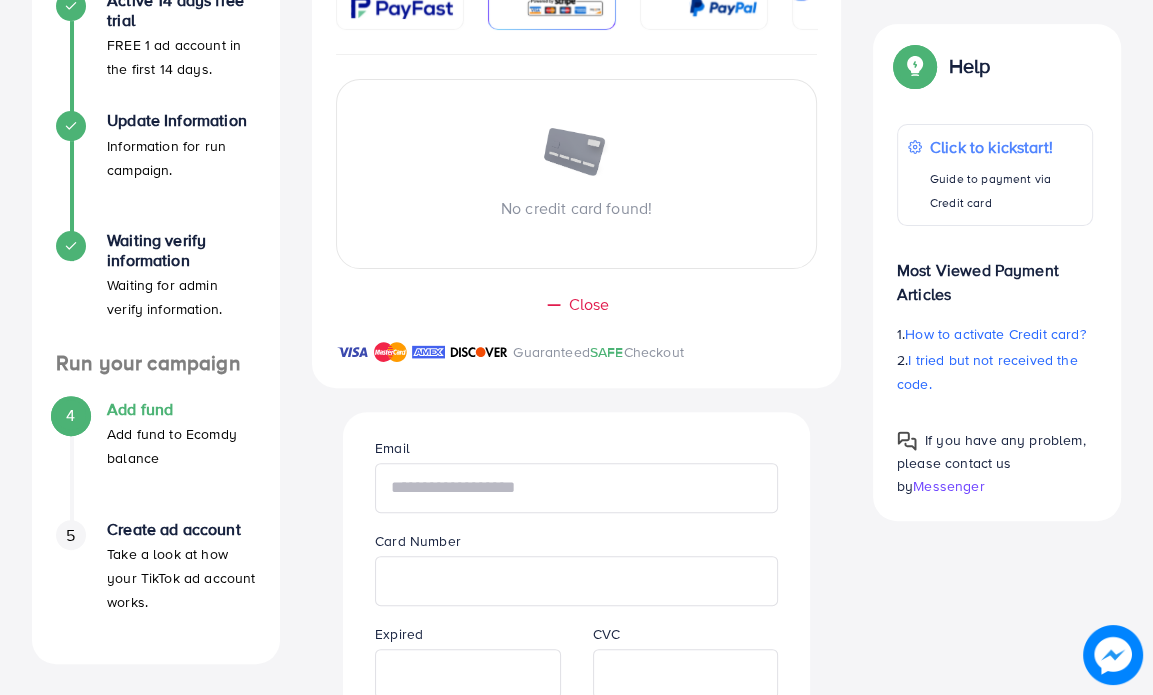 click at bounding box center [576, 488] 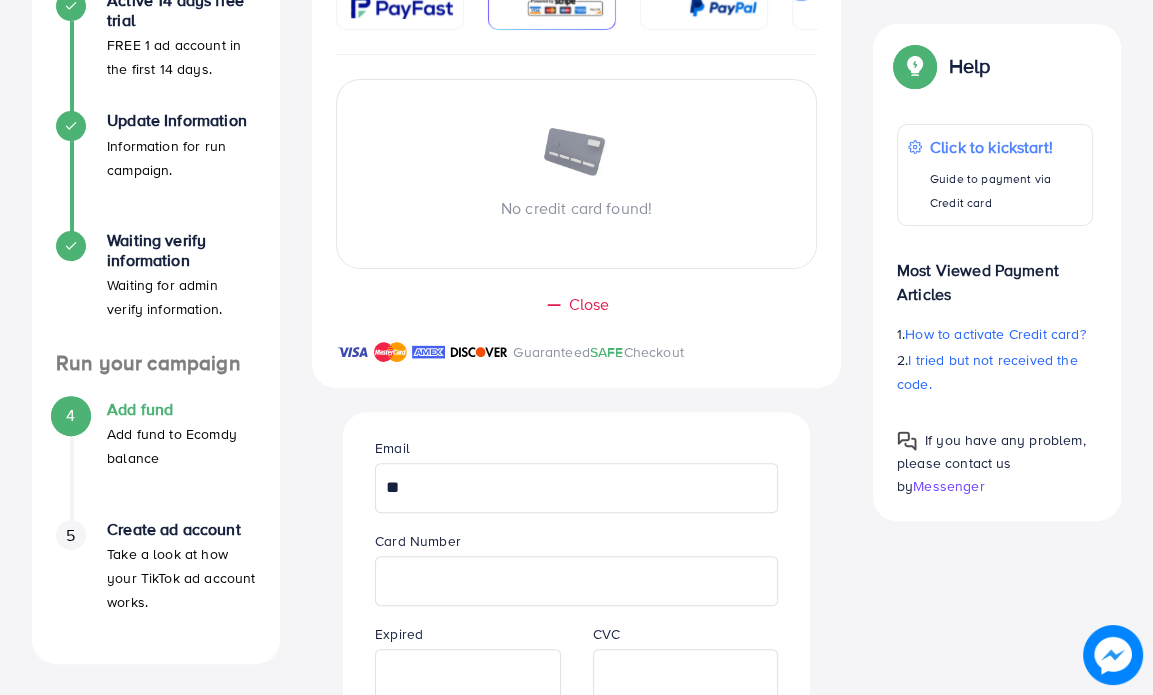 type on "*" 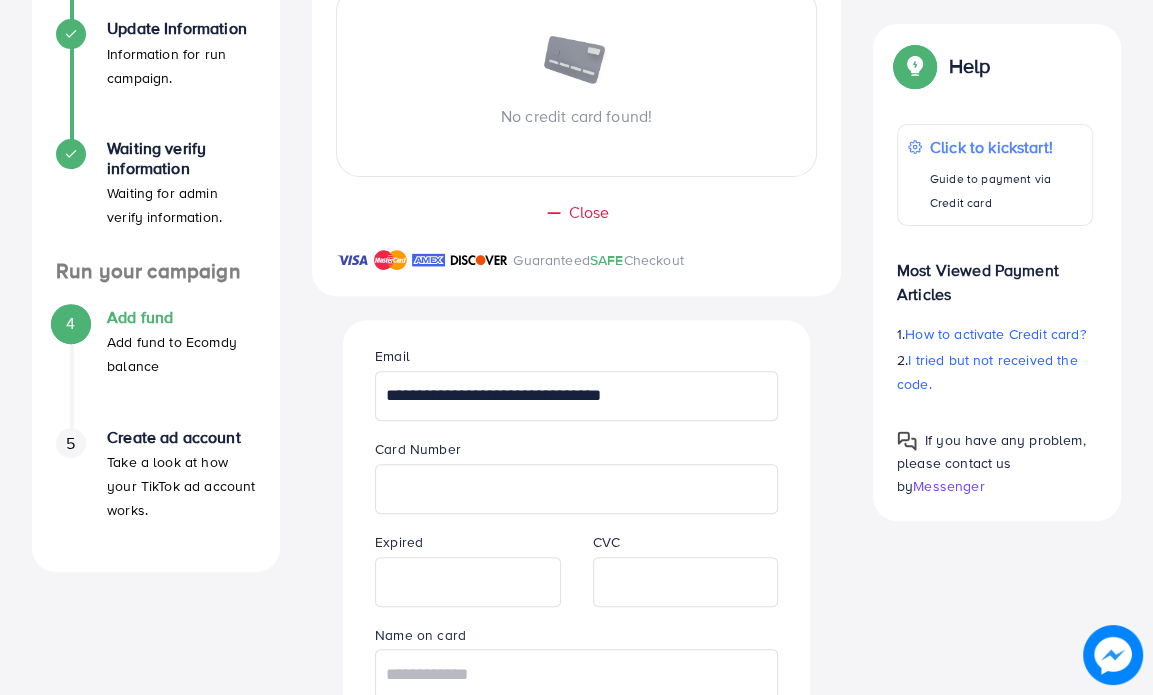 scroll, scrollTop: 500, scrollLeft: 0, axis: vertical 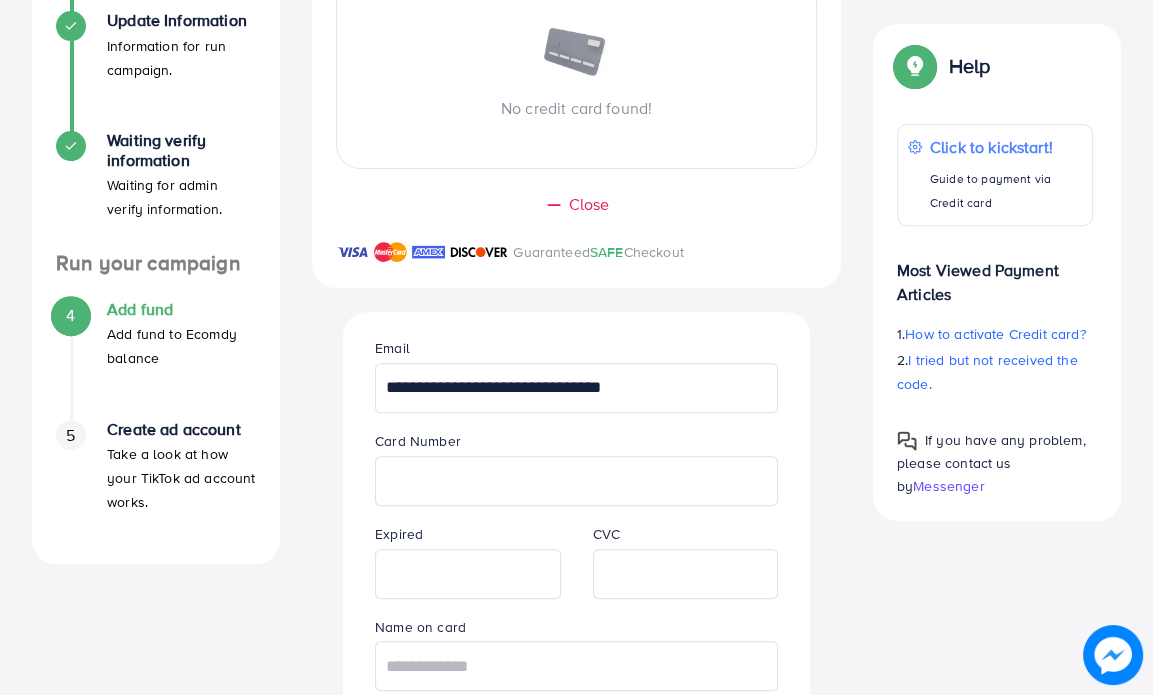 type on "**********" 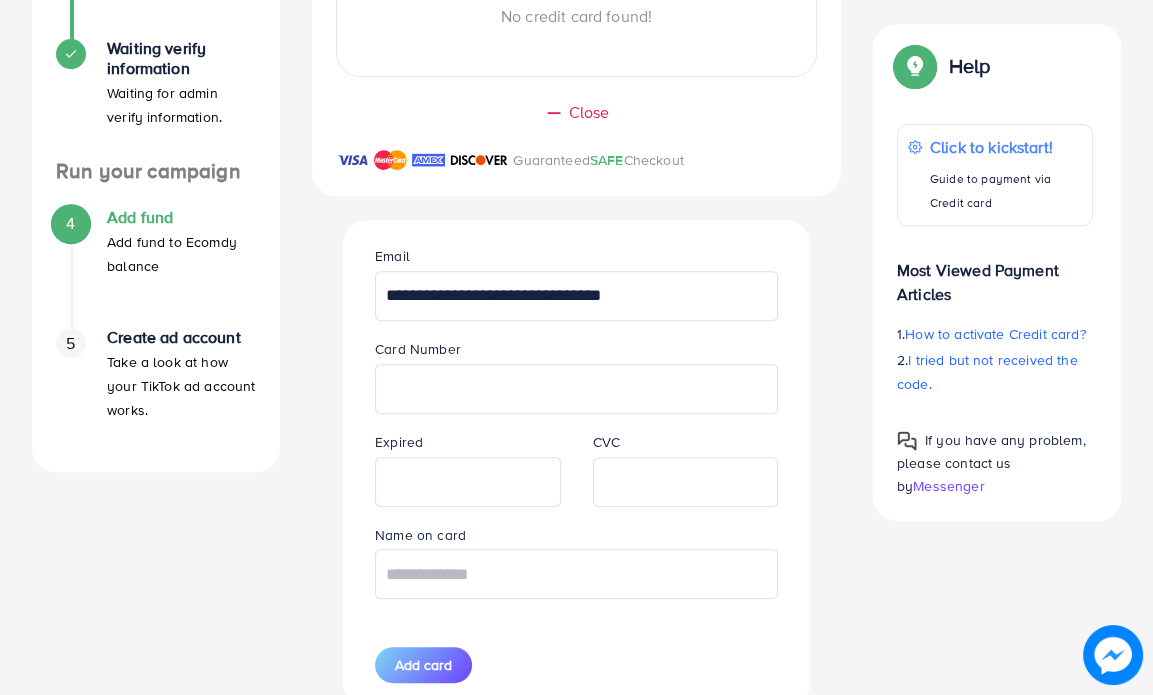 scroll, scrollTop: 600, scrollLeft: 0, axis: vertical 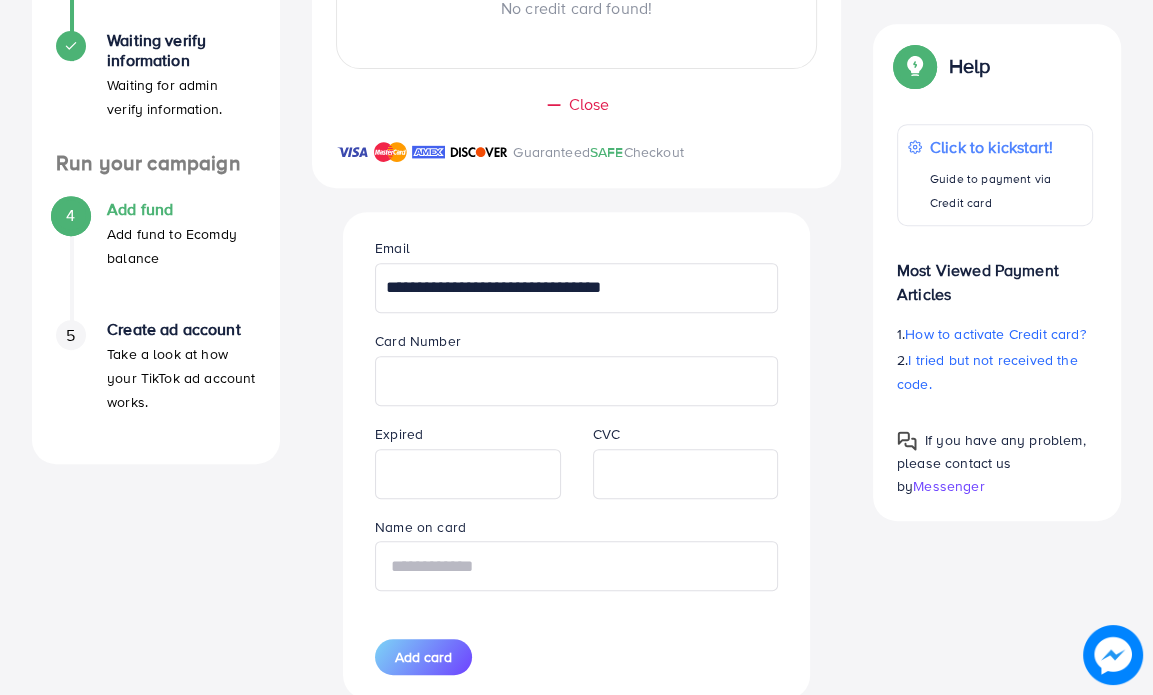 click at bounding box center [576, 566] 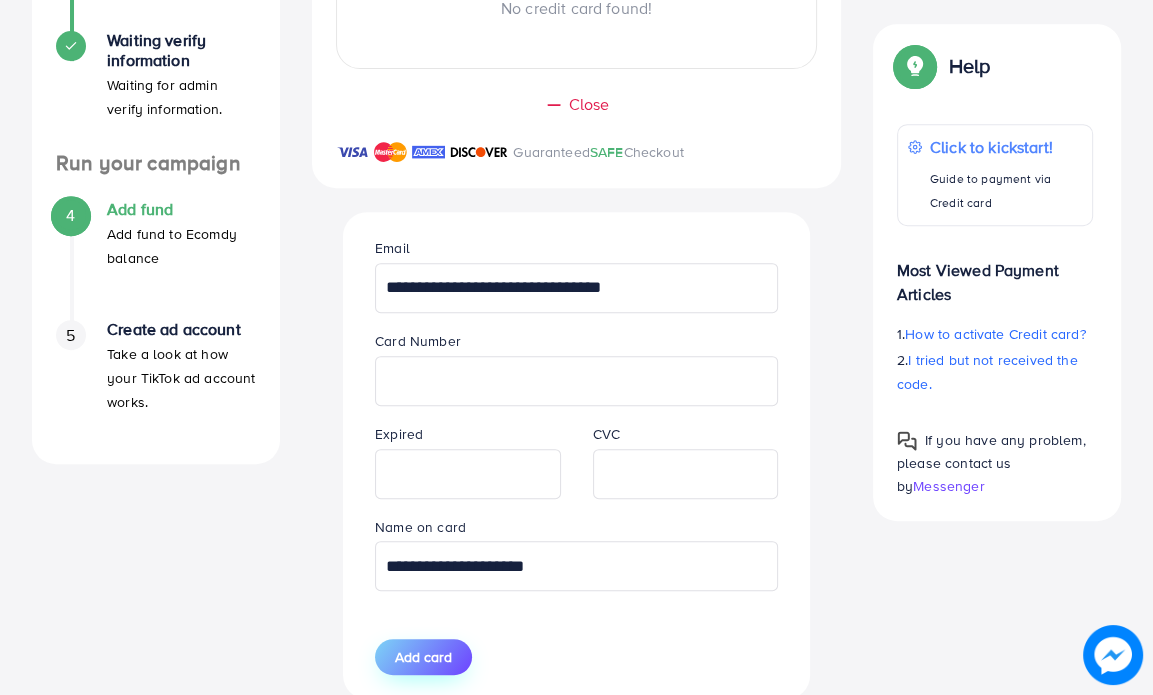 type on "**********" 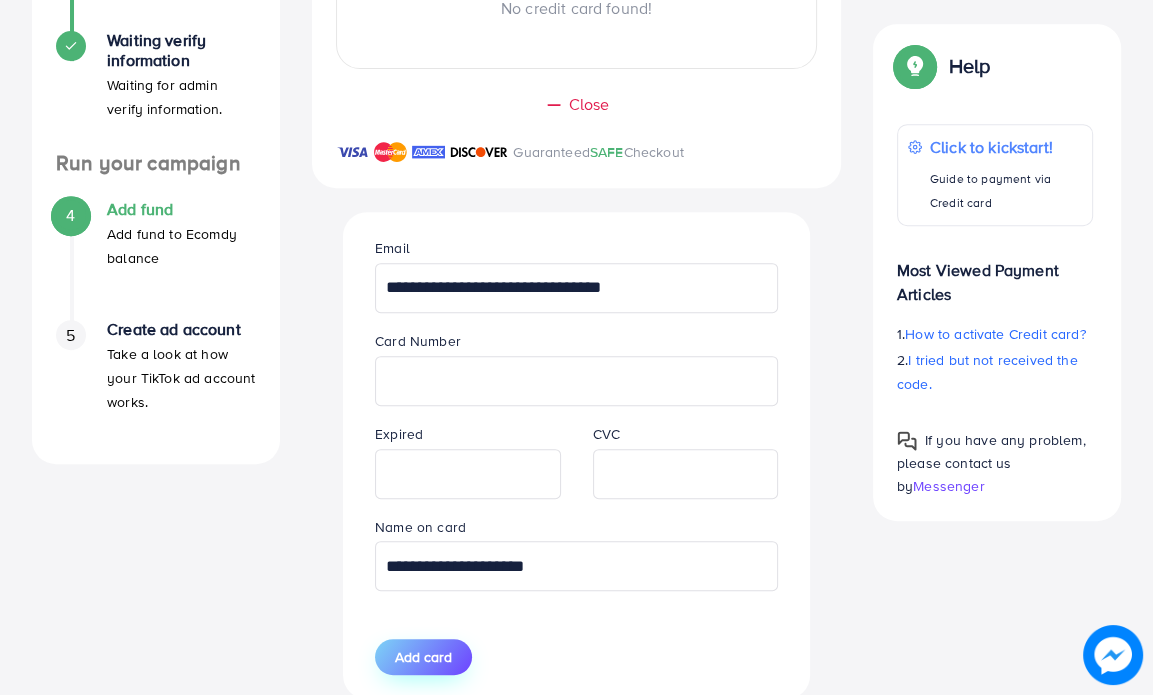 click on "Add card" at bounding box center [423, 657] 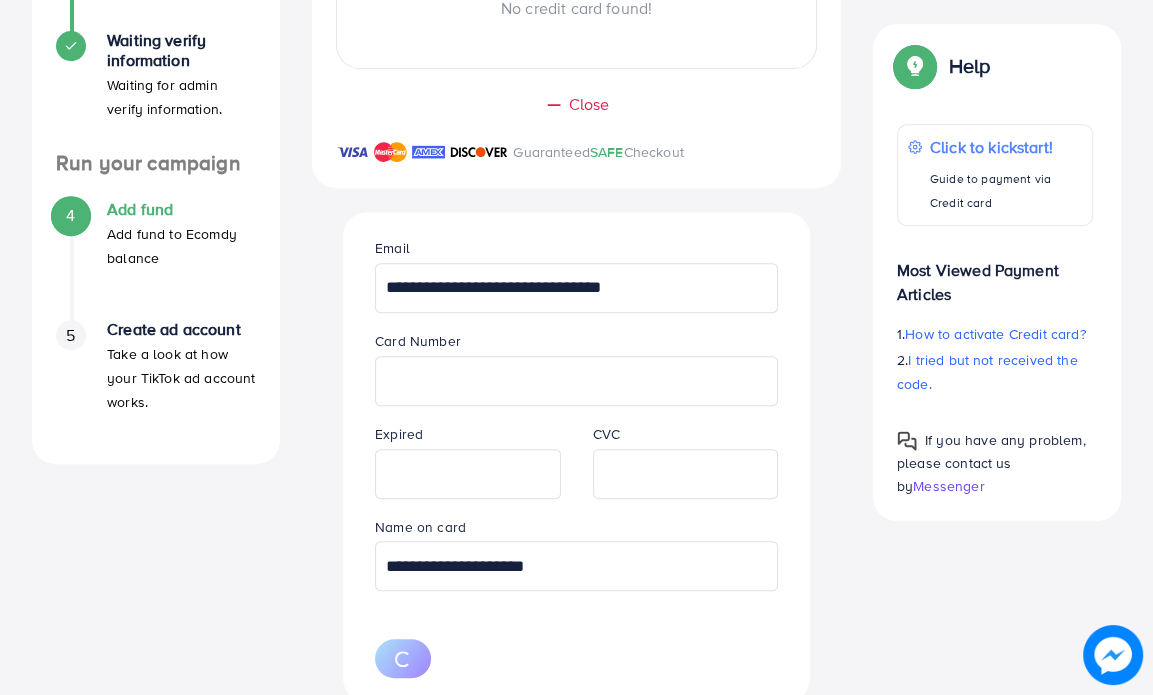 type 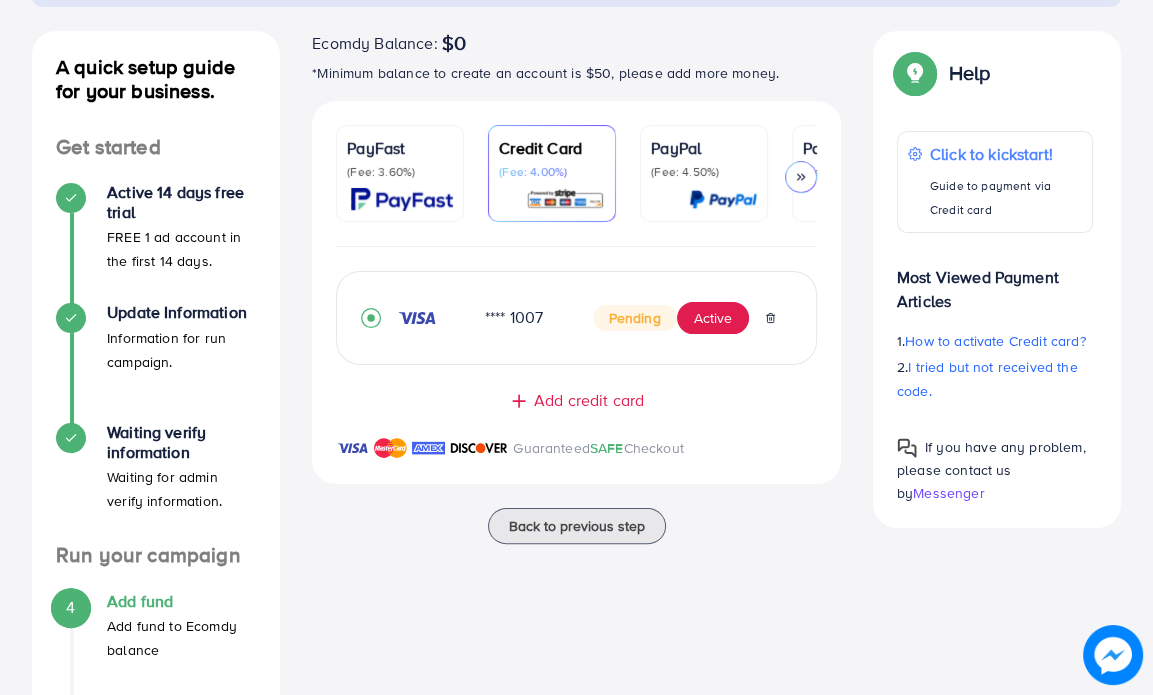 scroll, scrollTop: 200, scrollLeft: 0, axis: vertical 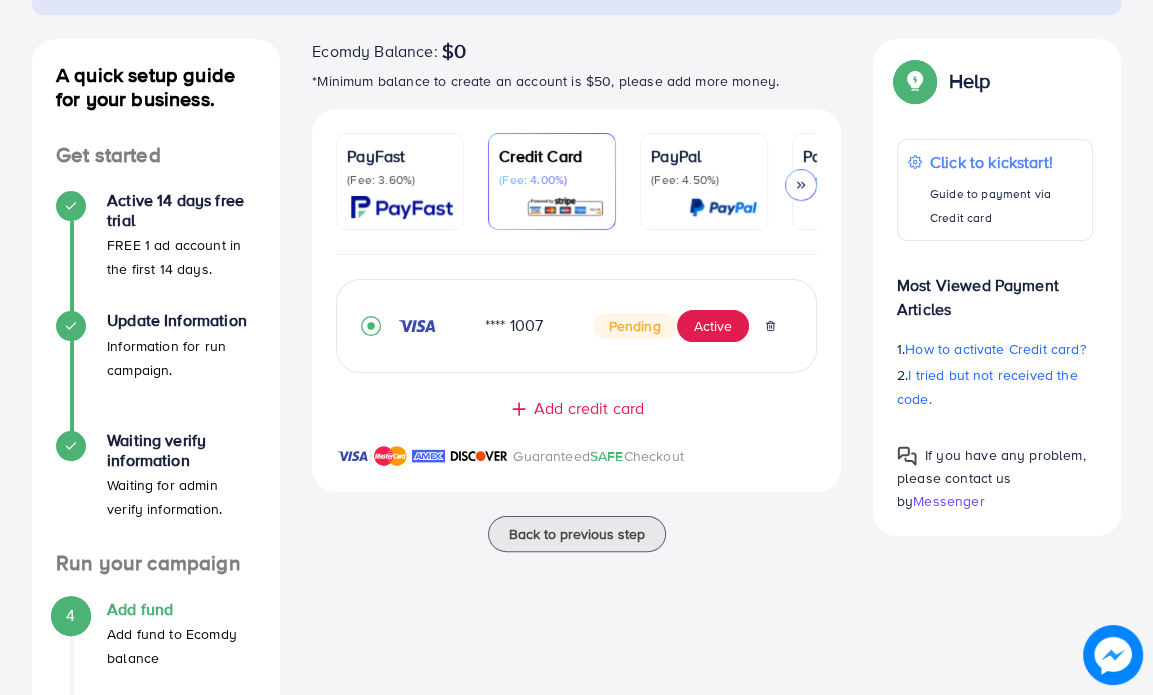 click on "**** 1007" at bounding box center (523, 325) 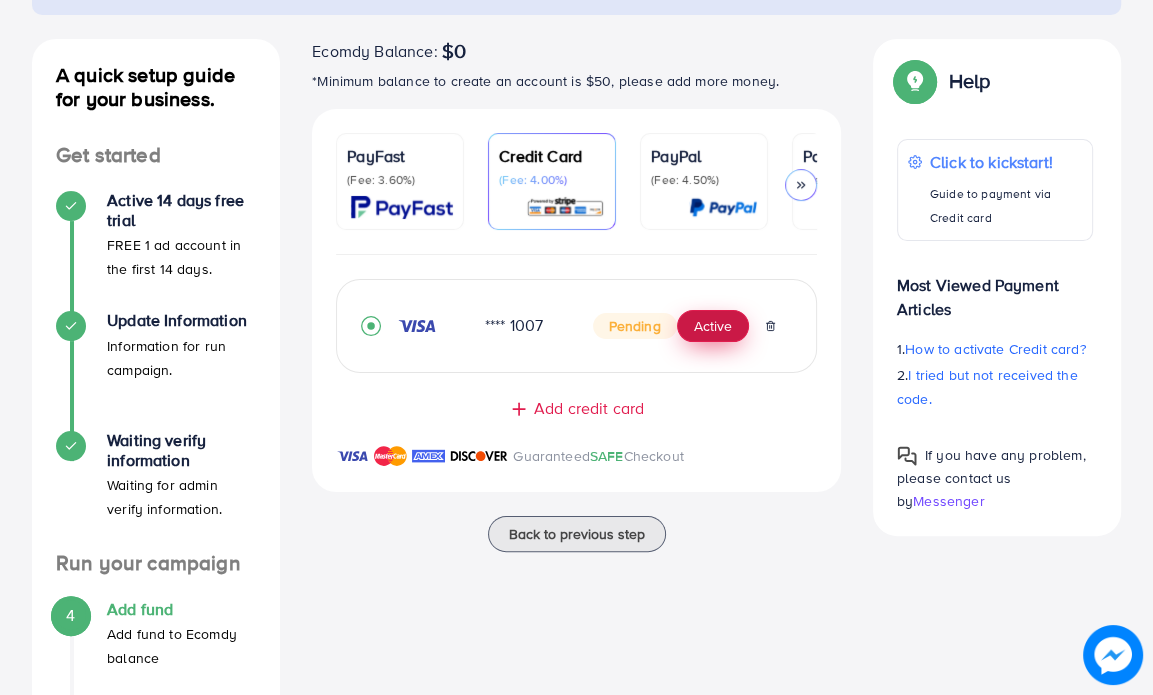 click on "Active" at bounding box center (713, 326) 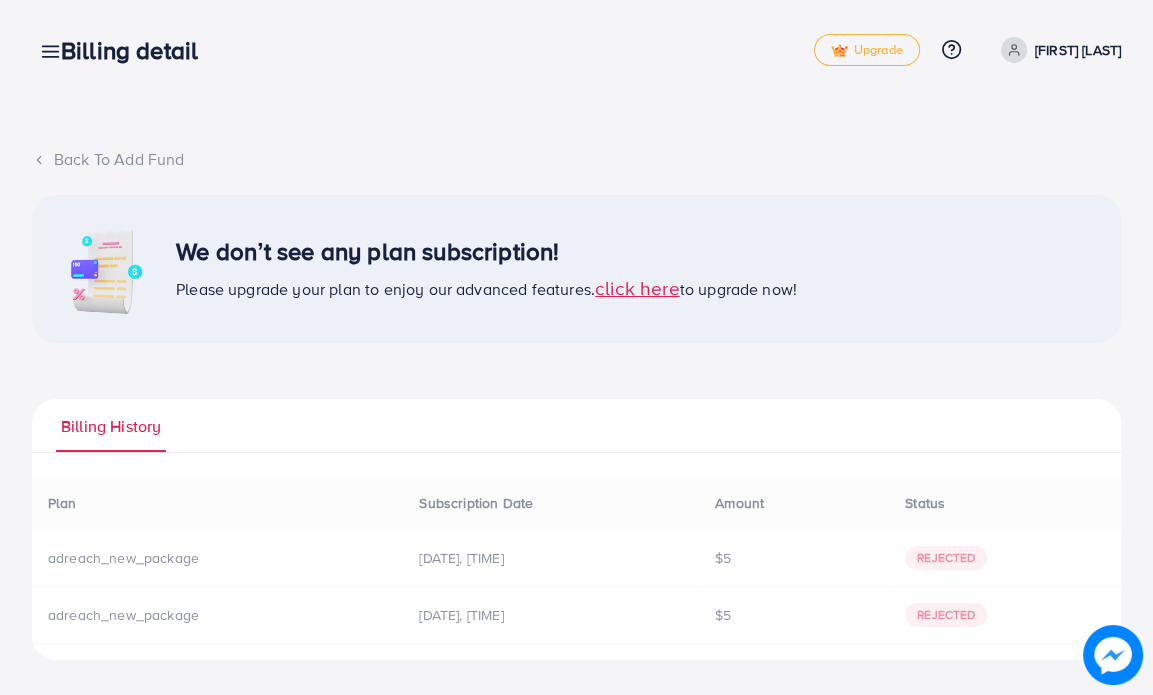 scroll, scrollTop: 0, scrollLeft: 0, axis: both 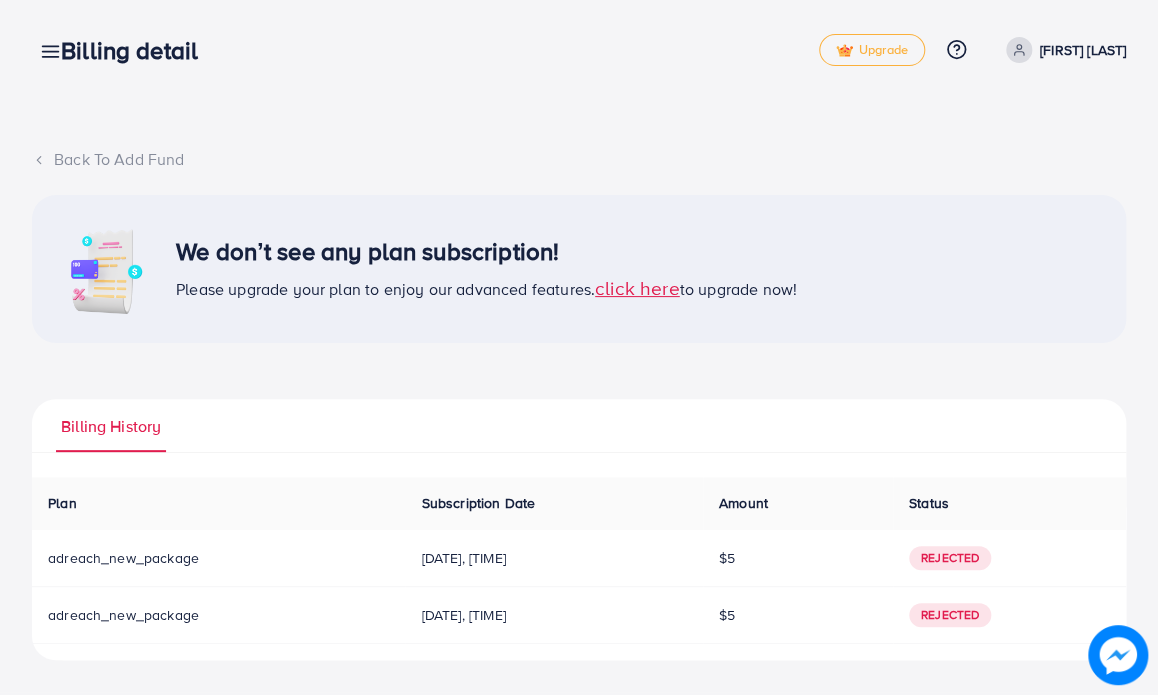 click on "Amount" at bounding box center [798, 503] 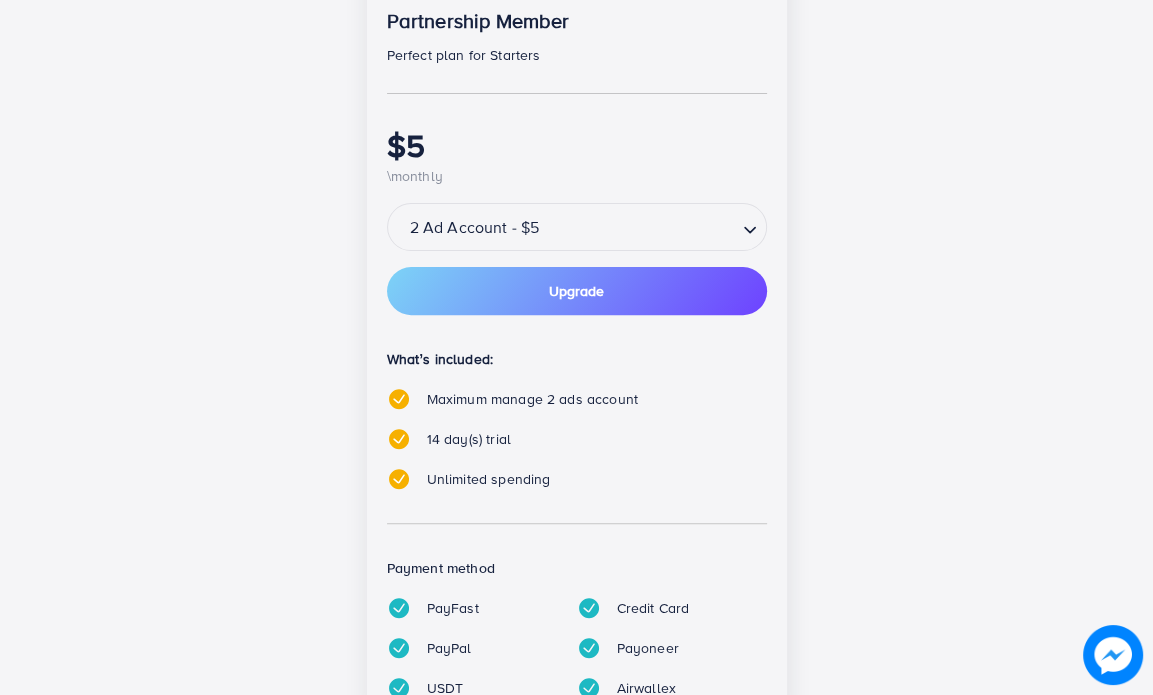 scroll, scrollTop: 432, scrollLeft: 0, axis: vertical 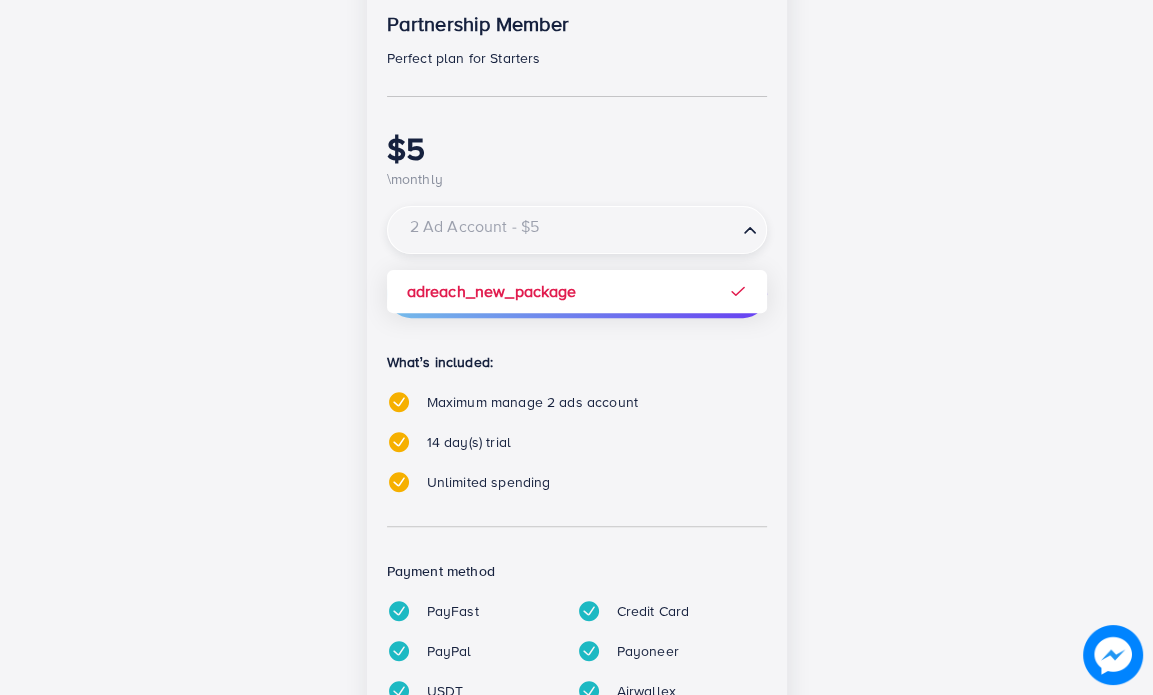 click on "Loading..." at bounding box center [751, 230] 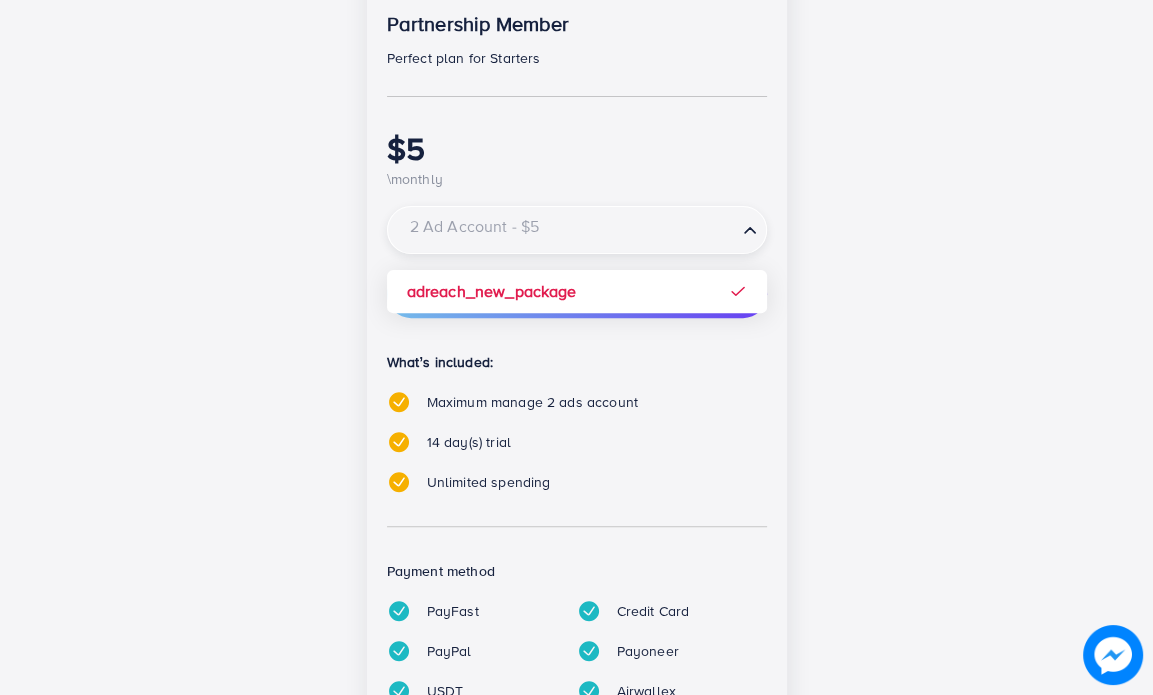 click on "Loading..." at bounding box center [751, 230] 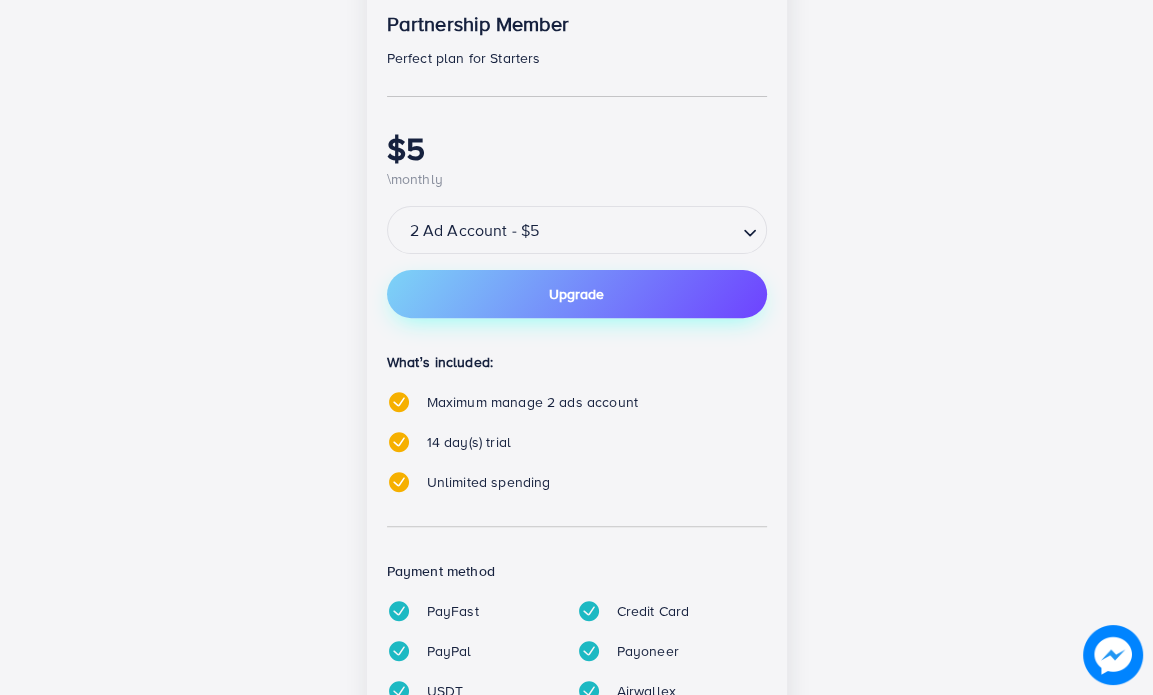 click on "Upgrade" at bounding box center [577, 294] 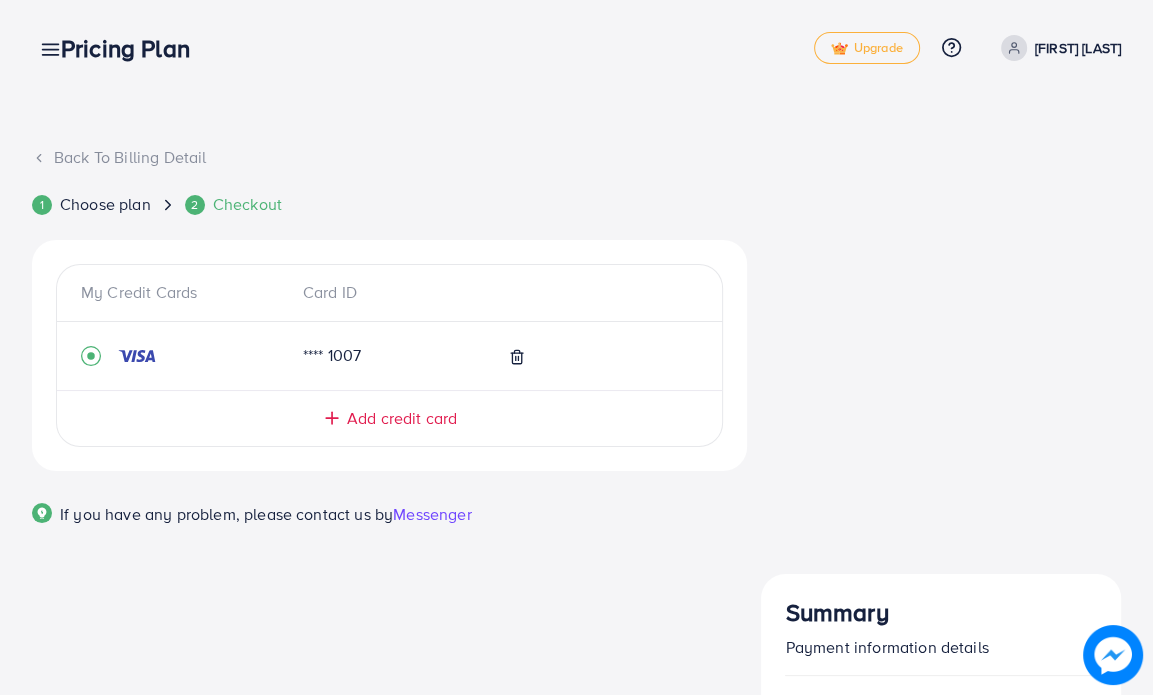scroll, scrollTop: 0, scrollLeft: 0, axis: both 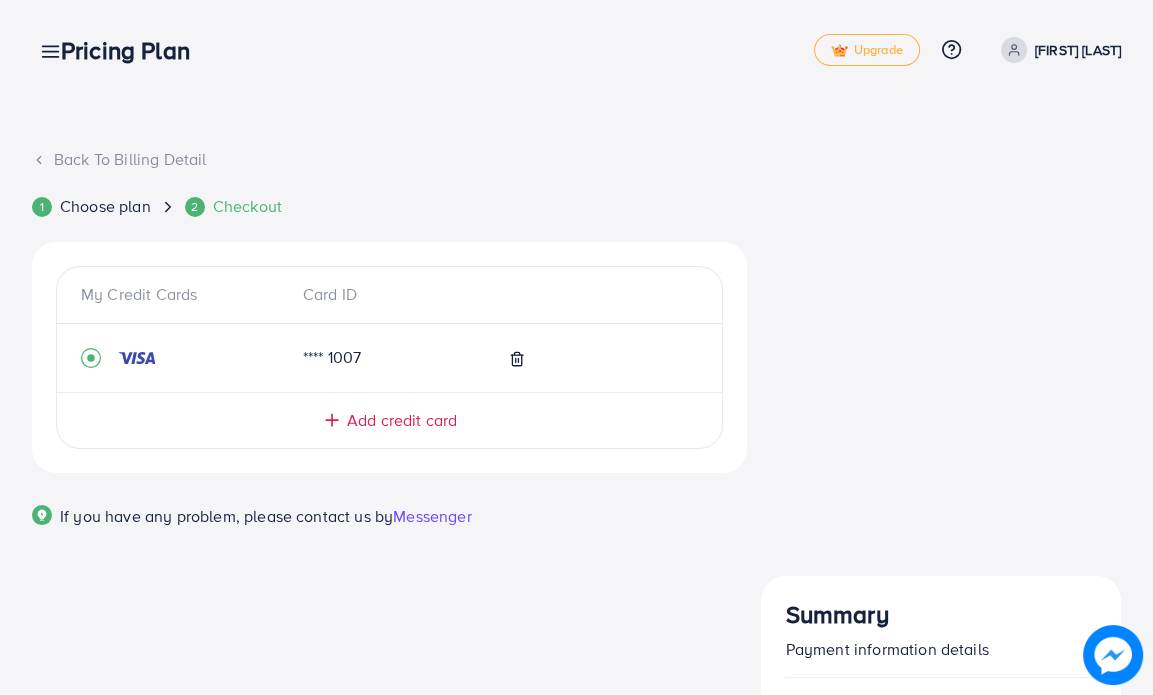 click on "Start Plan" at bounding box center [941, 899] 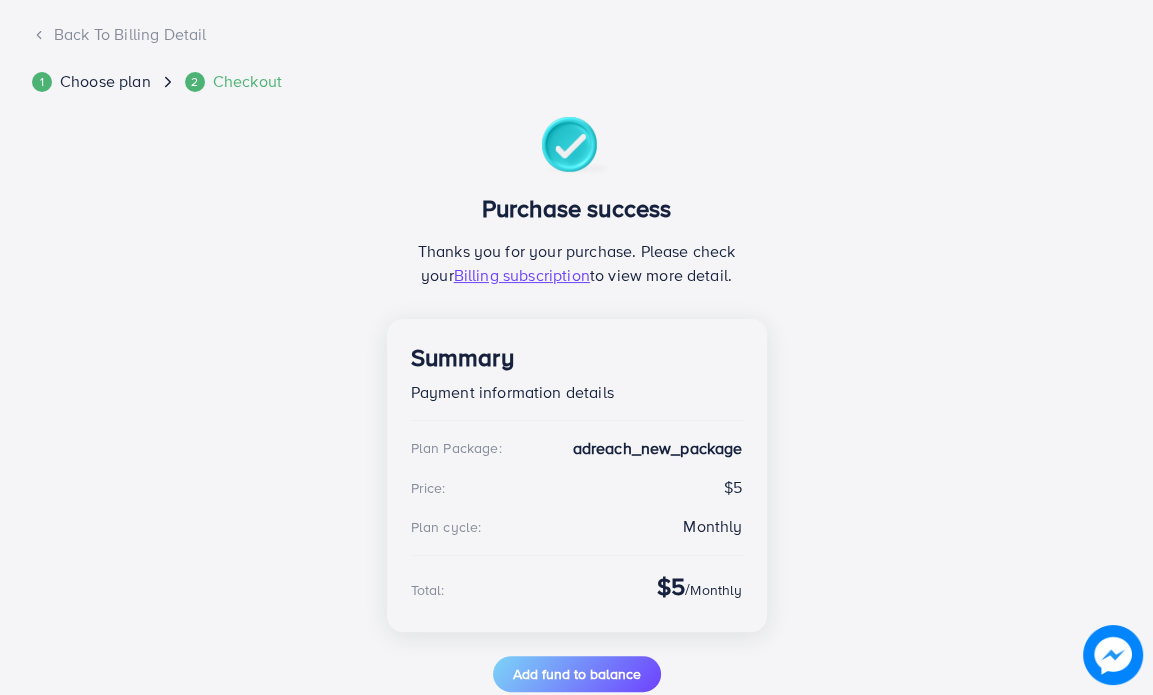 scroll, scrollTop: 169, scrollLeft: 0, axis: vertical 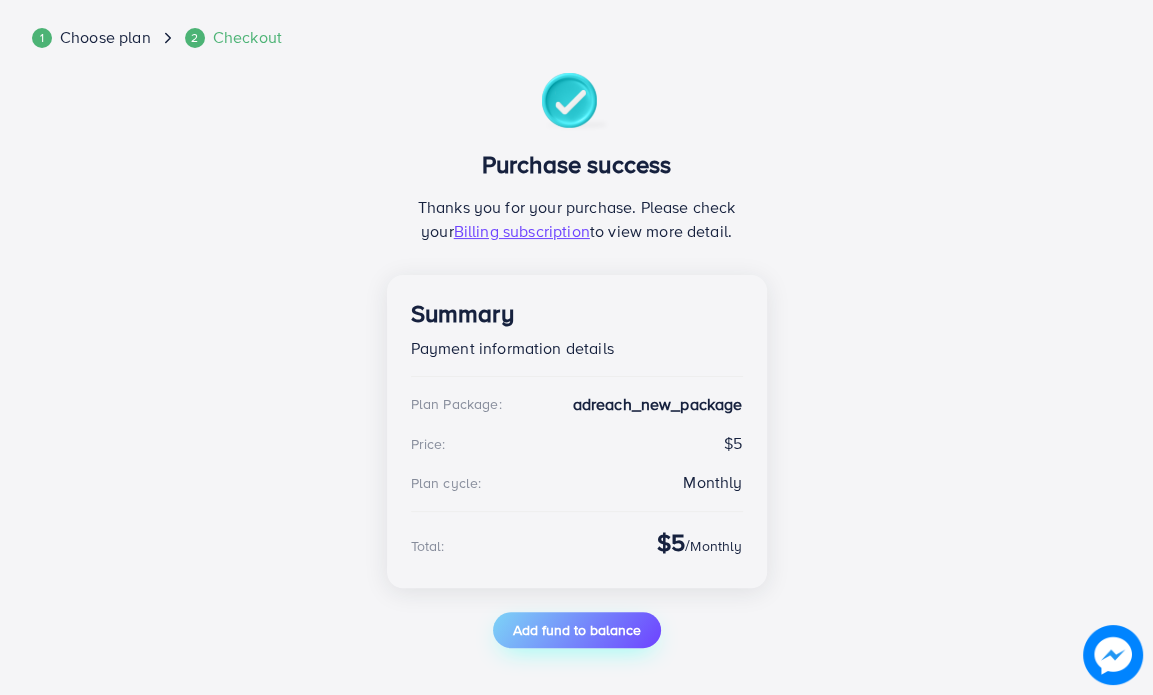 click on "Add fund to balance" at bounding box center [577, 630] 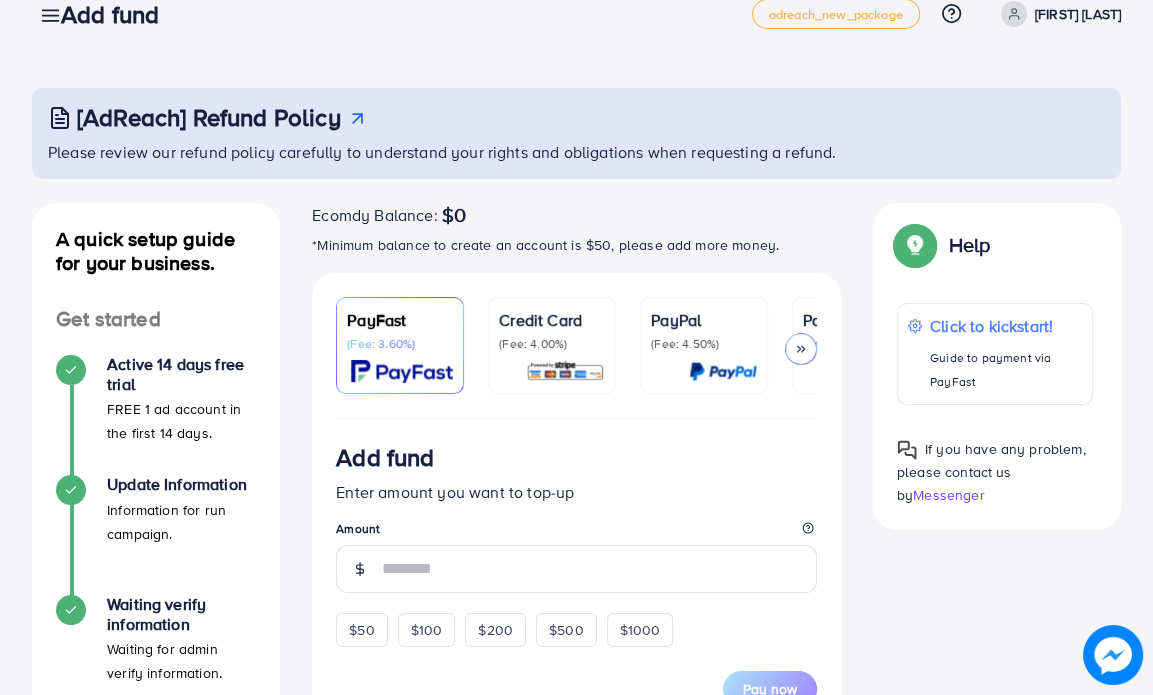scroll, scrollTop: 100, scrollLeft: 0, axis: vertical 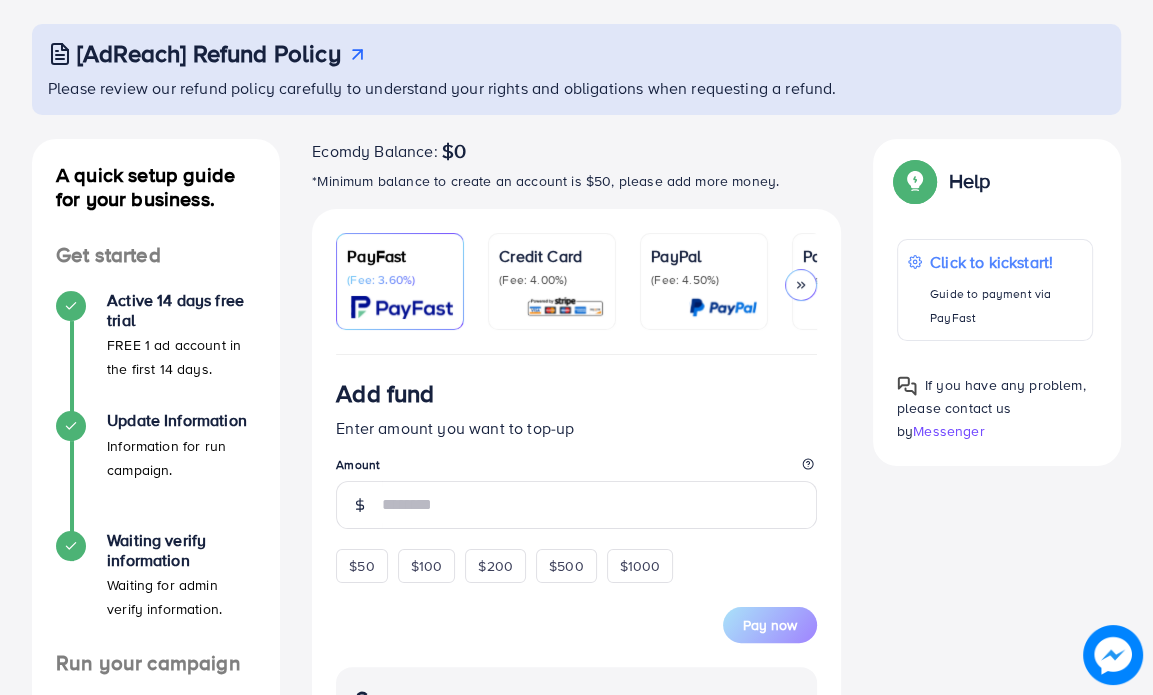 click at bounding box center (565, 307) 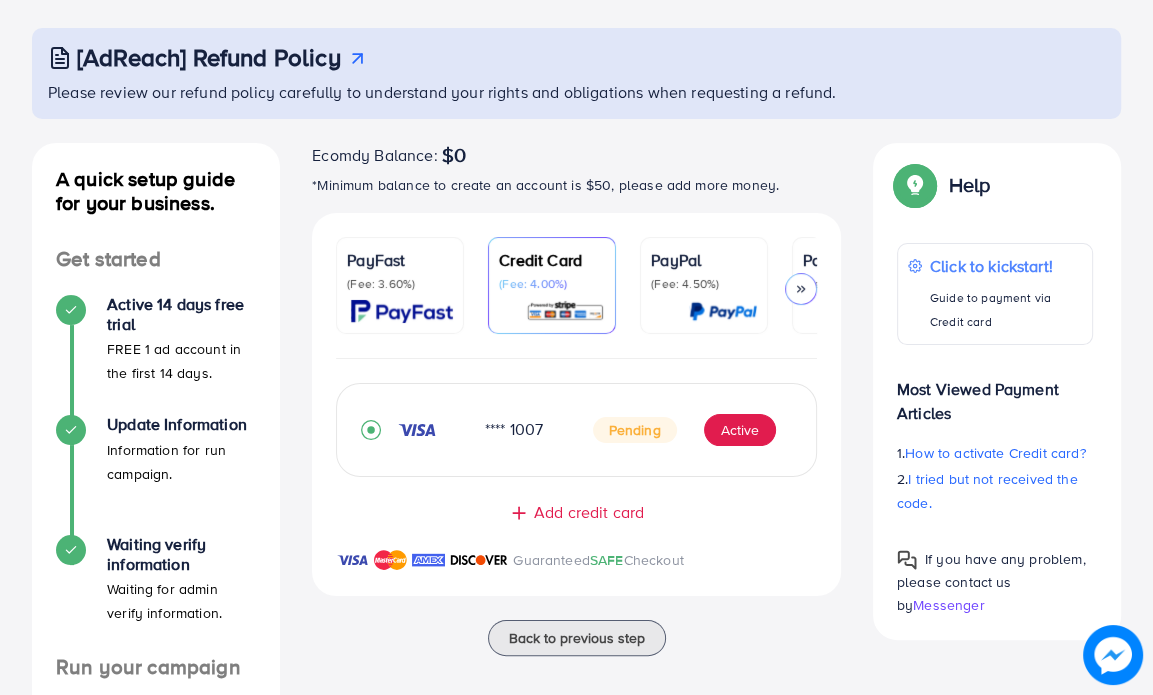 scroll, scrollTop: 0, scrollLeft: 0, axis: both 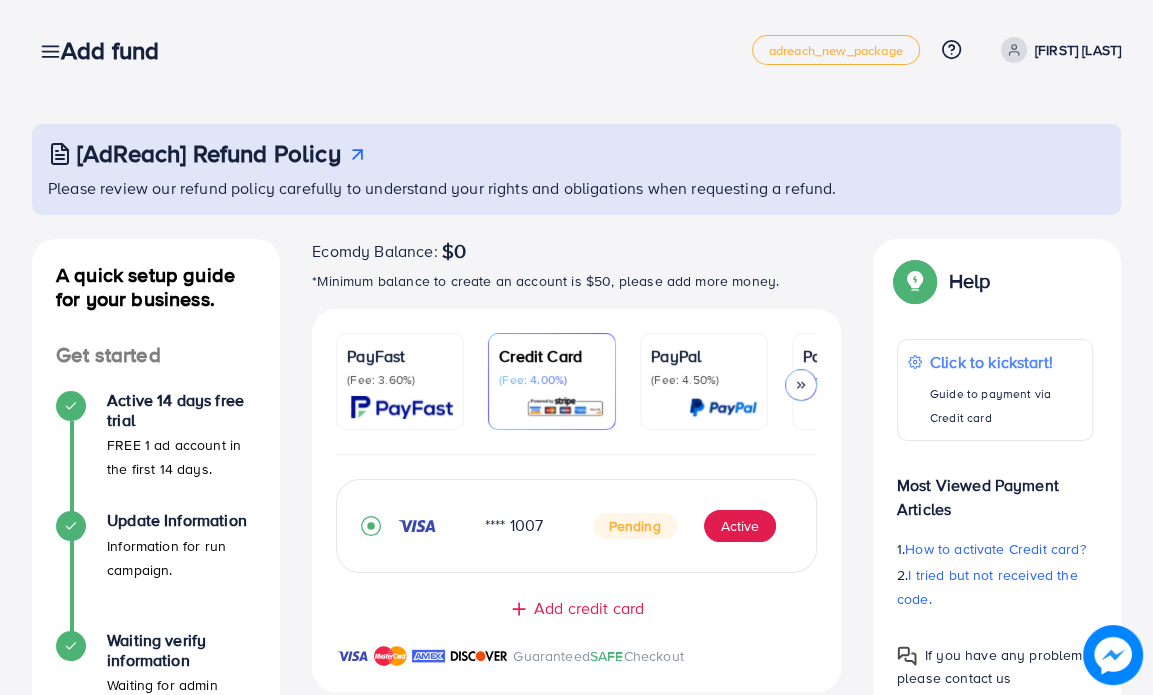 click on "(Fee: 3.60%)" at bounding box center (400, 380) 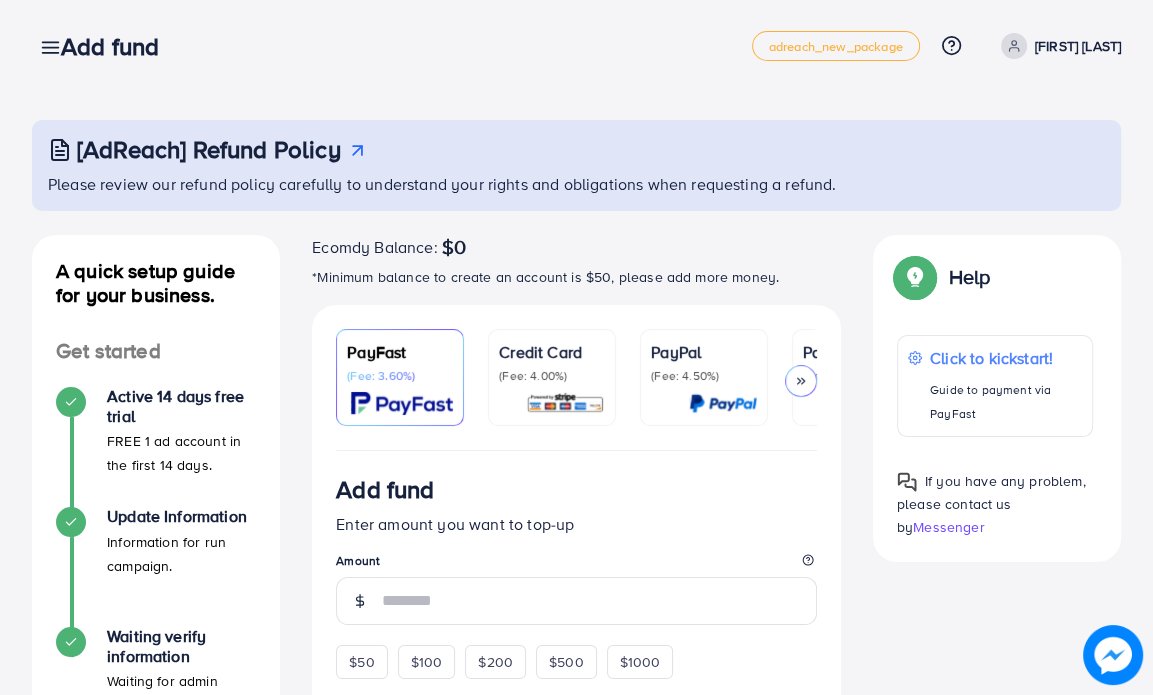 scroll, scrollTop: 0, scrollLeft: 0, axis: both 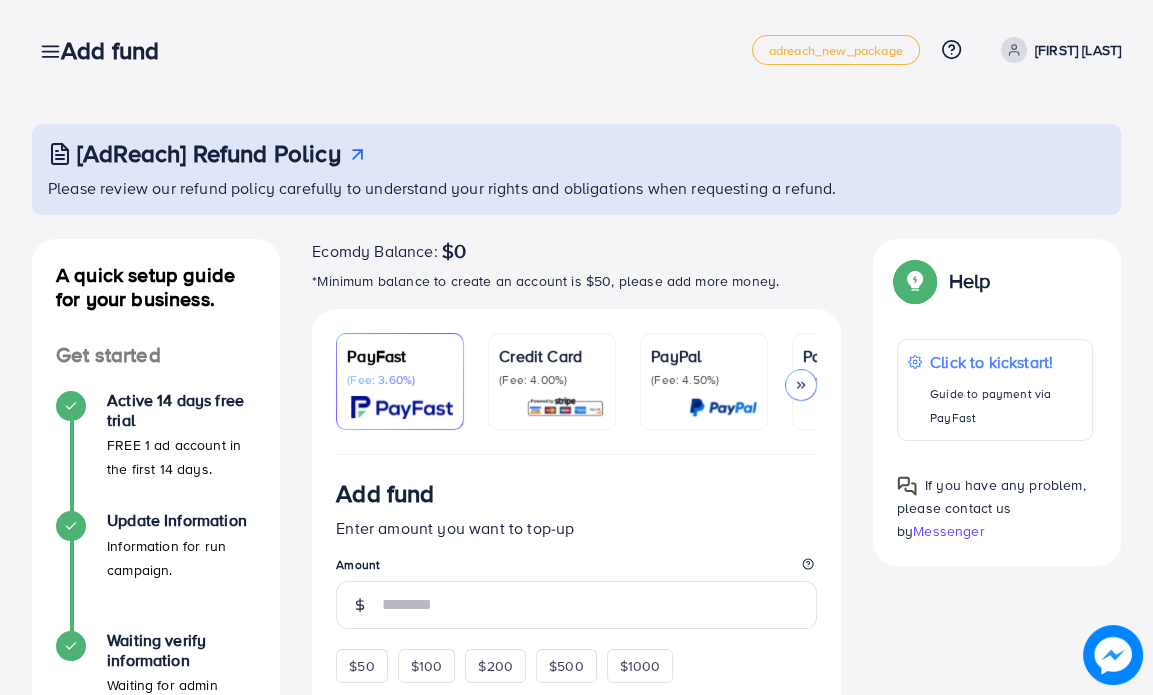click on "Credit Card   (Fee: 4.00%)" at bounding box center (552, 366) 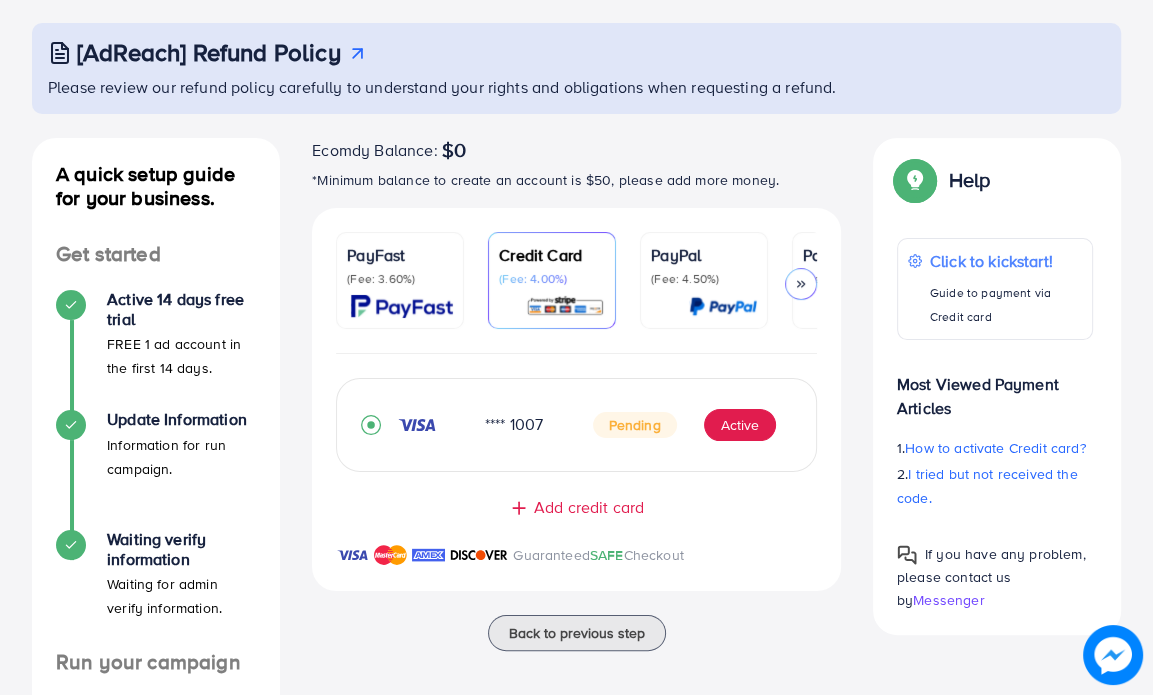 scroll, scrollTop: 100, scrollLeft: 0, axis: vertical 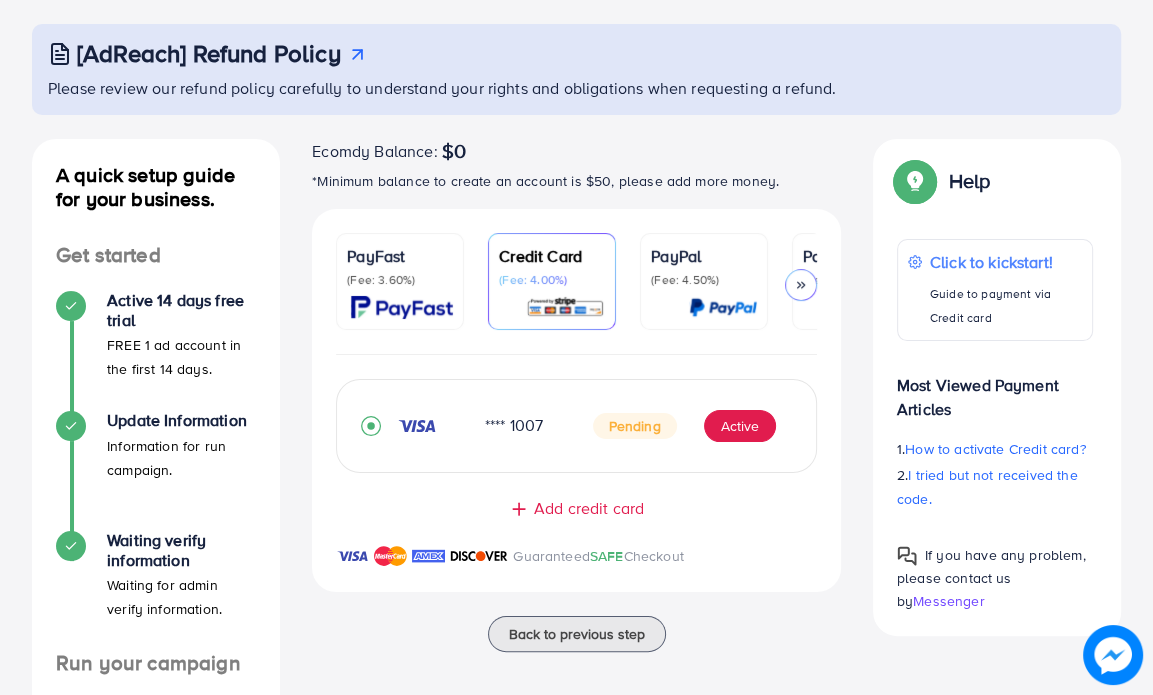 click on "PayFast   (Fee: 3.60%)   Credit Card   (Fee: 4.00%)   PayPal   (Fee: 4.50%)   Payoneer   (Fee: 1.00%)   USDT   (Fee: 0.00%)   Airwallex   (Fee: 0.00%)" at bounding box center (576, 294) 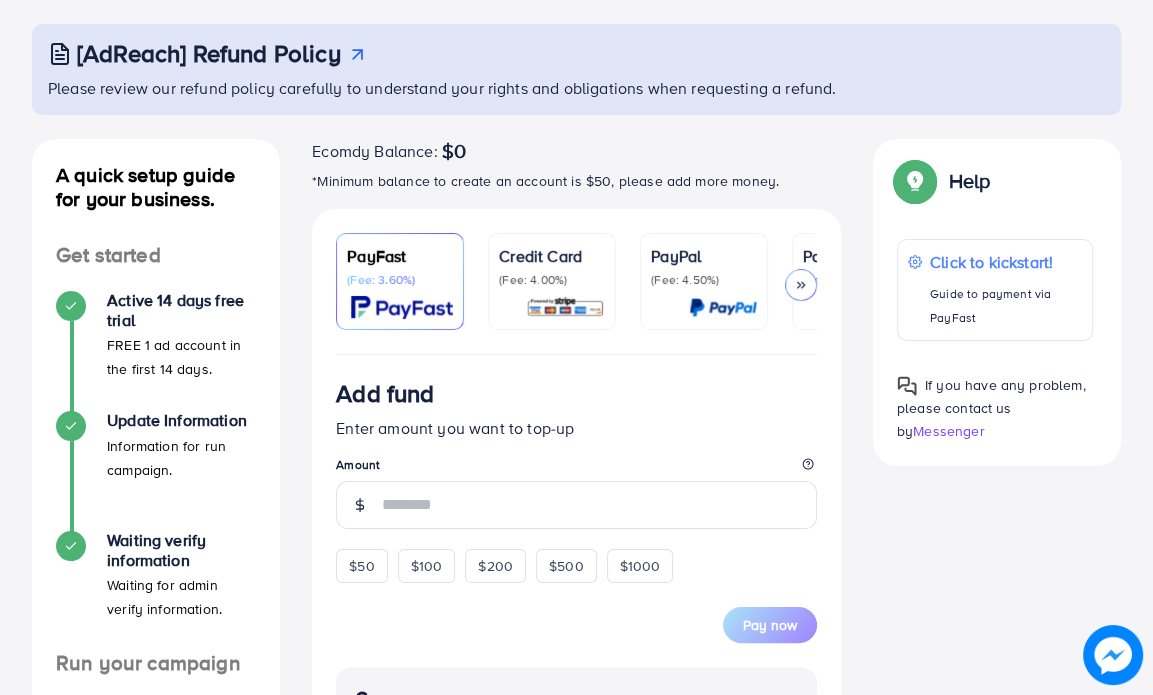 click on "(Fee: 4.00%)" at bounding box center (552, 280) 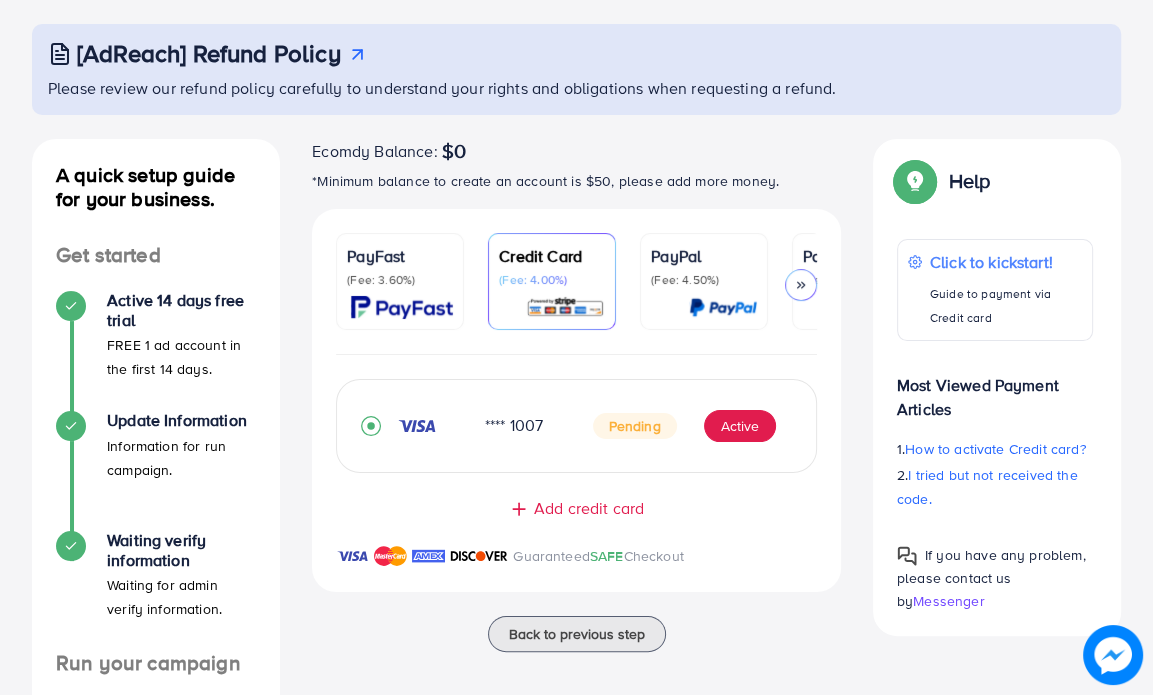 click on "PayFast" at bounding box center (400, 256) 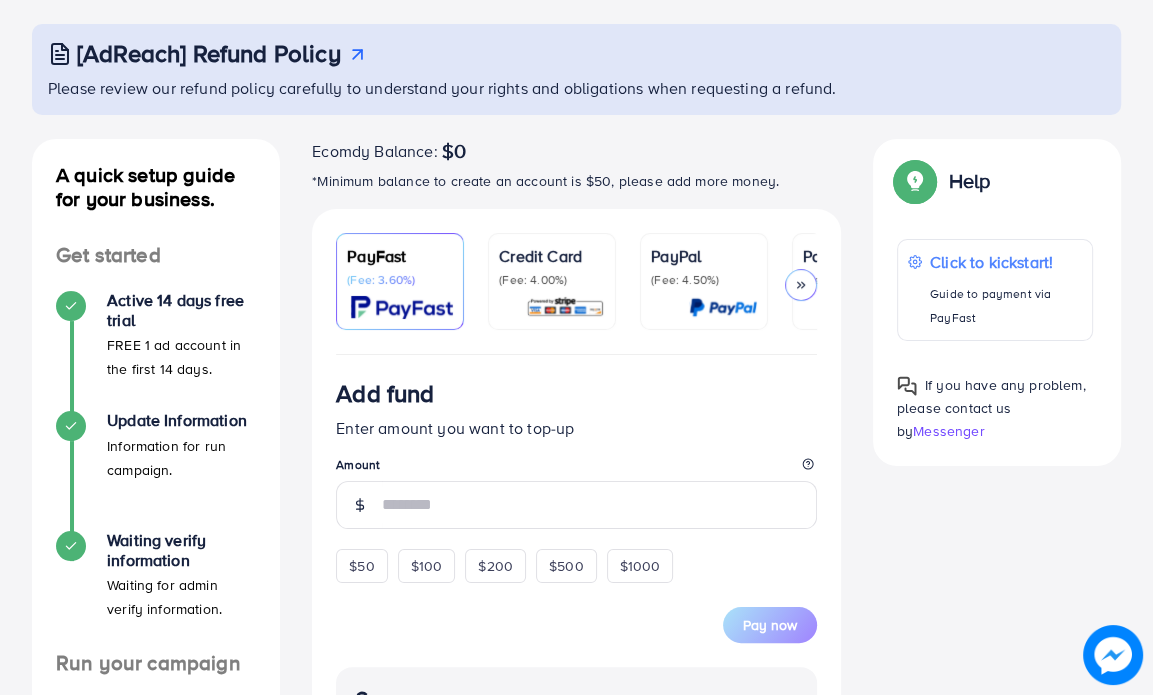 click on "Credit Card" at bounding box center (552, 256) 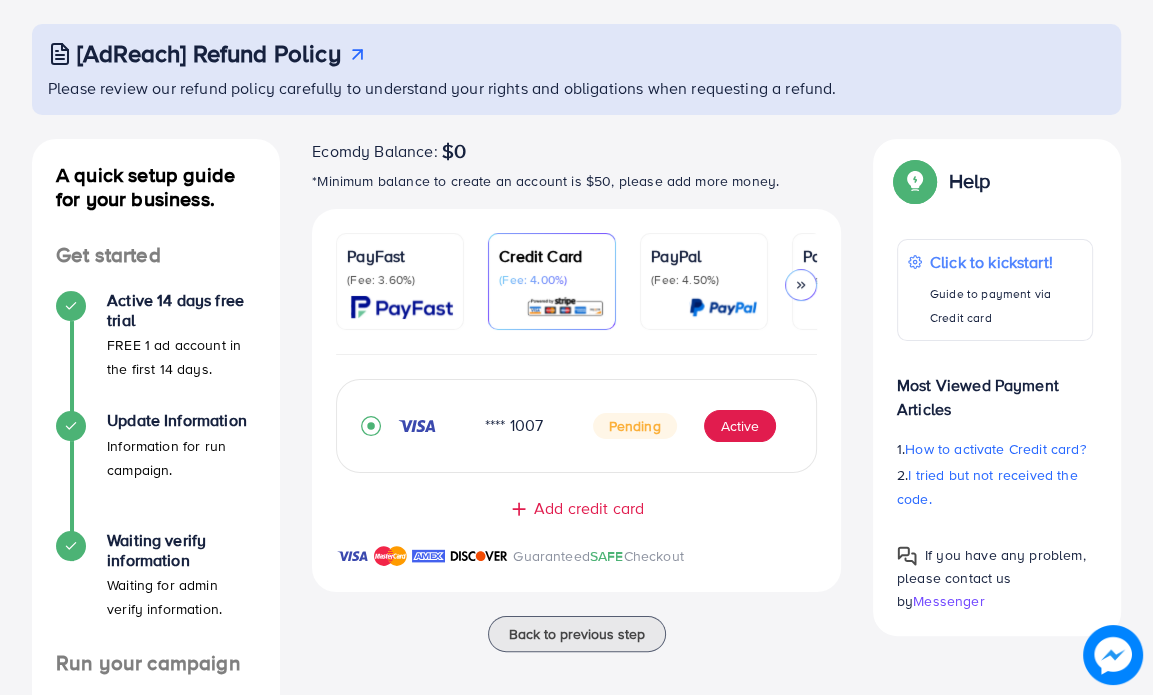 click at bounding box center [402, 307] 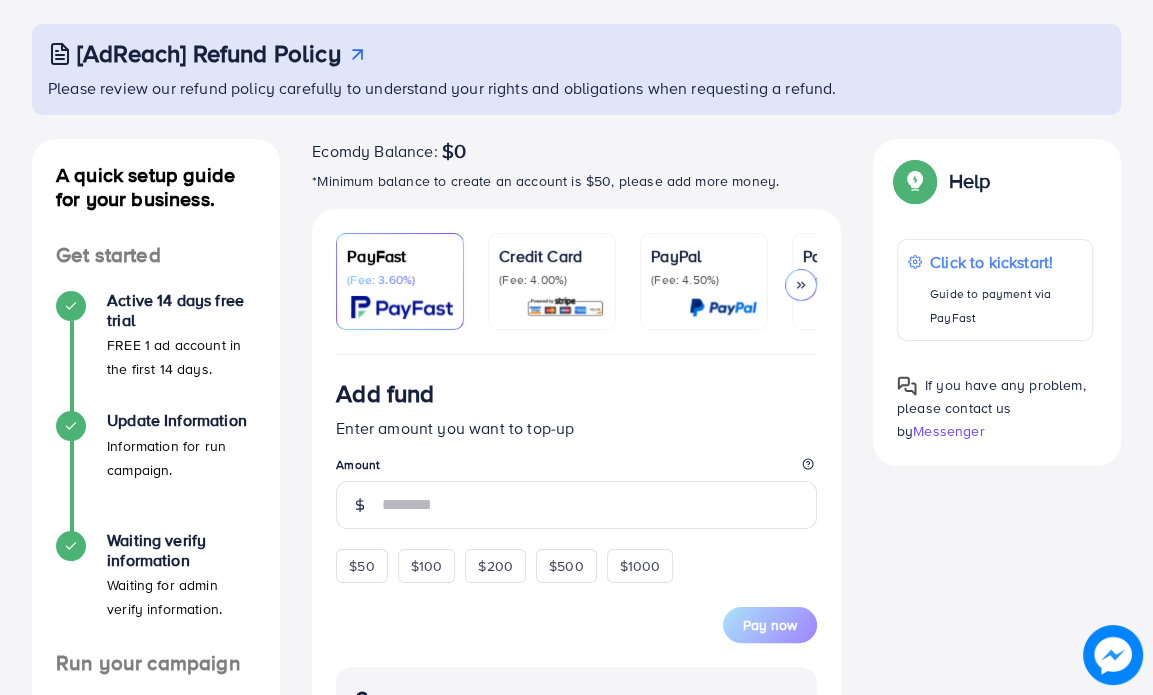 click on "Credit Card   (Fee: 4.00%)" at bounding box center [552, 281] 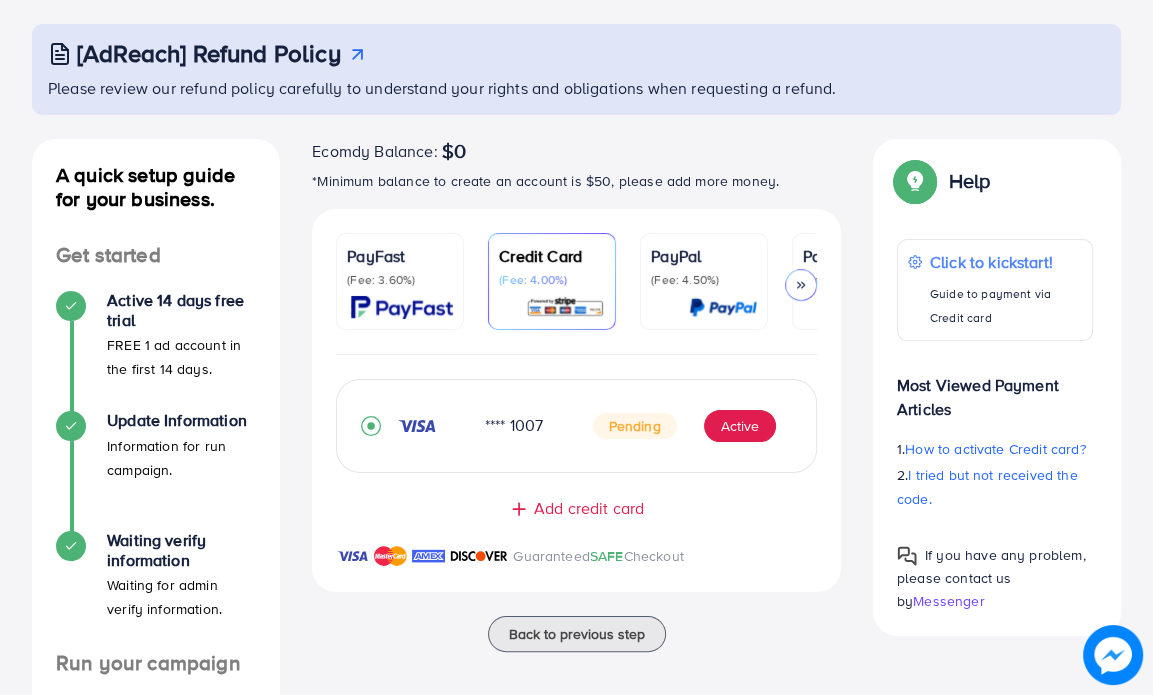 click on "PayPal   (Fee: 4.50%)" at bounding box center [704, 281] 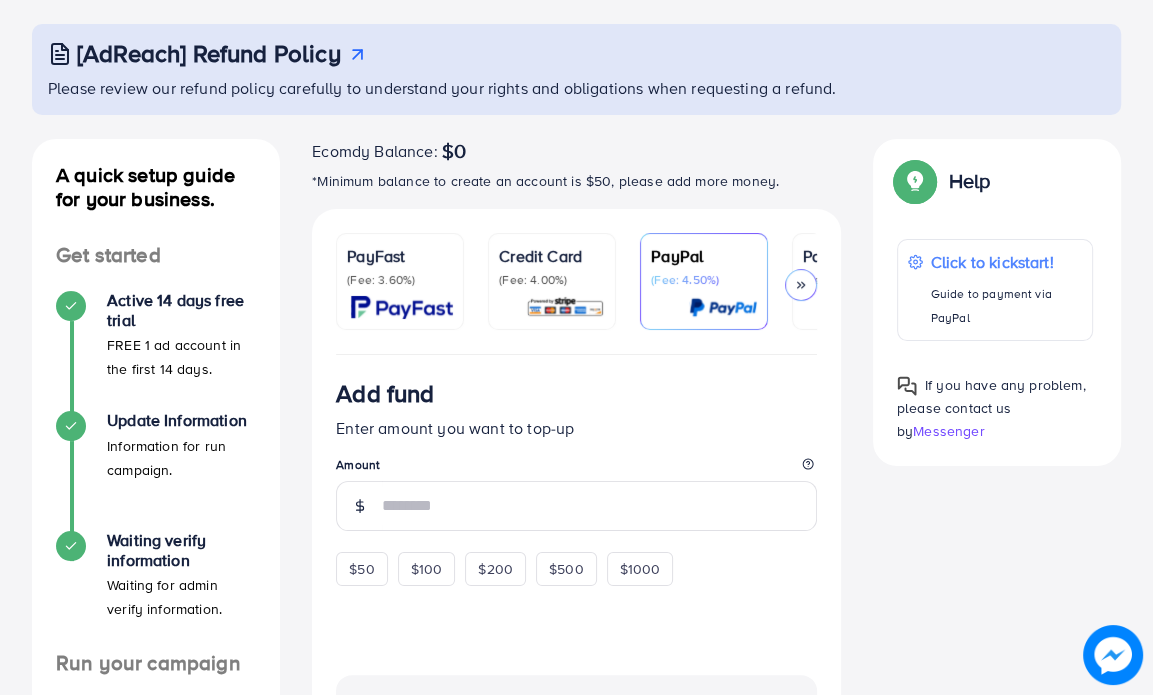 click at bounding box center (801, 285) 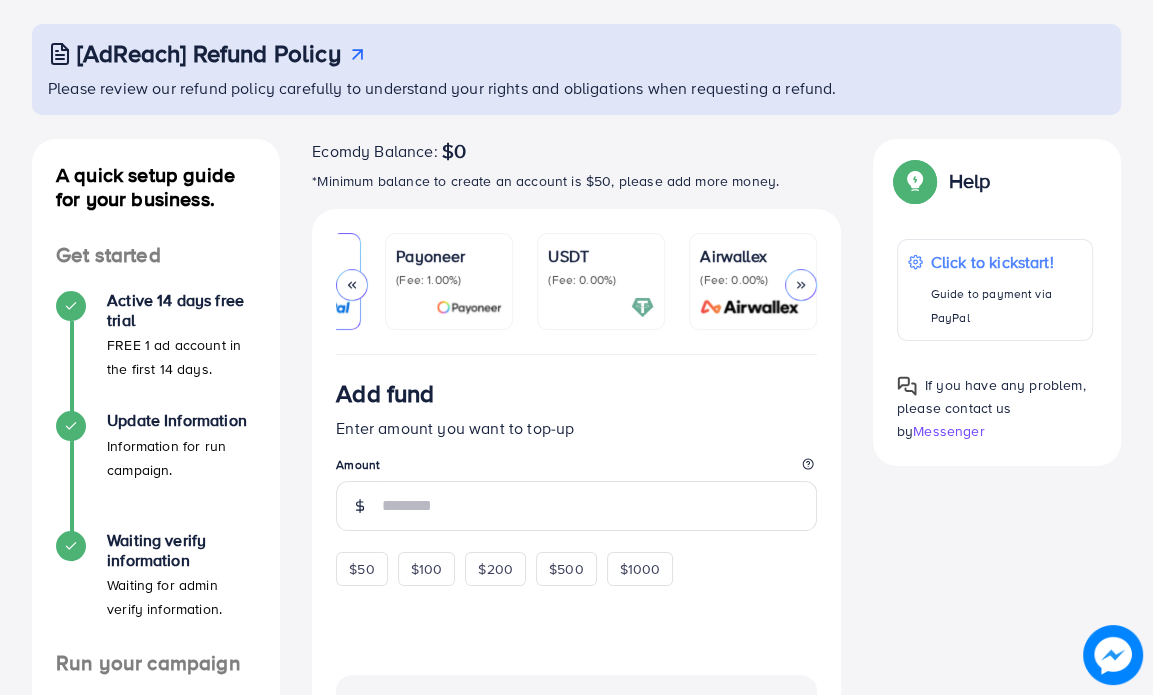 click 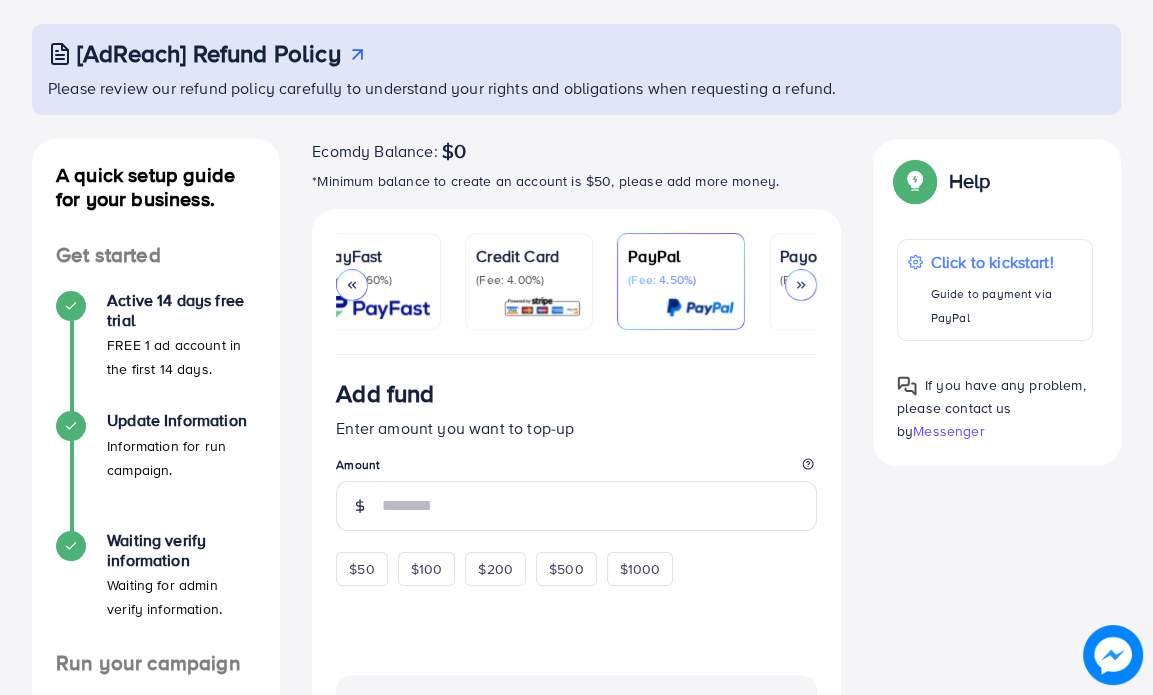 scroll, scrollTop: 0, scrollLeft: 0, axis: both 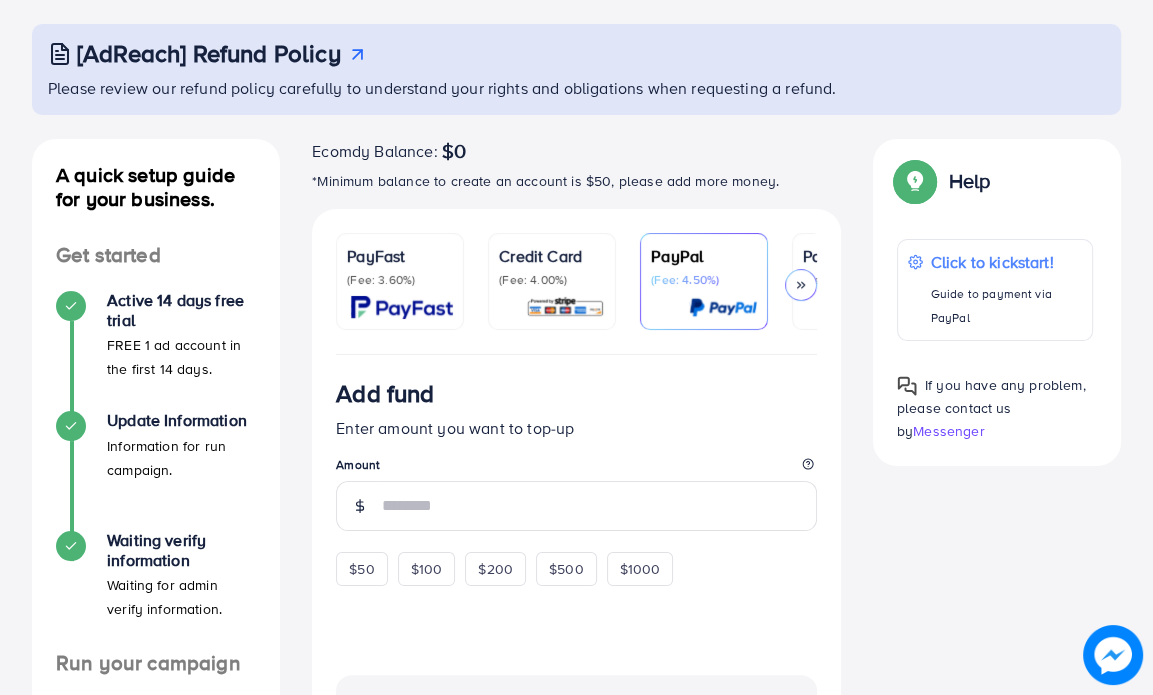 click on "Credit Card   (Fee: 4.00%)" at bounding box center (552, 281) 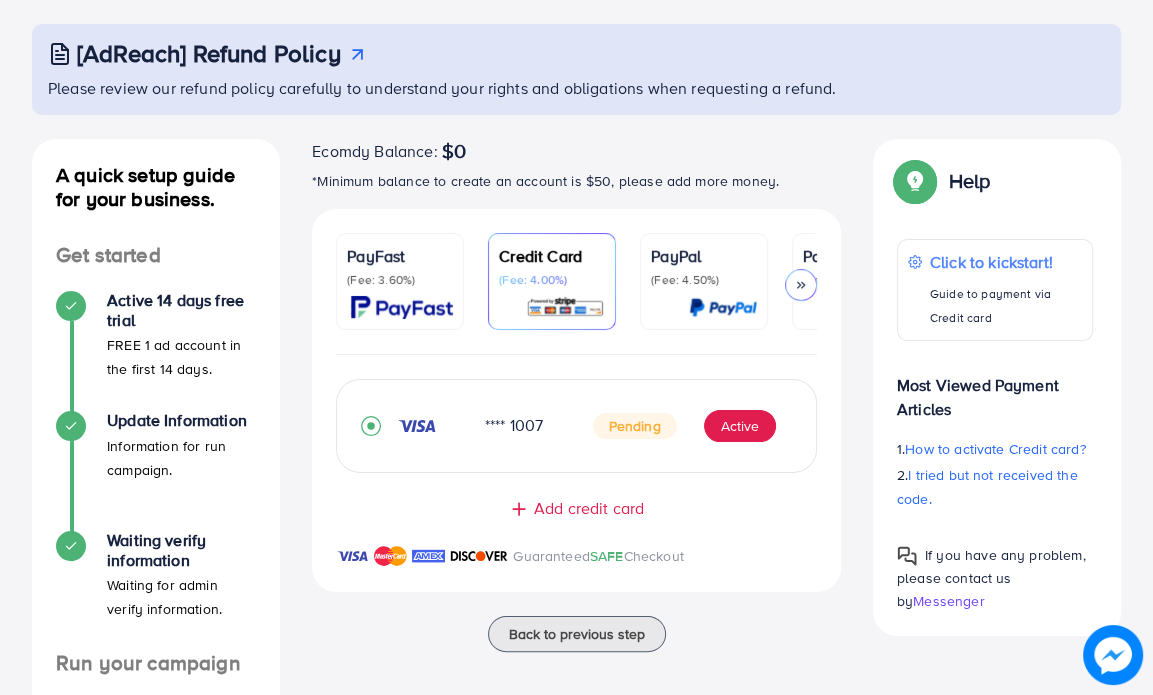click on "**** [NUMBER]   Pending   Active  Add credit card  Guaranteed  SAFE  Checkout" at bounding box center [576, 474] 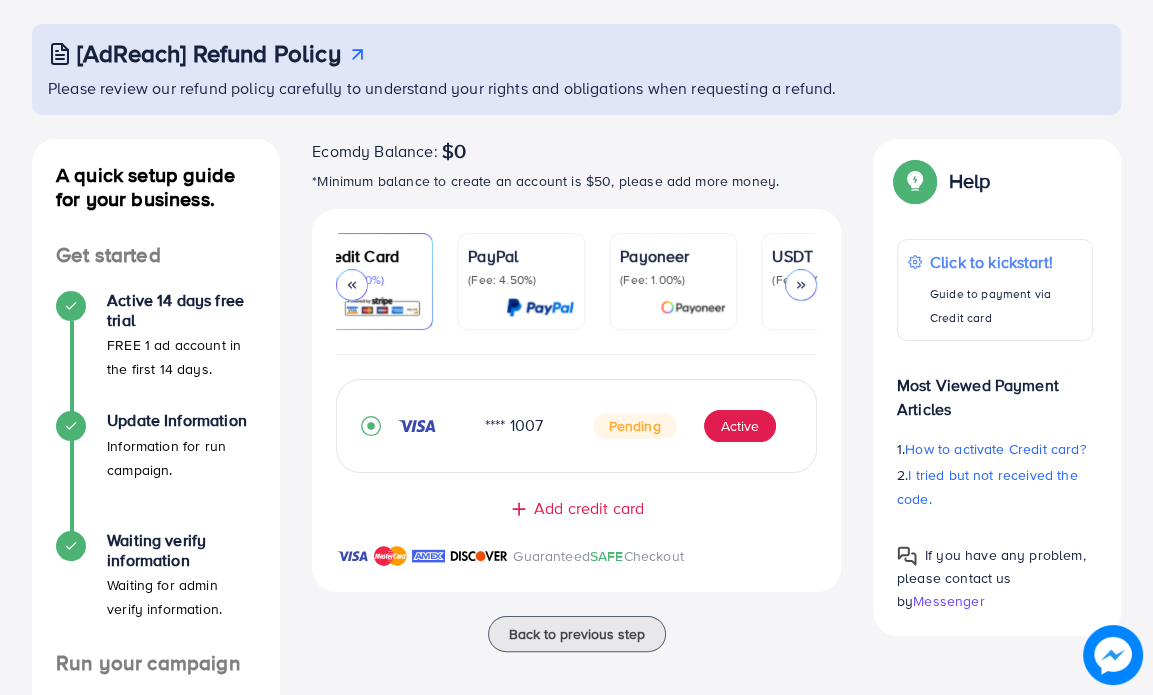scroll, scrollTop: 0, scrollLeft: 0, axis: both 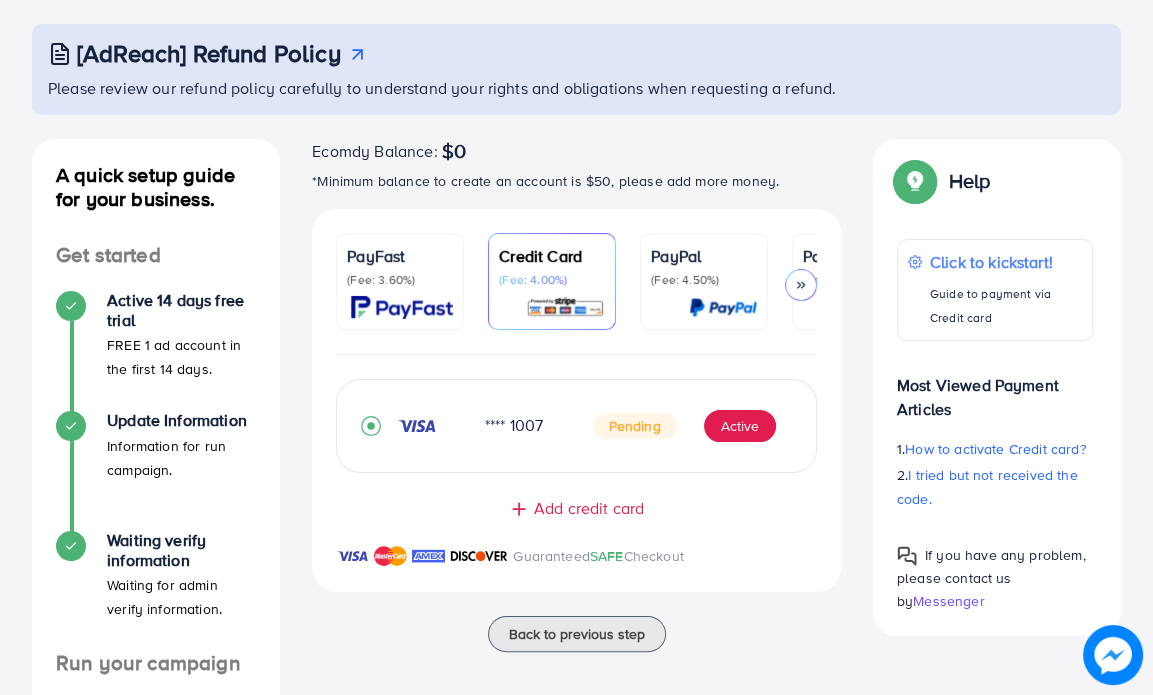 click on "Pending" at bounding box center (635, 426) 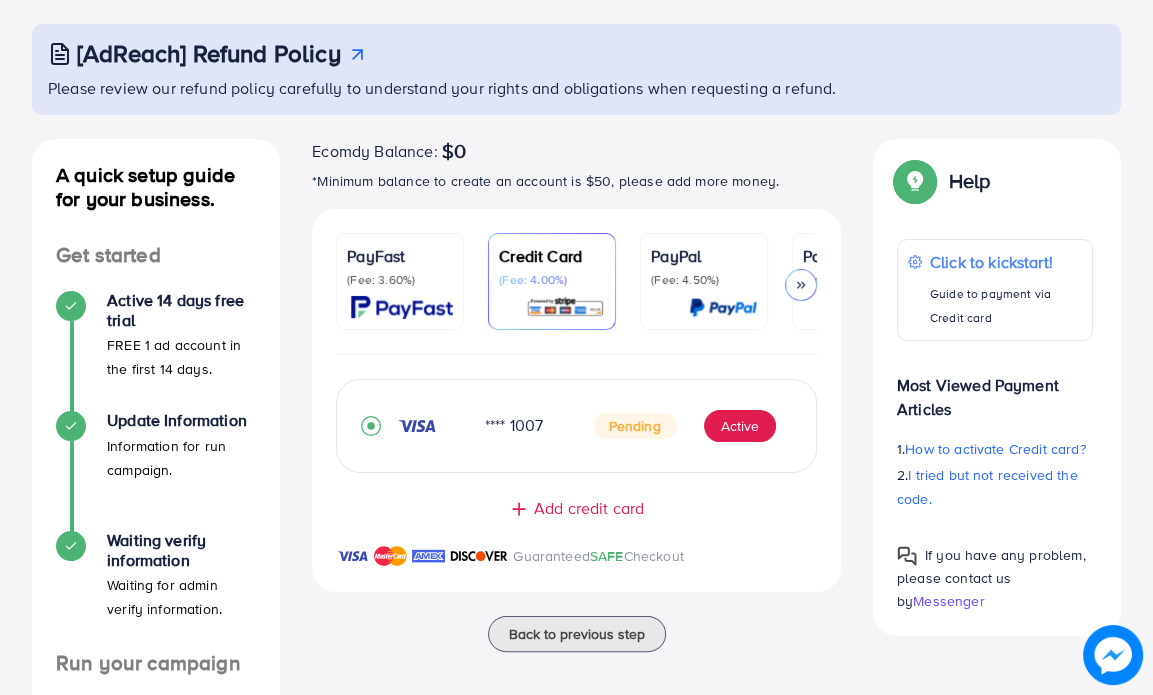 click on "Pending" at bounding box center (635, 426) 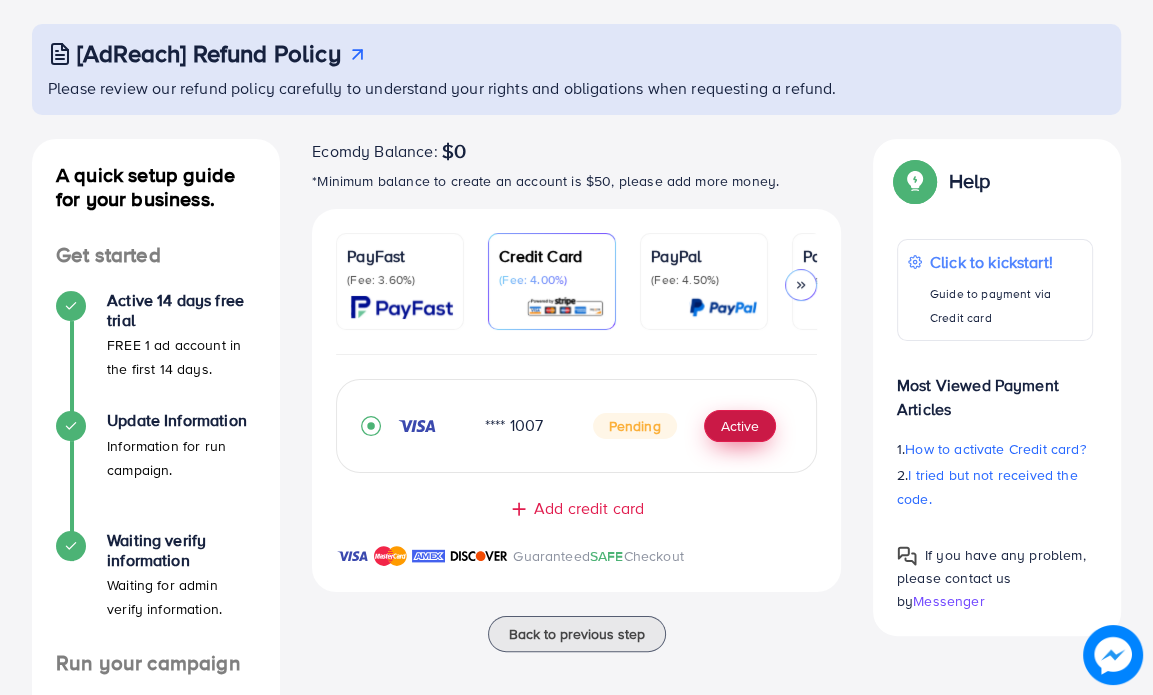 click on "Active" at bounding box center [740, 426] 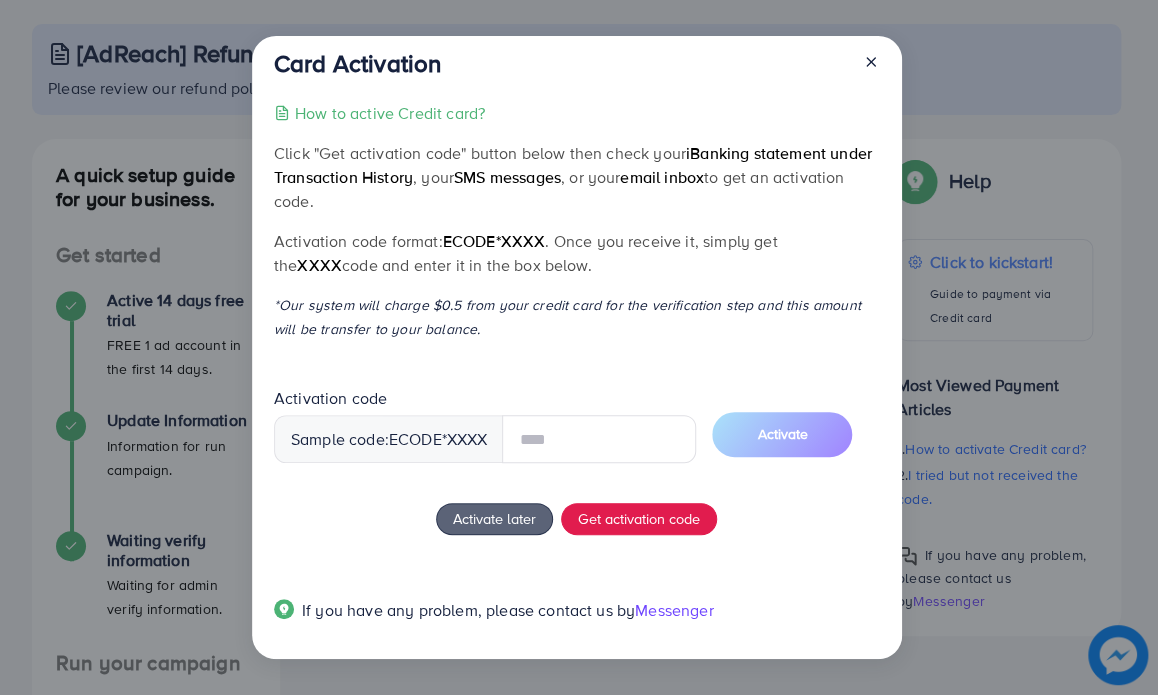 click at bounding box center [863, 67] 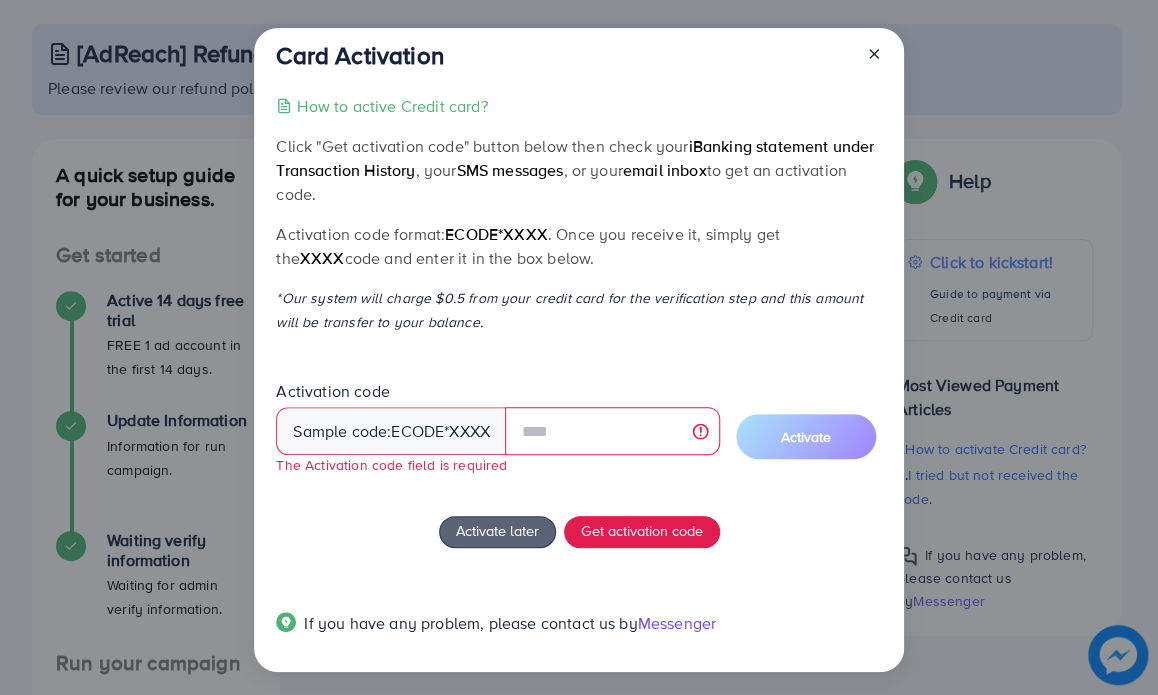 click 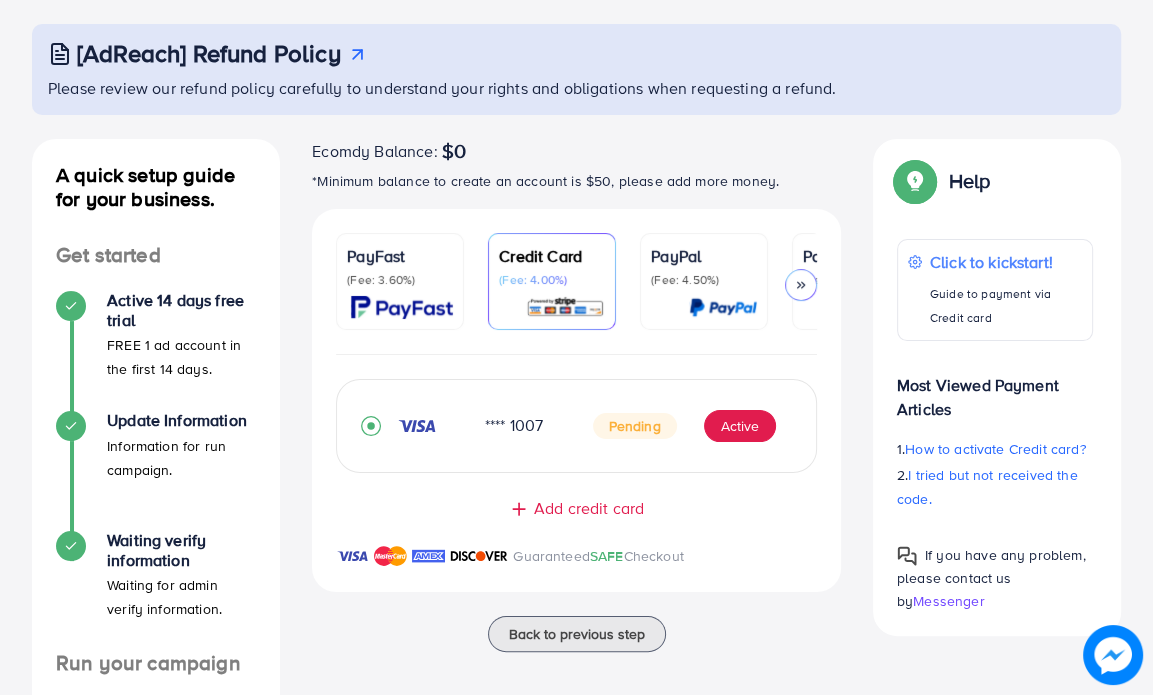 click at bounding box center [402, 307] 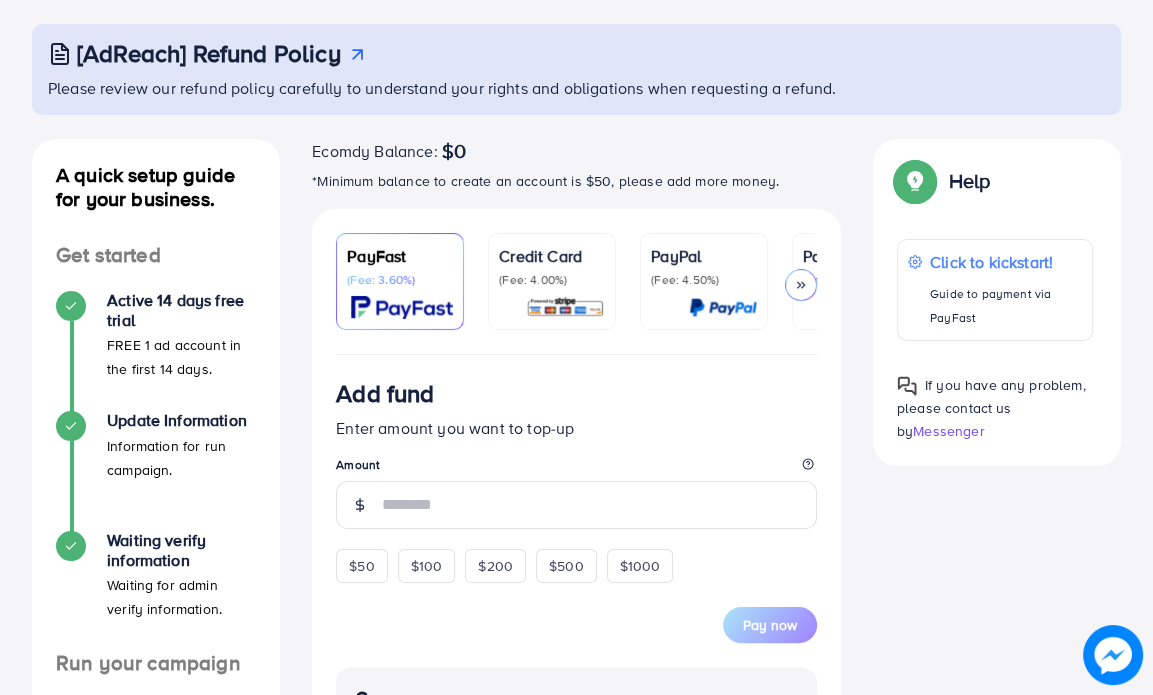 click on "Credit Card" at bounding box center [552, 256] 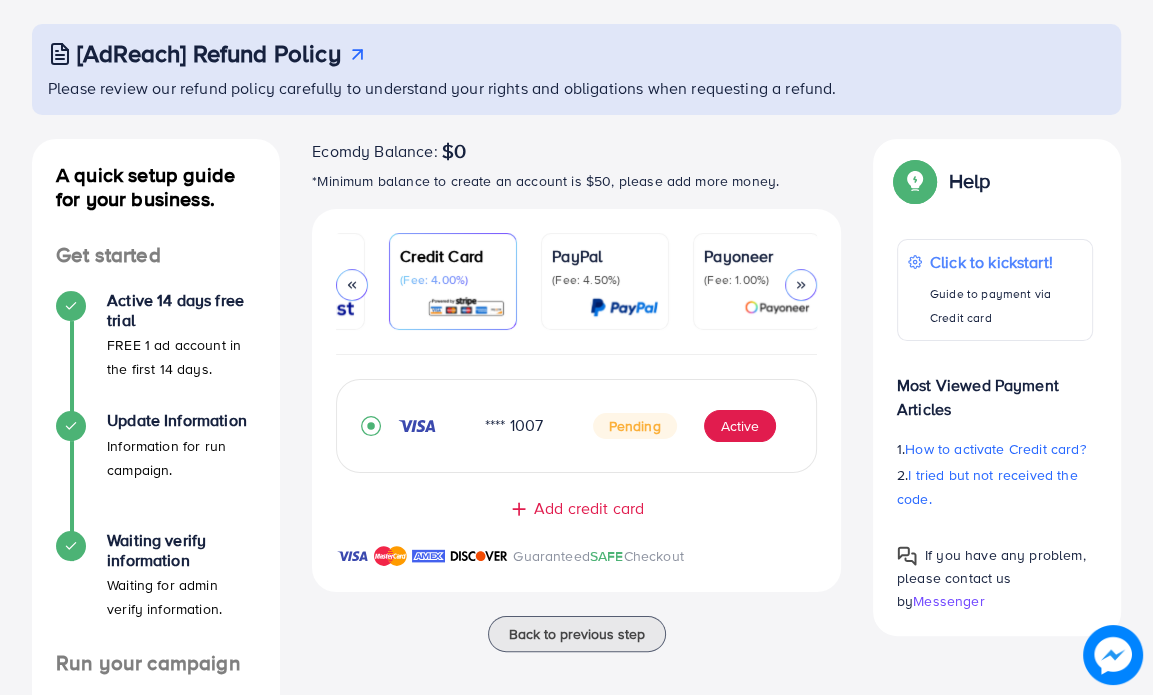 scroll, scrollTop: 0, scrollLeft: 0, axis: both 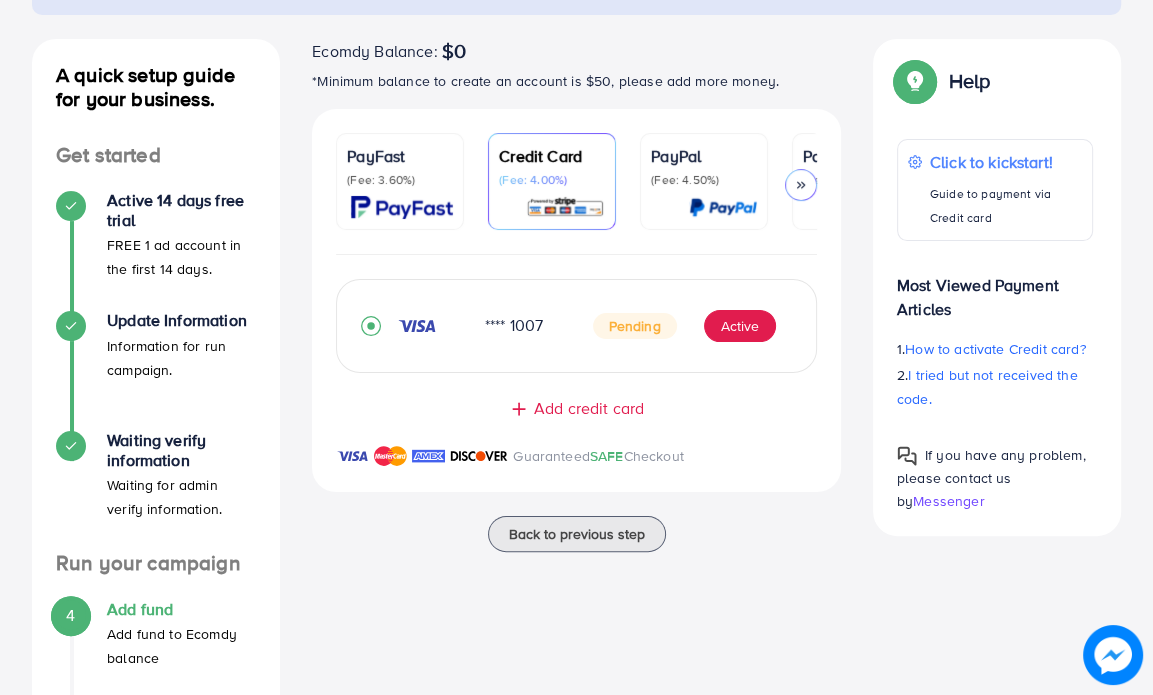 click on "PayFast   (Fee: 3.60%)" at bounding box center (400, 181) 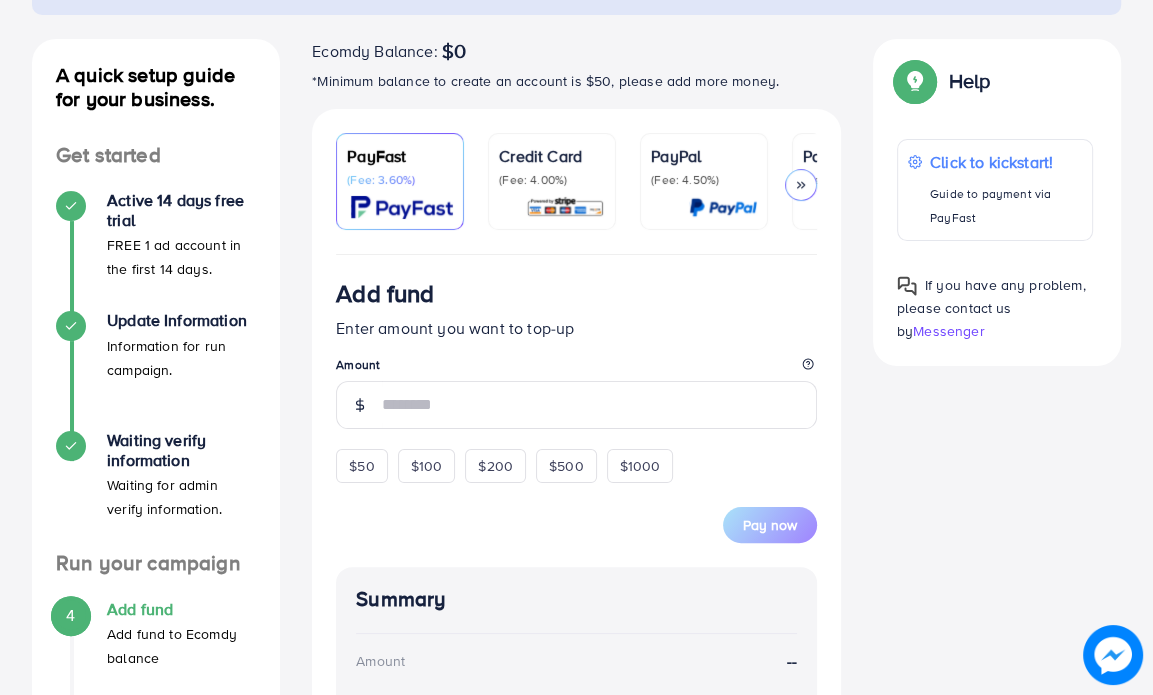 drag, startPoint x: 538, startPoint y: 166, endPoint x: 556, endPoint y: 167, distance: 18.027756 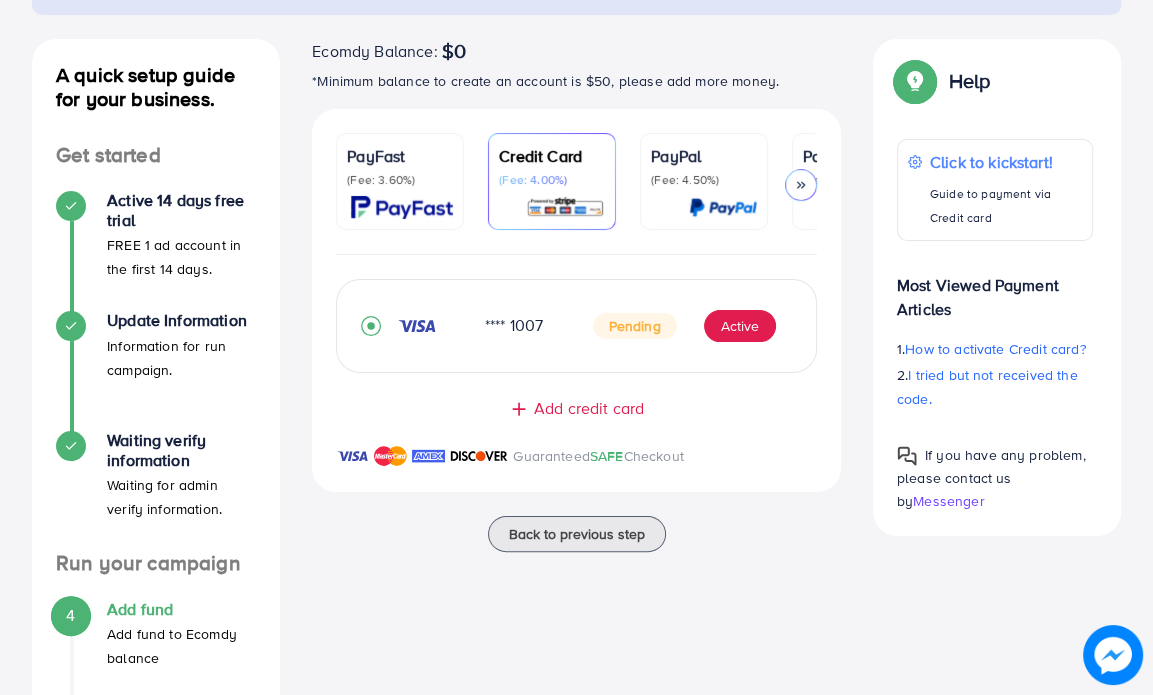 click on "PayPal   (Fee: 4.50%)" at bounding box center (704, 181) 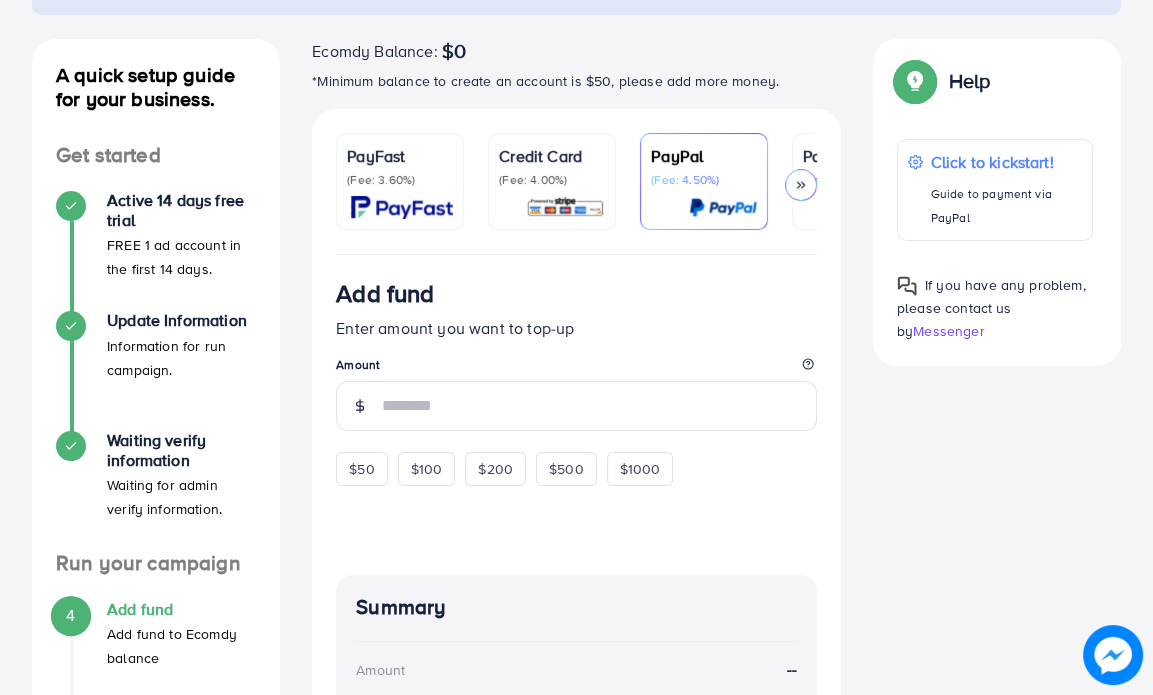 click on "(Fee: 4.00%)" at bounding box center [552, 180] 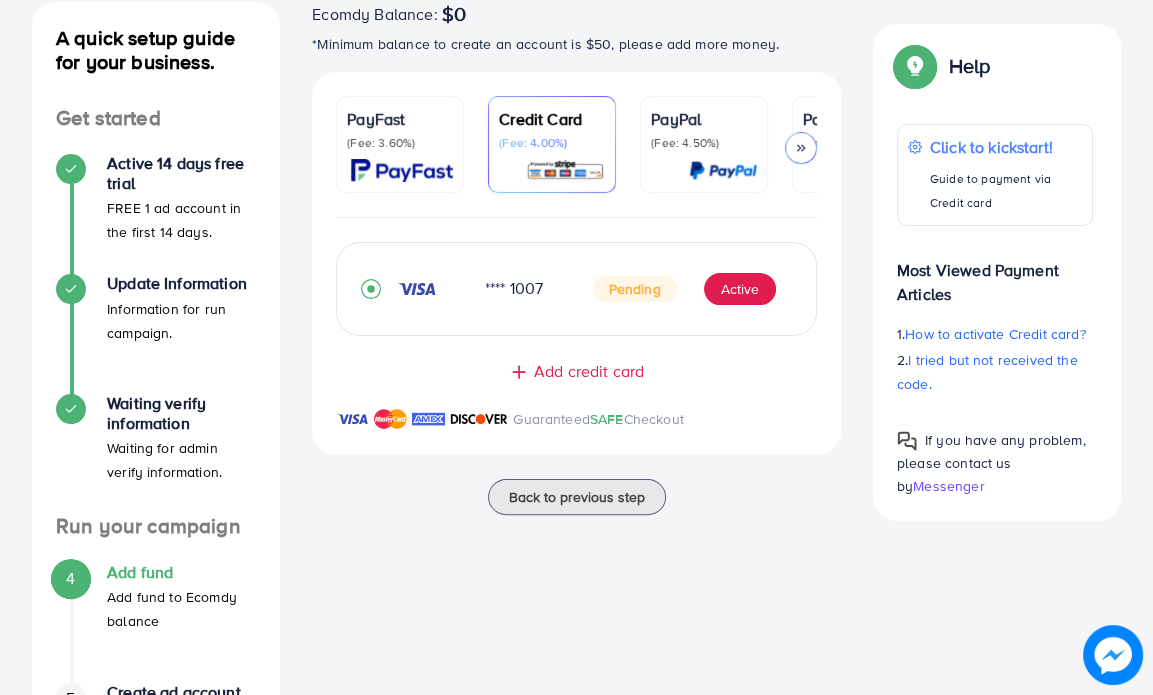 scroll, scrollTop: 200, scrollLeft: 0, axis: vertical 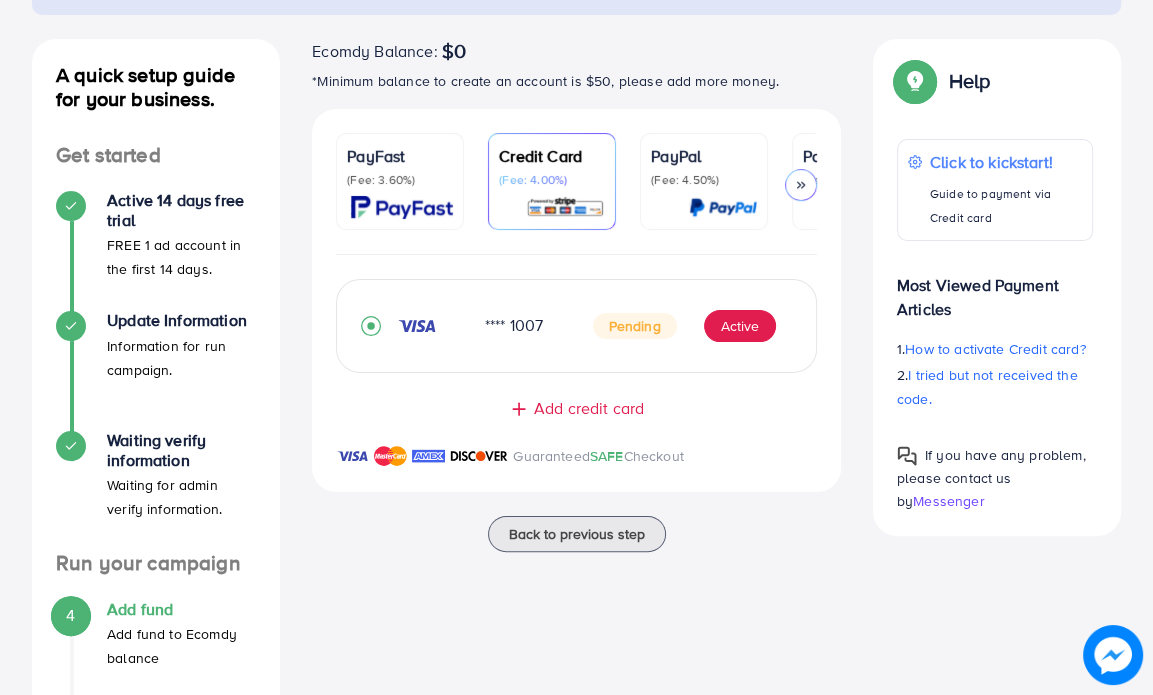 click on "PayPal   (Fee: 4.50%)" at bounding box center (704, 181) 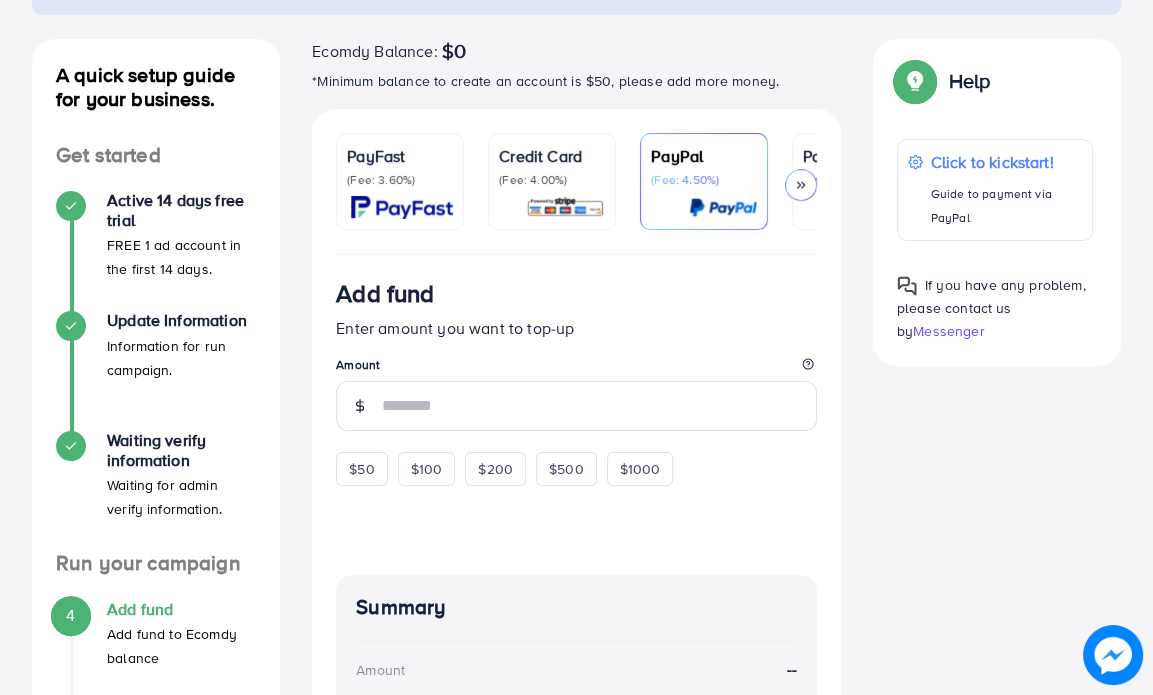 click on "(Fee: 4.00%)" at bounding box center [552, 180] 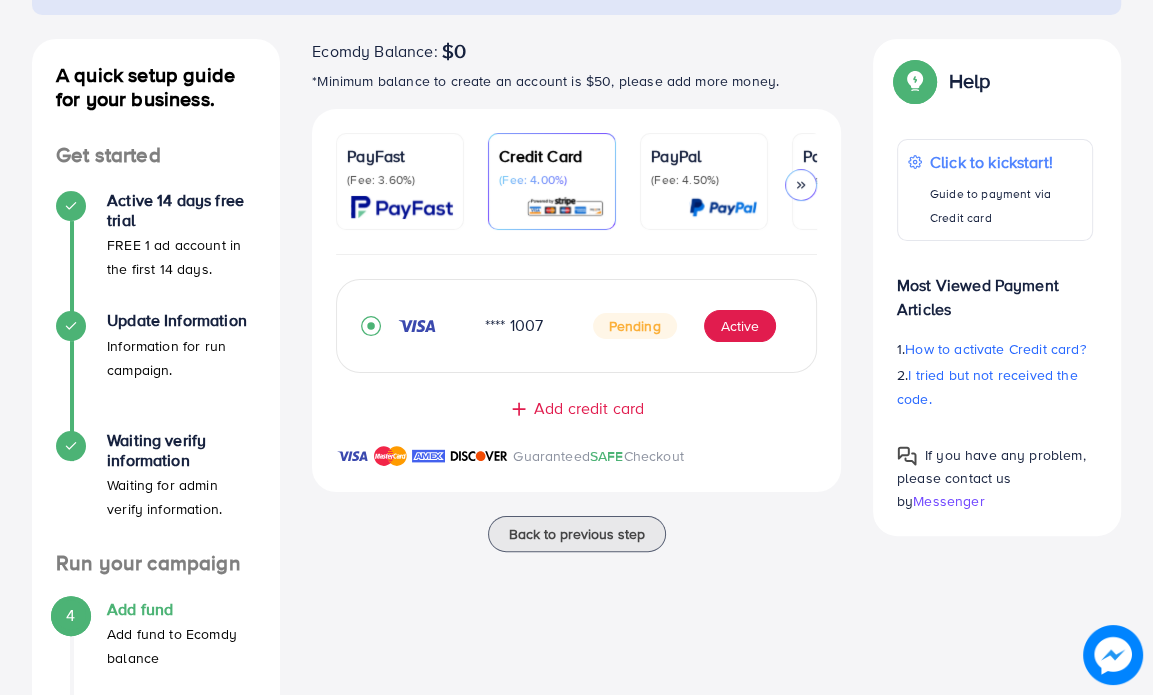 click on "PayFast   (Fee: 3.60%)" at bounding box center [400, 181] 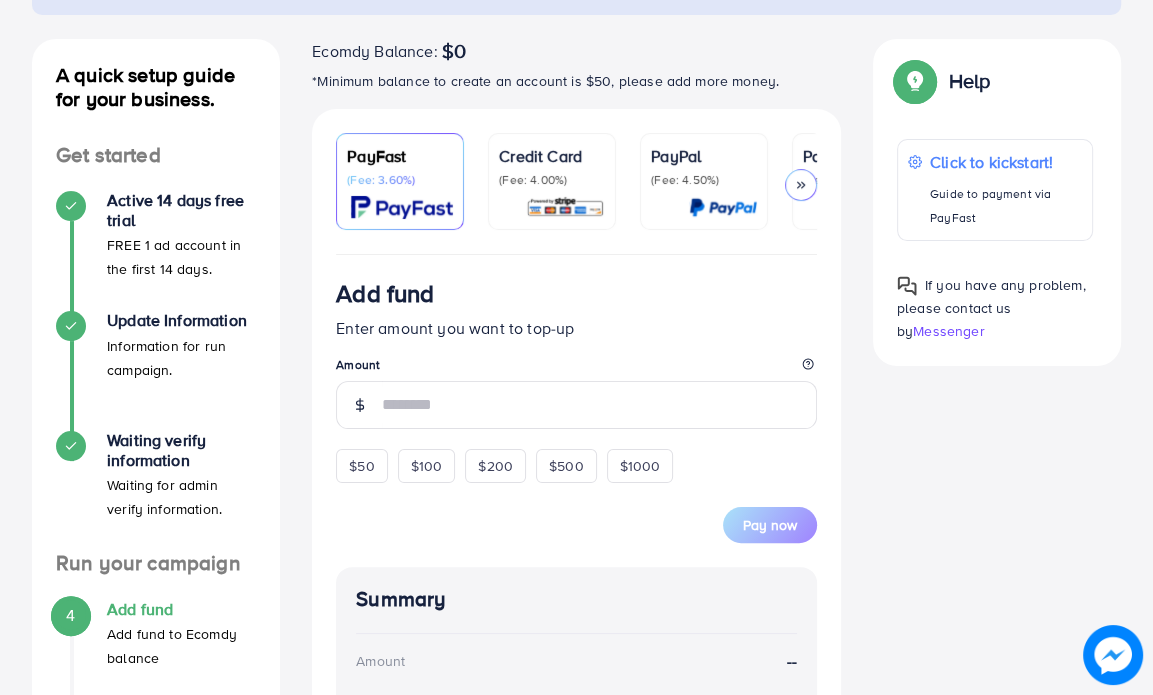 click on "Credit Card   (Fee: 4.00%)" at bounding box center (552, 181) 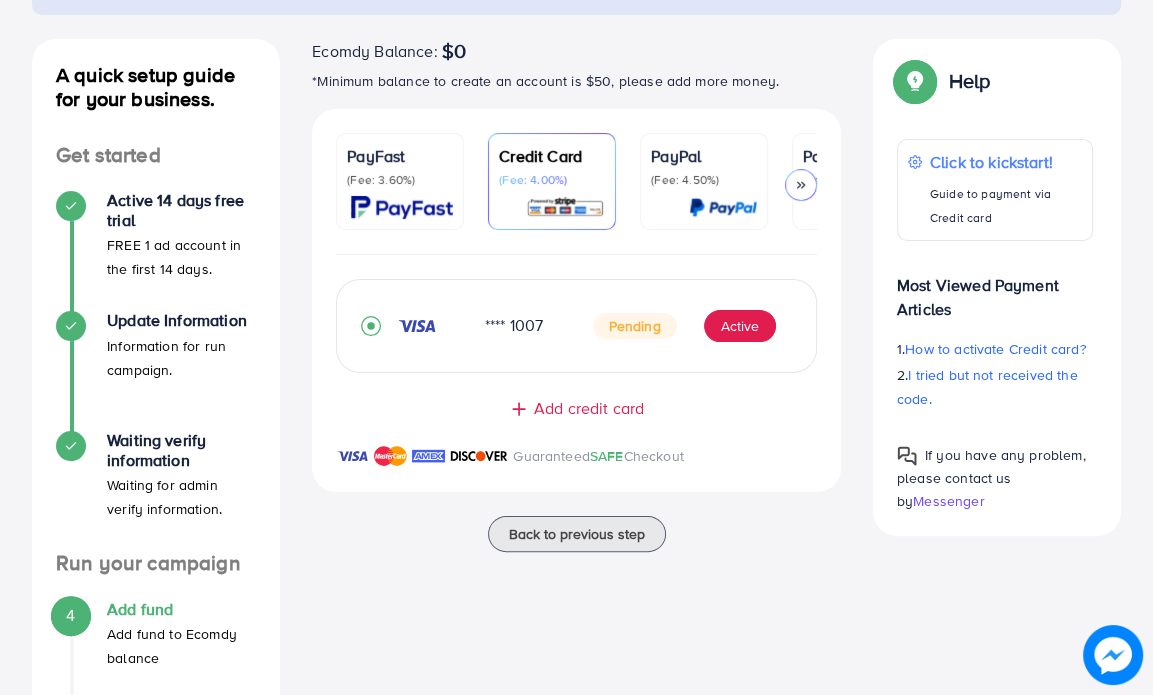 click on "PayPal   (Fee: 4.50%)" at bounding box center (704, 181) 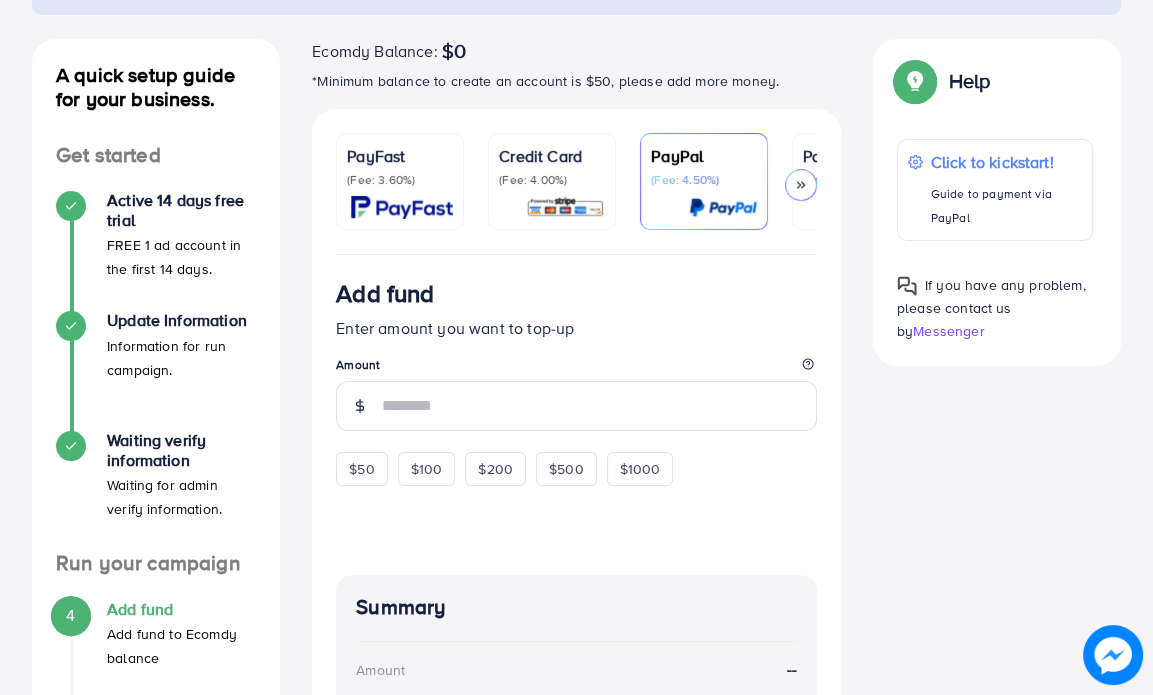click on "(Fee: 4.00%)" at bounding box center (552, 180) 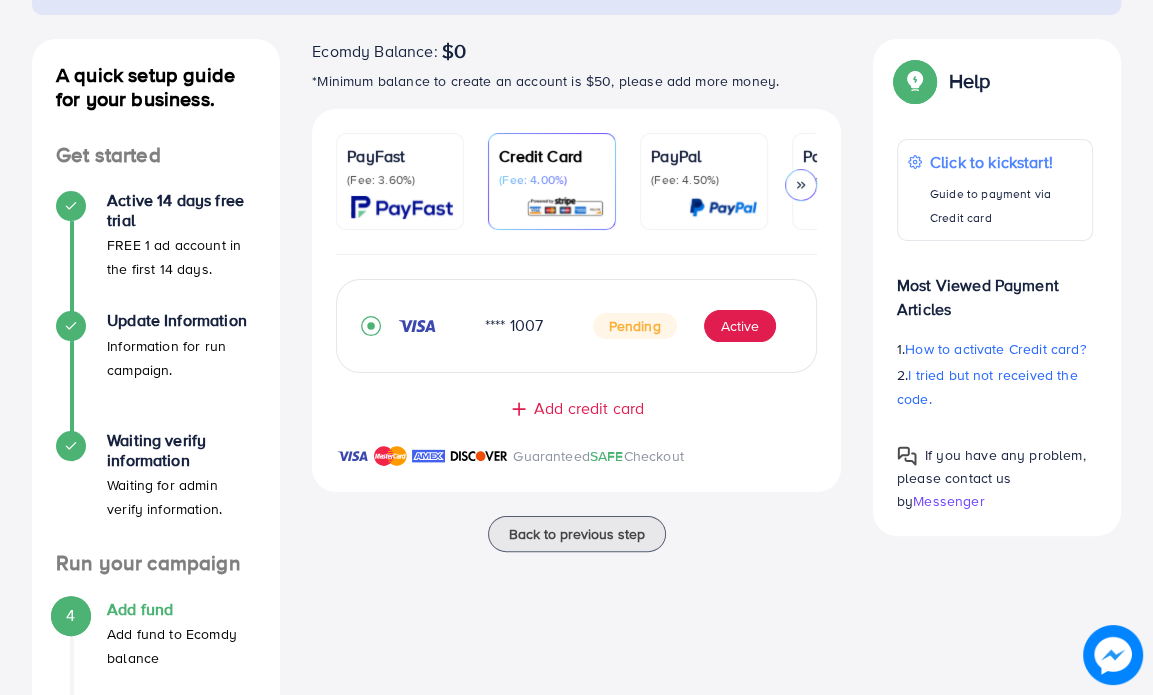 click at bounding box center [402, 207] 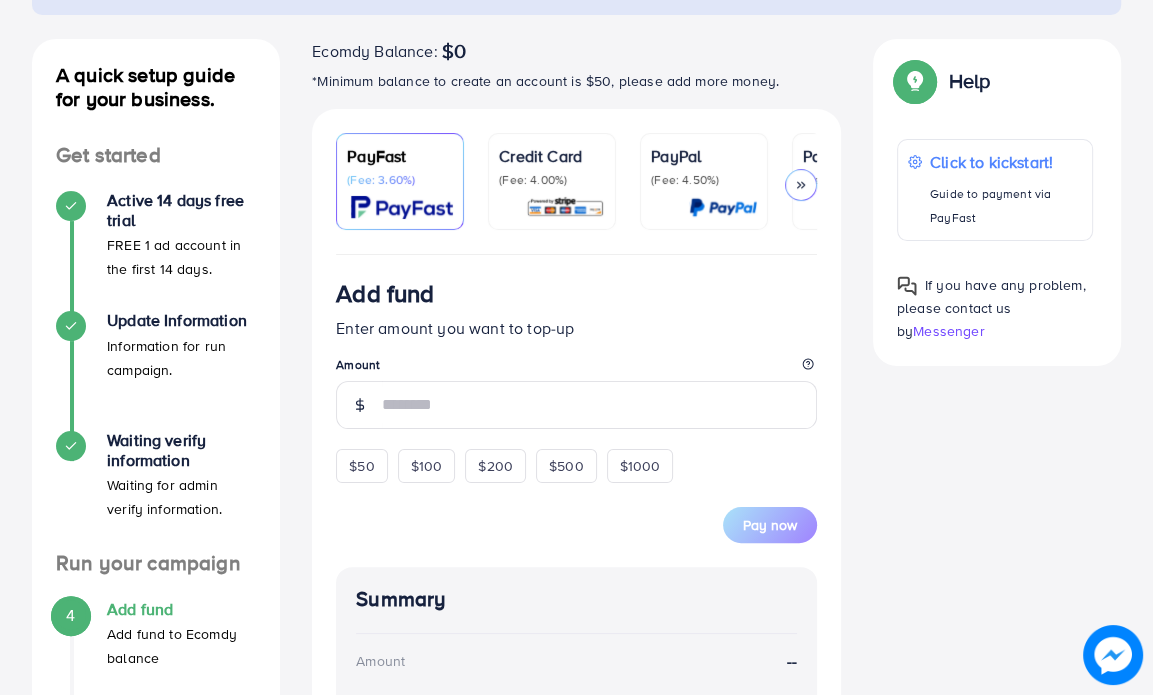 click on "(Fee: 4.00%)" at bounding box center [552, 180] 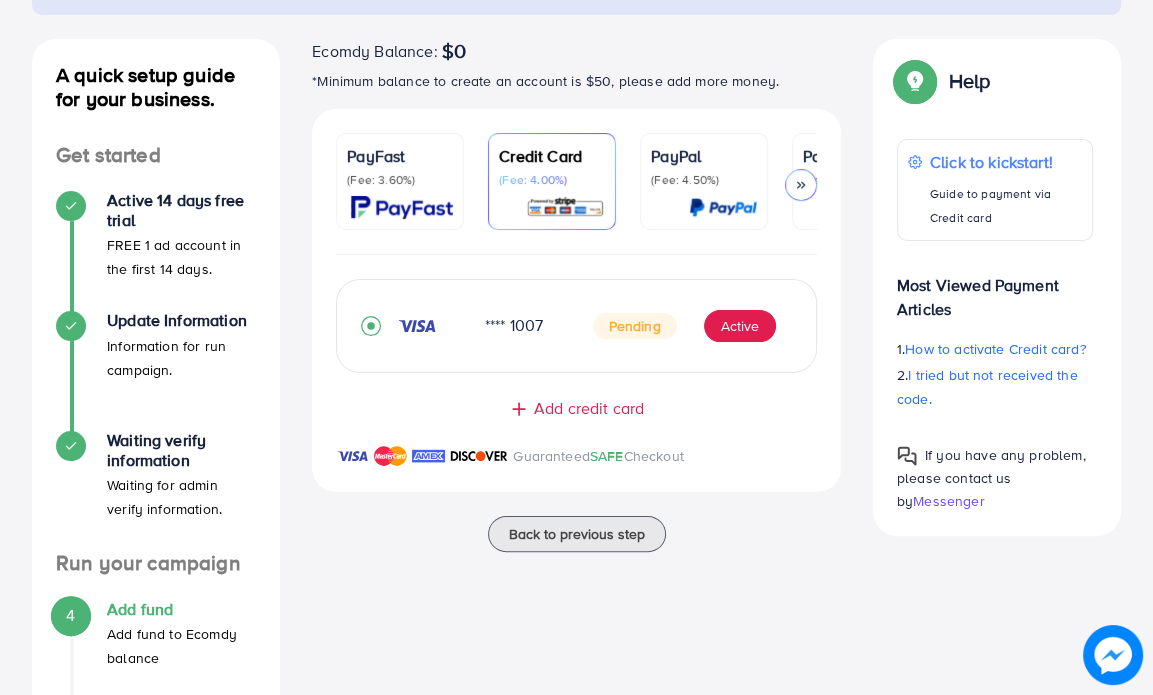 click on "PayPal   (Fee: 4.50%)" at bounding box center (704, 166) 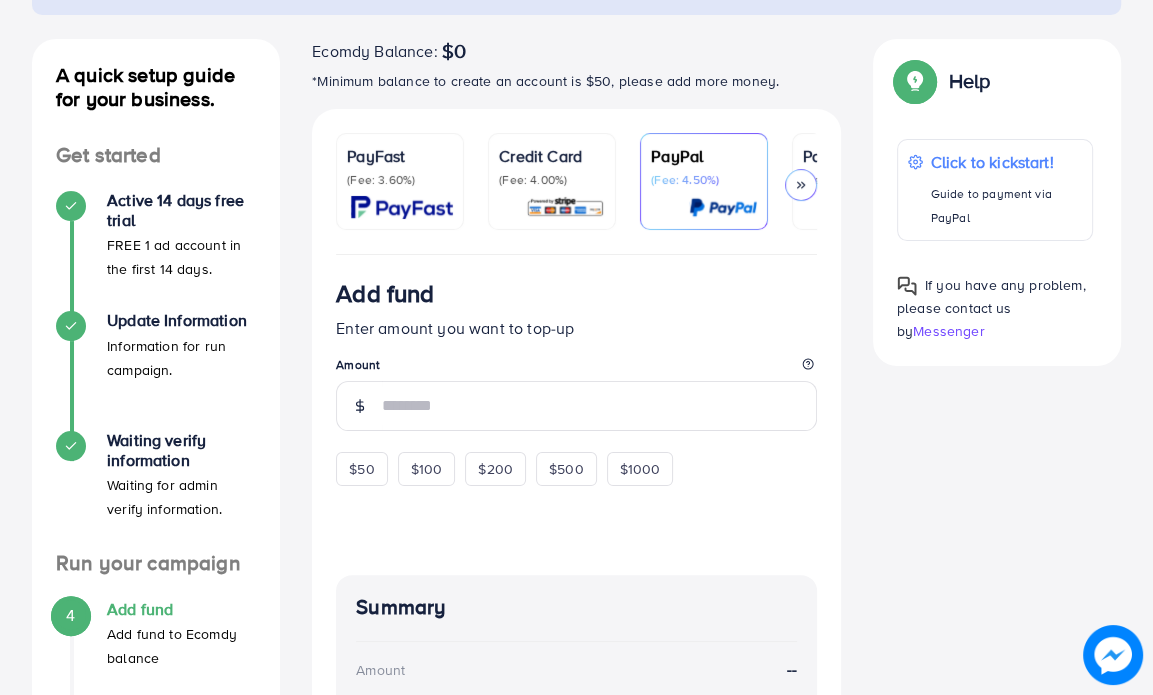 click at bounding box center [565, 207] 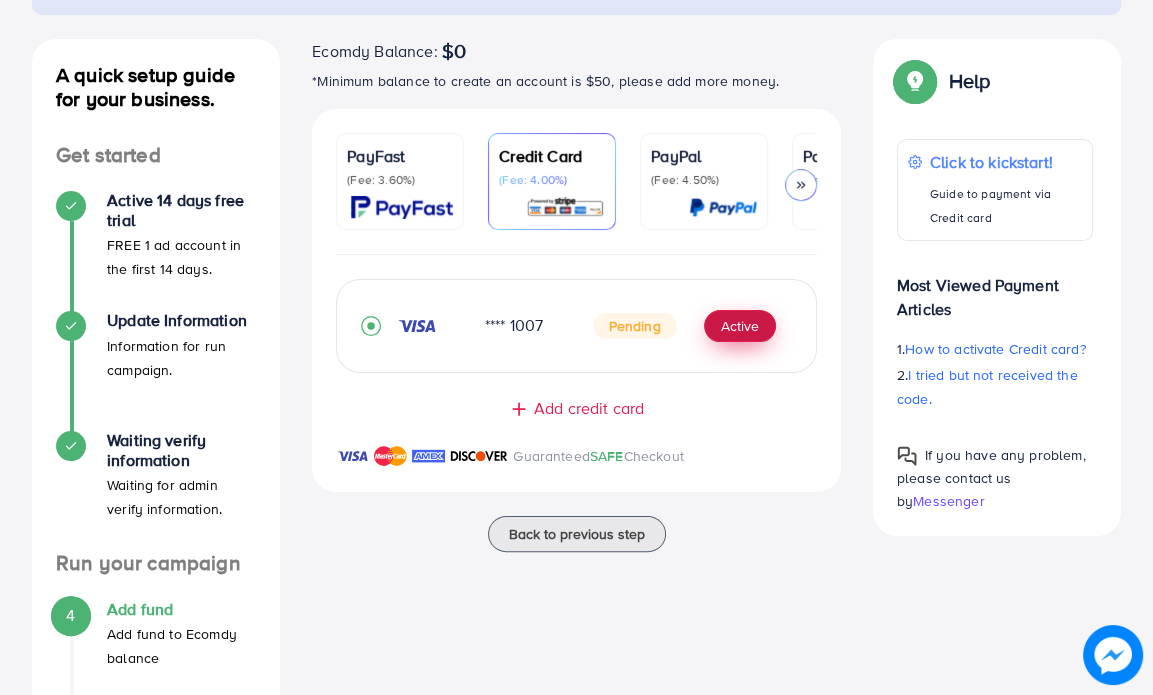 click on "Active" at bounding box center [740, 326] 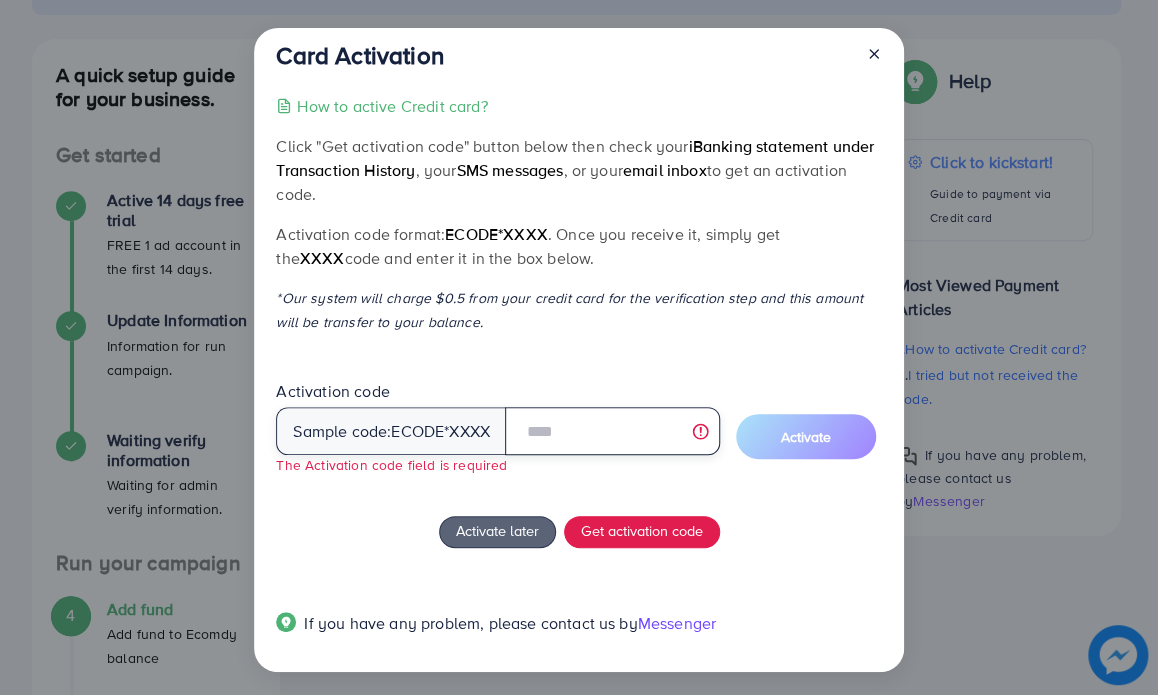 click at bounding box center (612, 431) 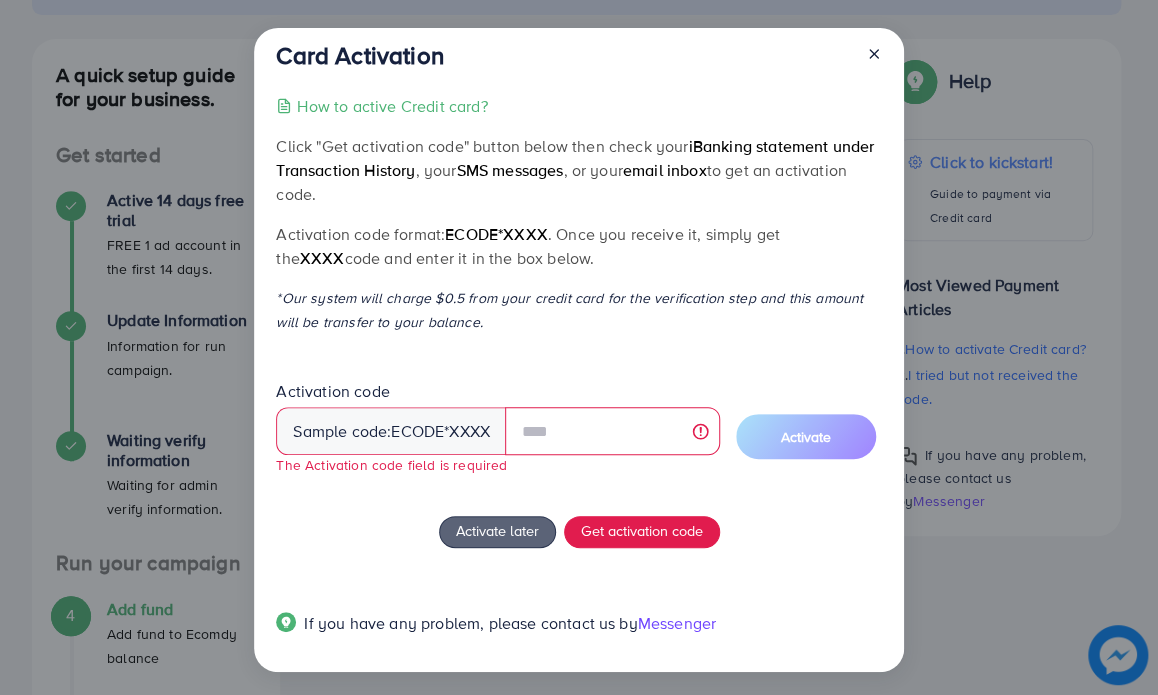 click on "How to active Credit card?   Click "Get activation code" button below then check your  iBanking statement under Transaction History , your  SMS messages , or your  email inbox  to get an activation code.   Activation code format:  ecode*XXXX . Once you receive it, simply get the  XXXX  code and enter it in the box below.   *Our system will charge $0.5 from your credit card for the verification step and this amount will be transfer to your balance.   Activation code   Sample code:  ecode *XXXX  The Activation code field is required  Activate   Activate later   Get activation code   If you have any problem, please contact us by   Messenger" at bounding box center [578, 376] 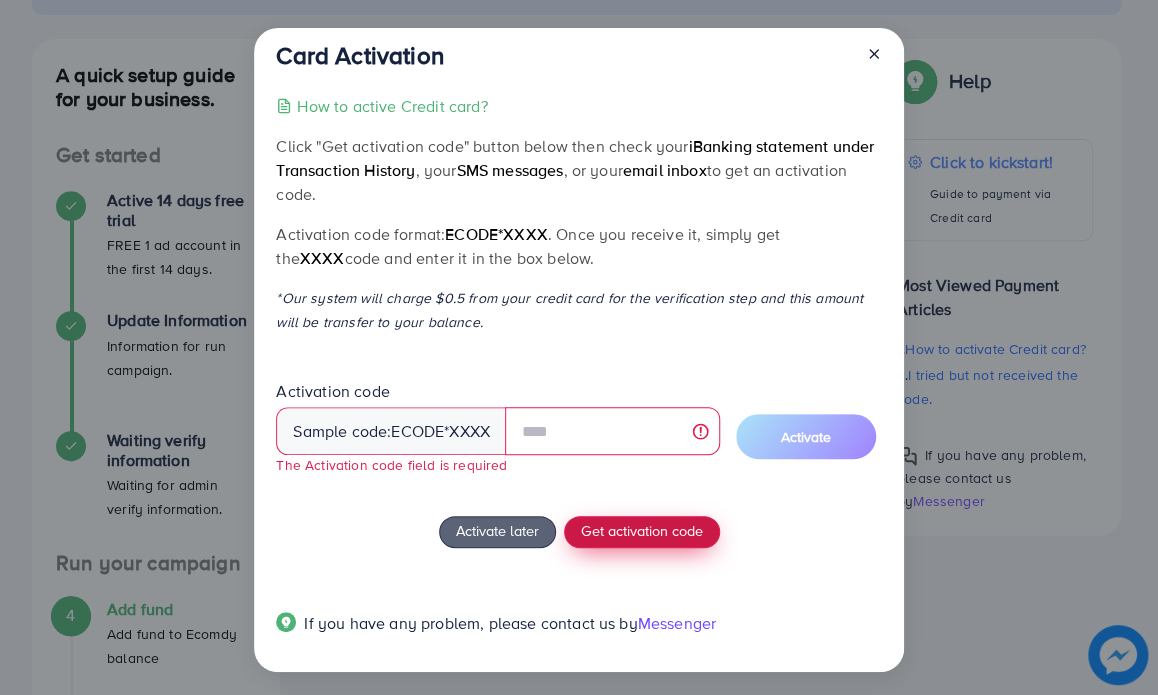 click on "Get activation code" at bounding box center (642, 532) 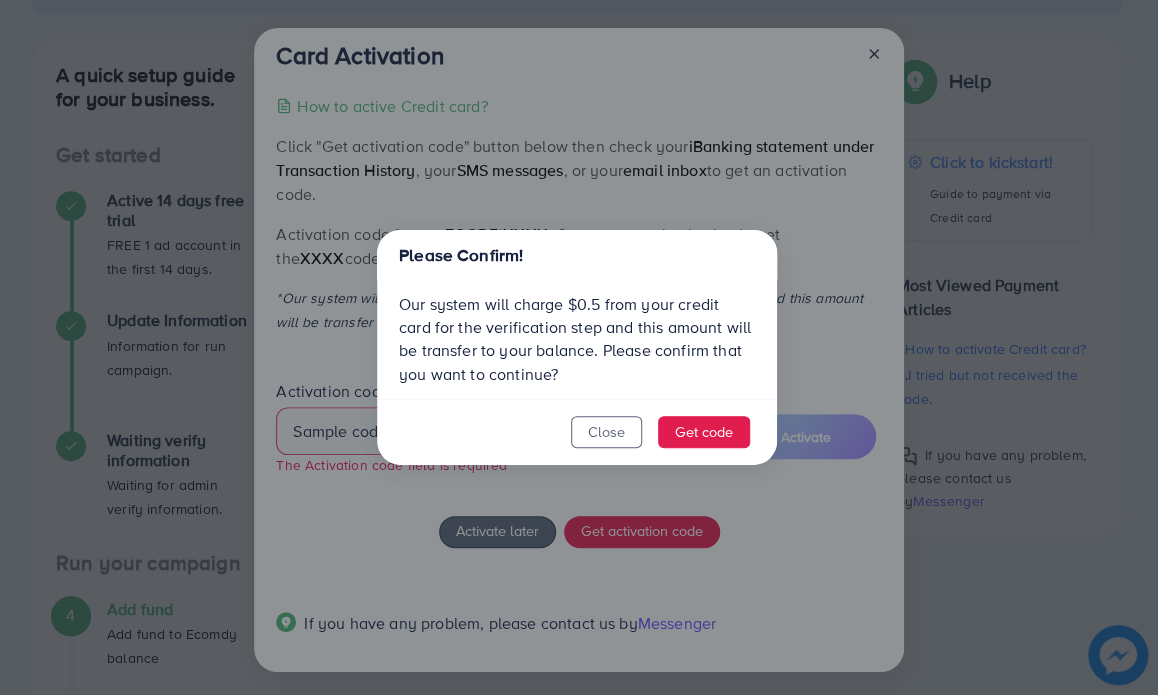 click on "Our system will charge $0.5 from your credit card for the verification step and this amount will be transfer to your balance. Please confirm that you want to continue?" at bounding box center [577, 339] 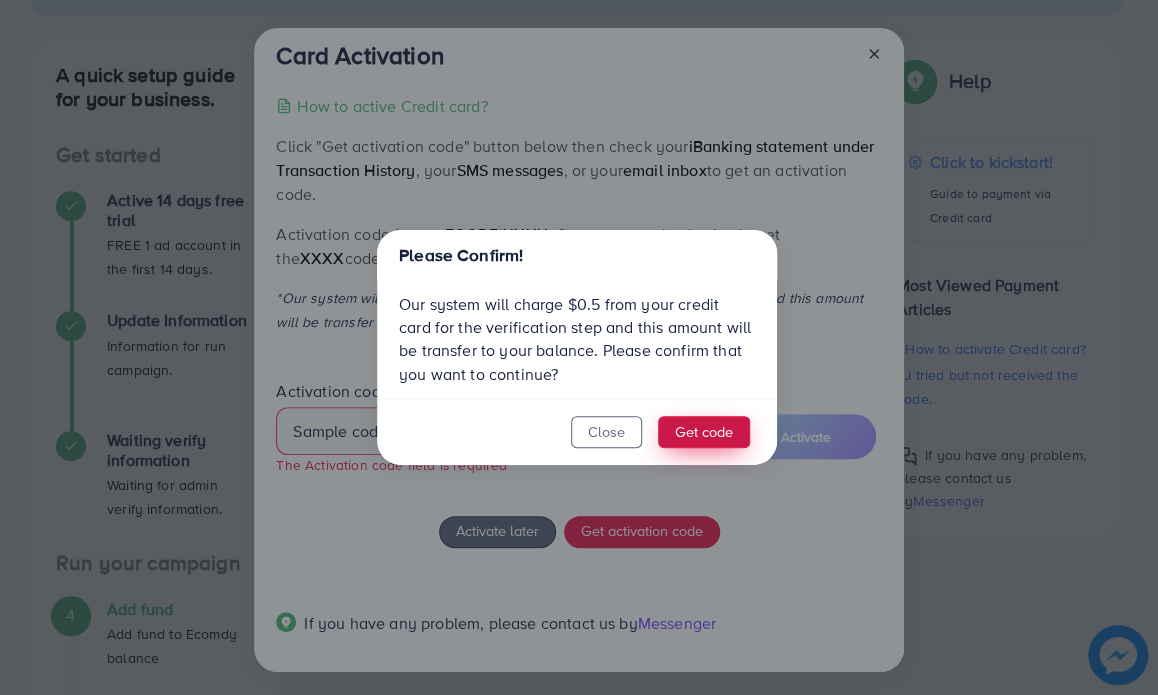 click on "Get code" at bounding box center (704, 432) 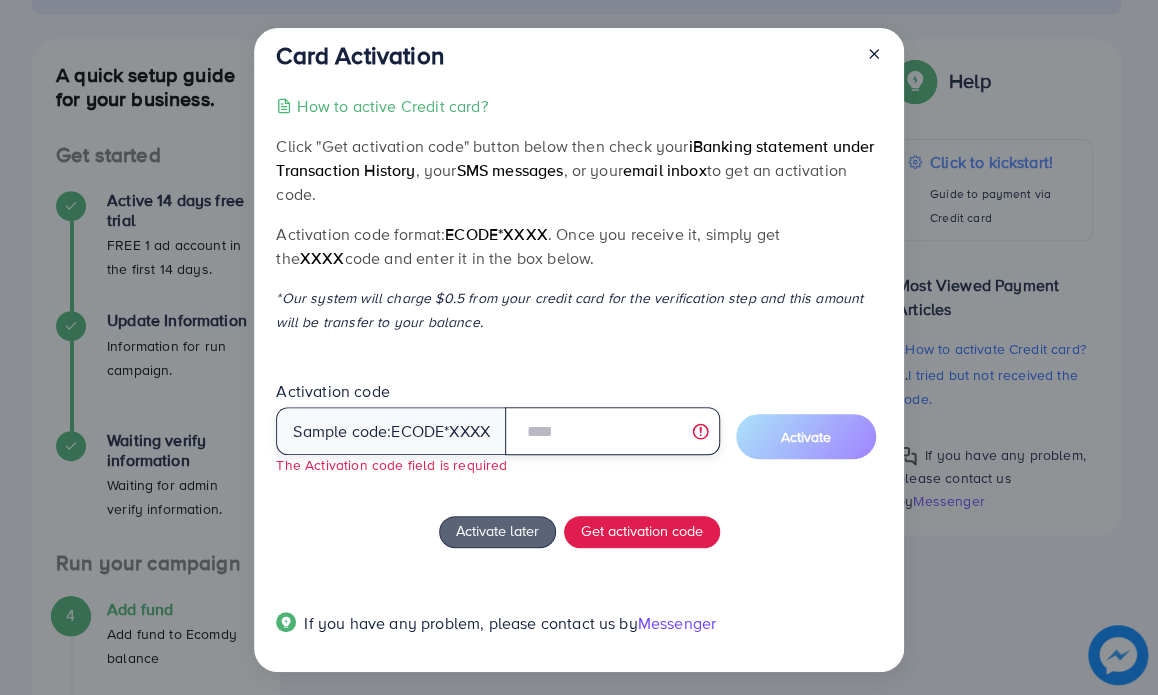 click at bounding box center [612, 431] 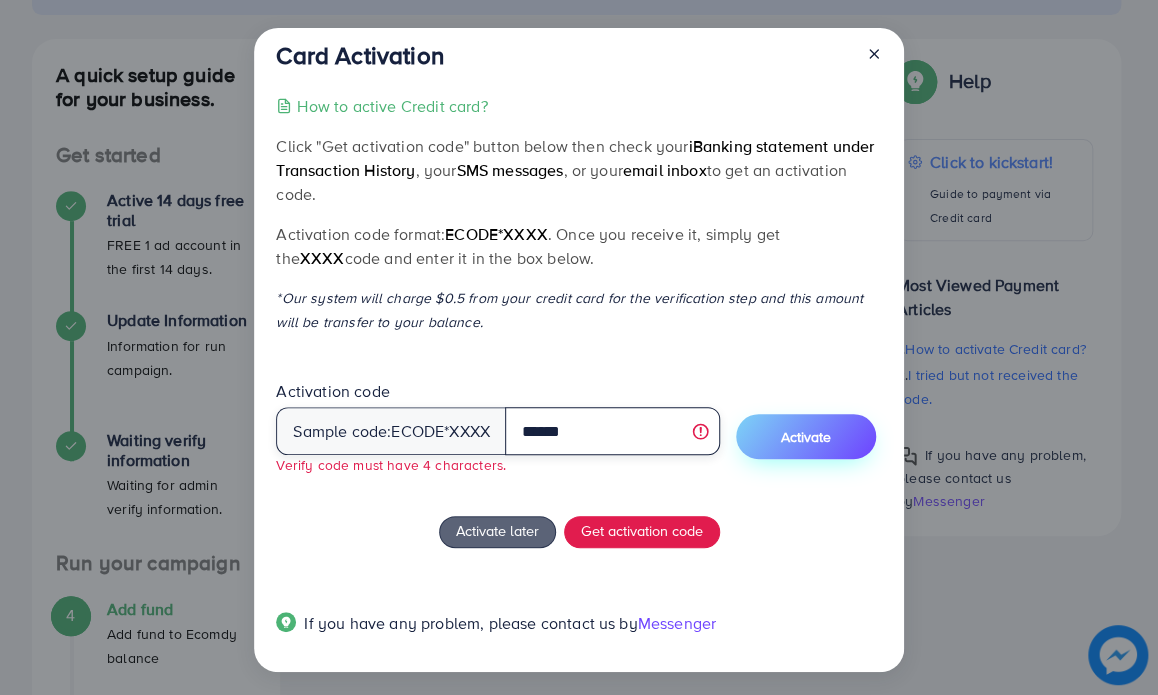 type on "******" 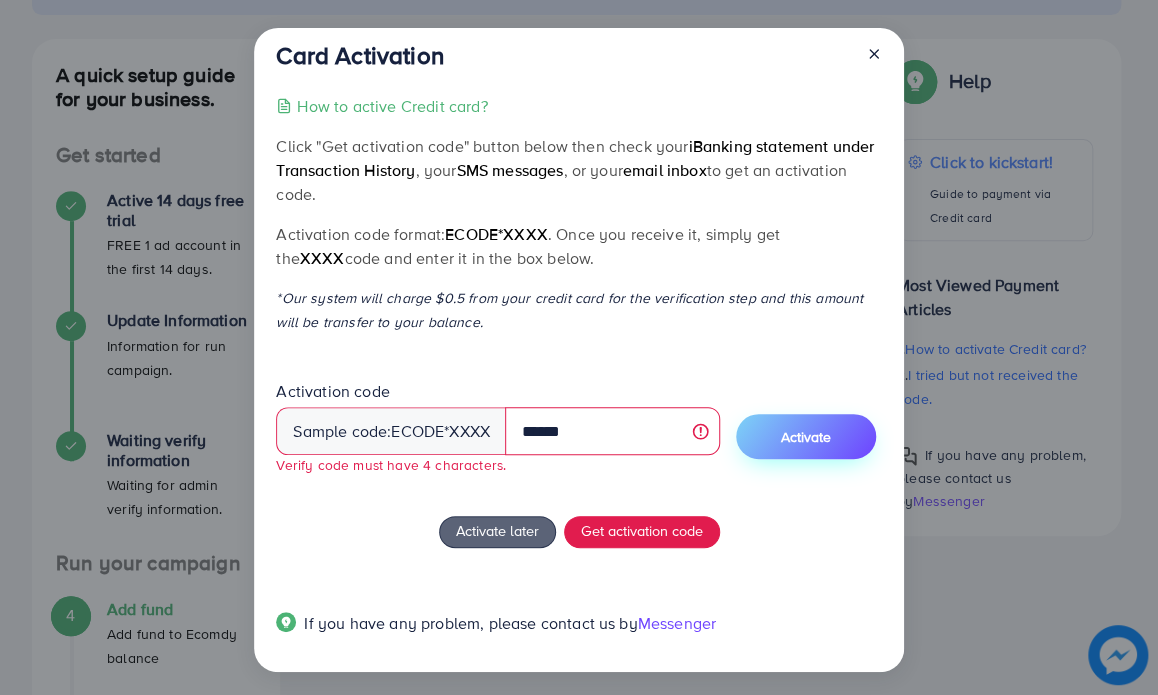 click on "Activate" at bounding box center (806, 437) 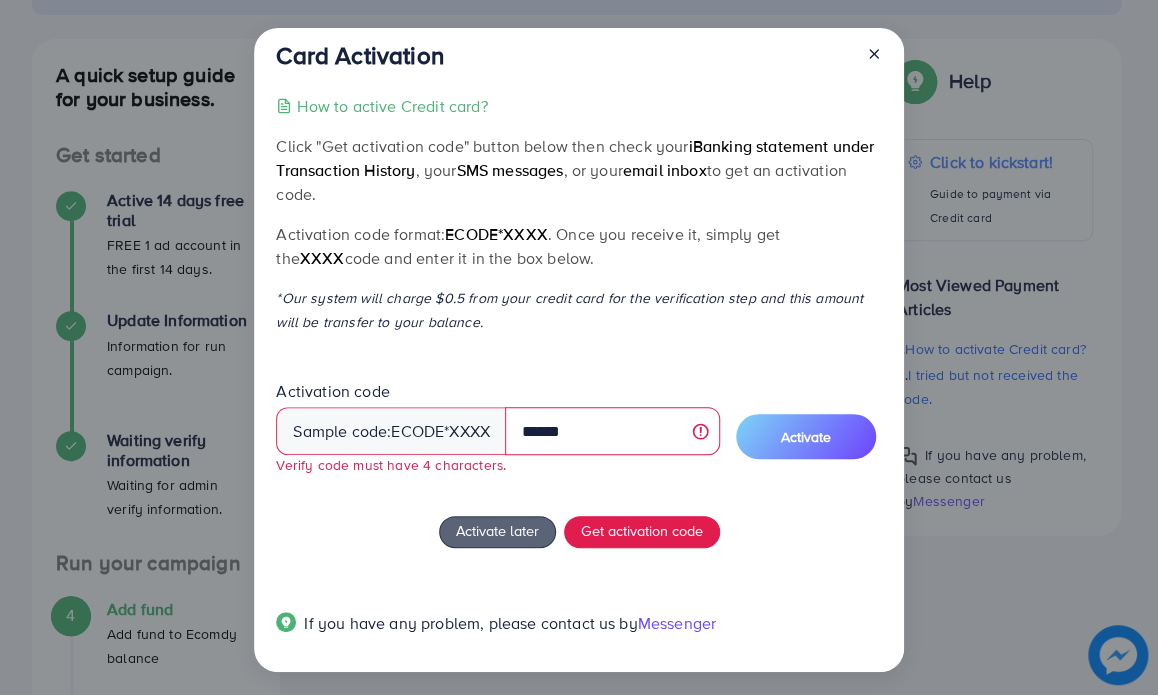 click on "Activation code   Sample code:  ecode *[CODE]  ****** Verify code must have 4 characters." at bounding box center [498, 437] 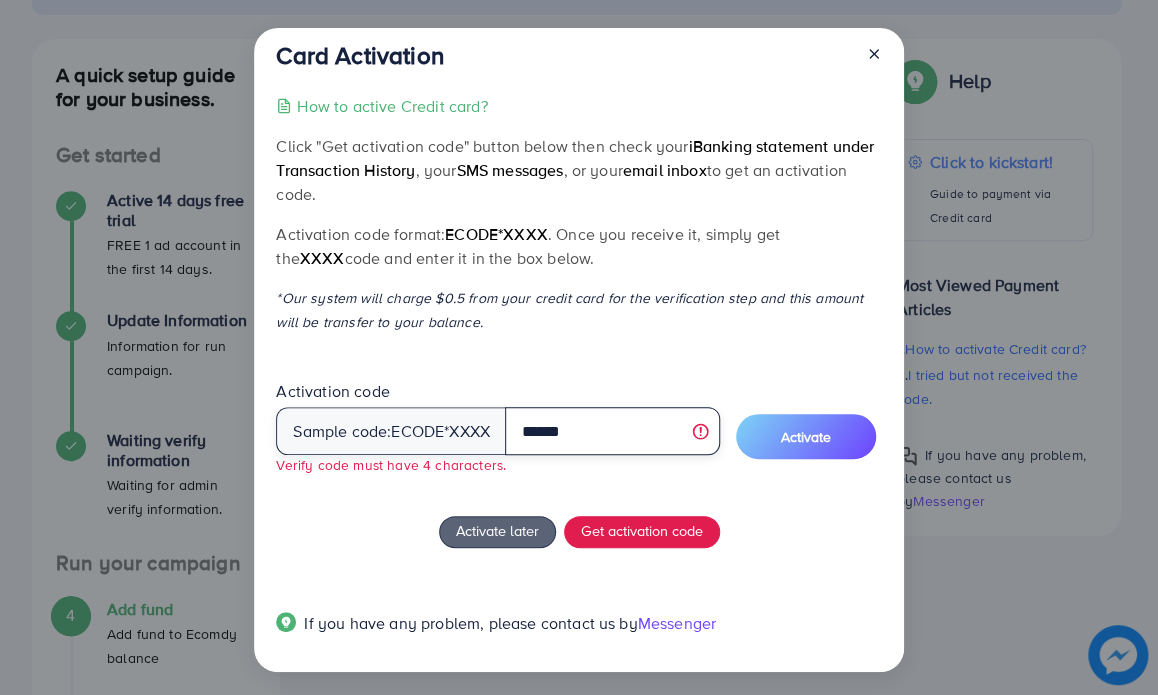 drag, startPoint x: 600, startPoint y: 441, endPoint x: 509, endPoint y: 427, distance: 92.070625 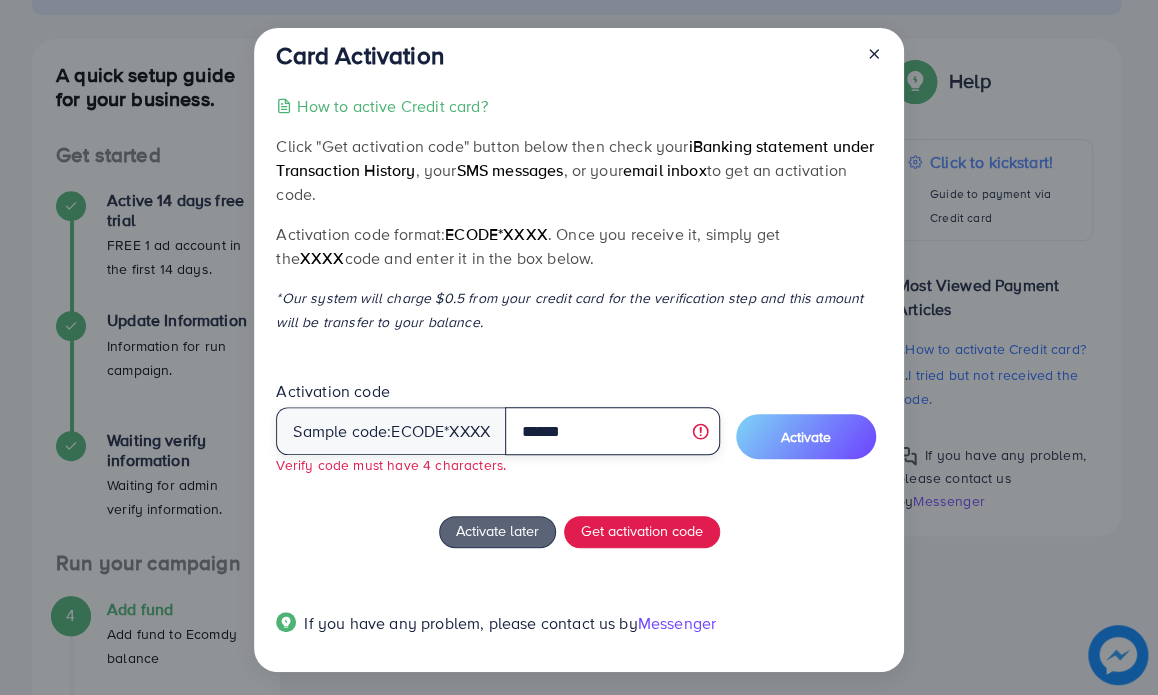 click on "******" at bounding box center (612, 431) 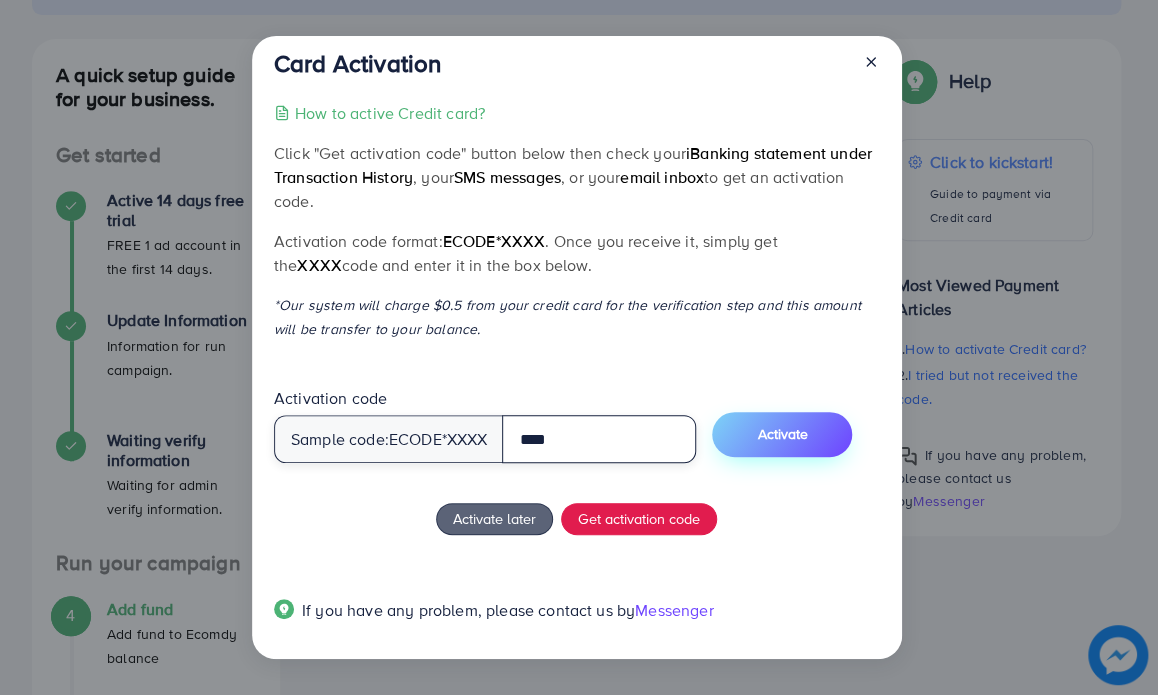 type on "****" 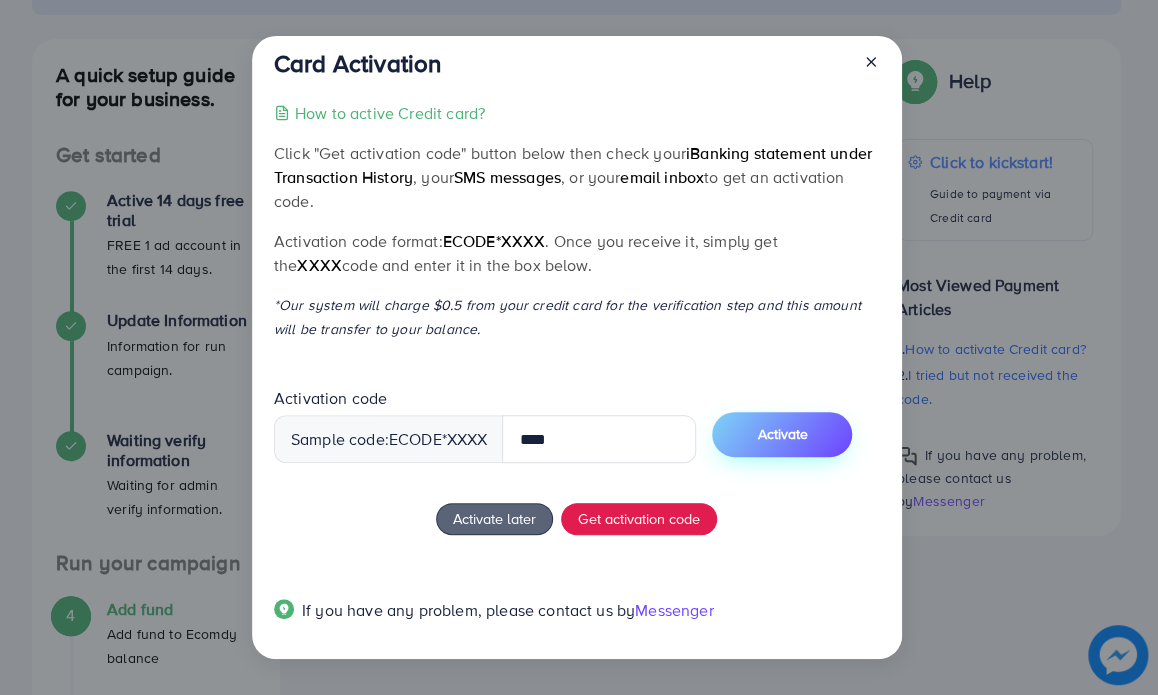 click on "Activate" at bounding box center (782, 434) 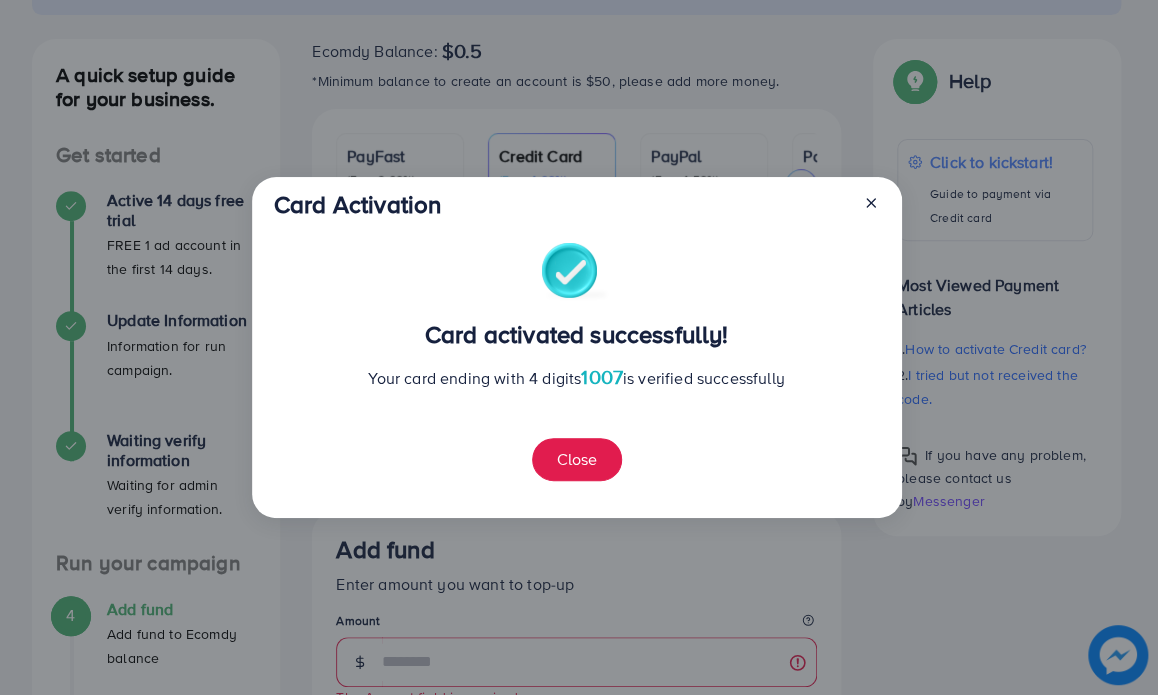 click 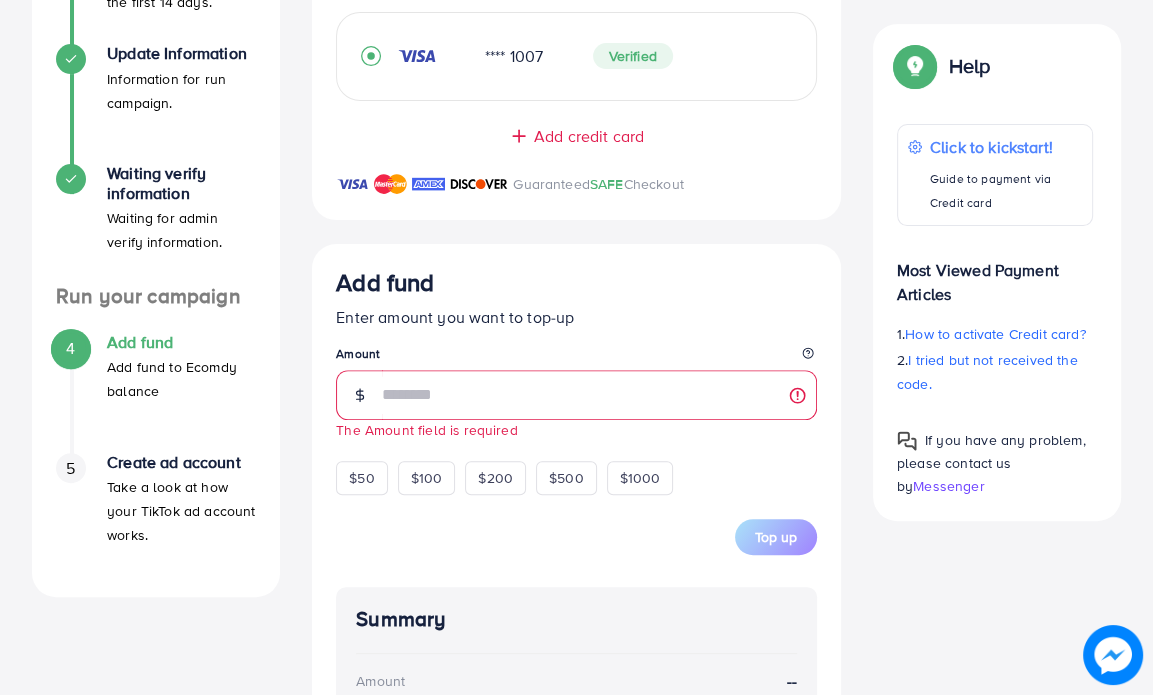 scroll, scrollTop: 500, scrollLeft: 0, axis: vertical 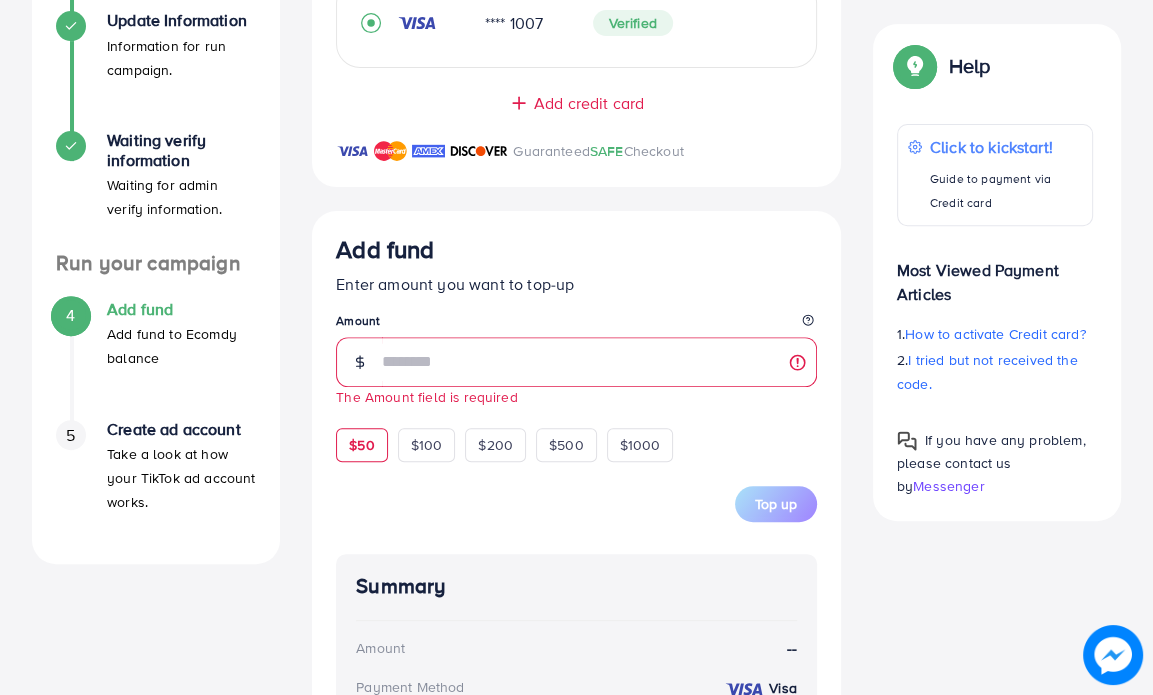 click on "$50" at bounding box center (361, 445) 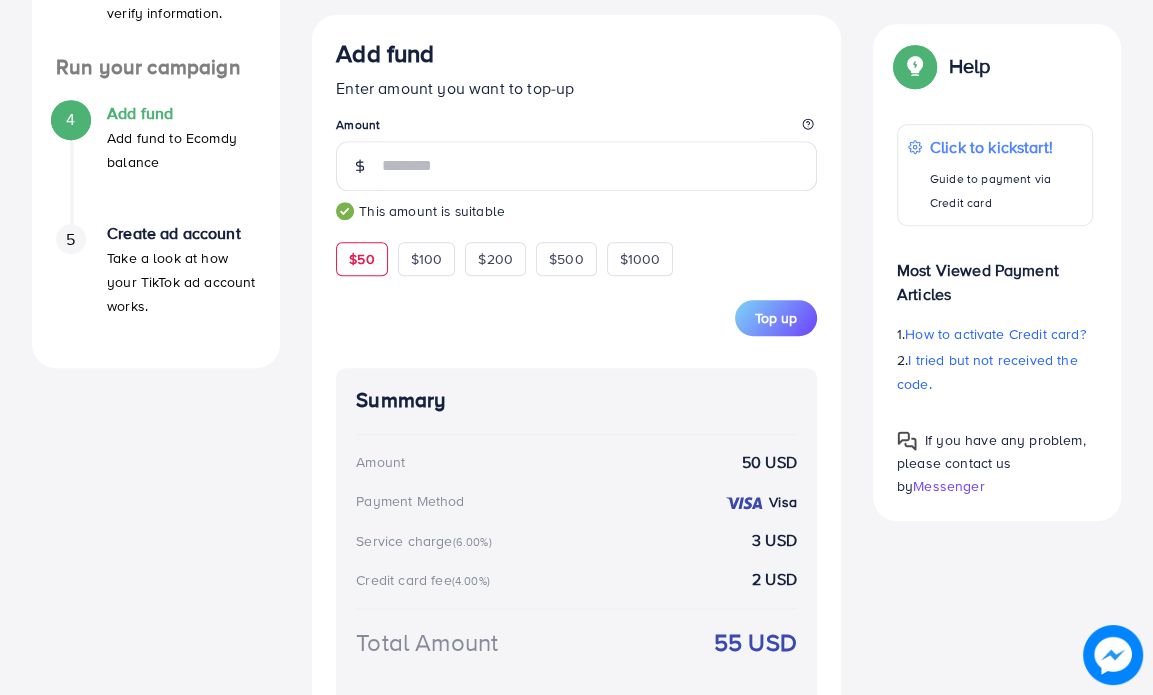 scroll, scrollTop: 700, scrollLeft: 0, axis: vertical 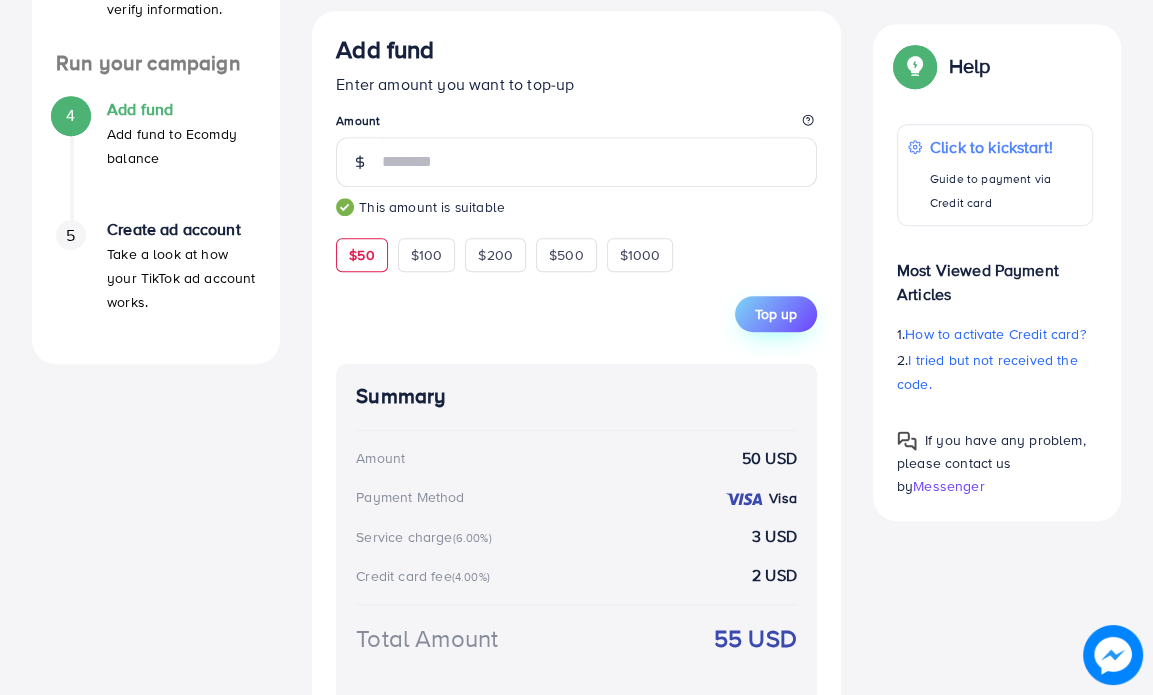 click on "Top up" at bounding box center [776, 314] 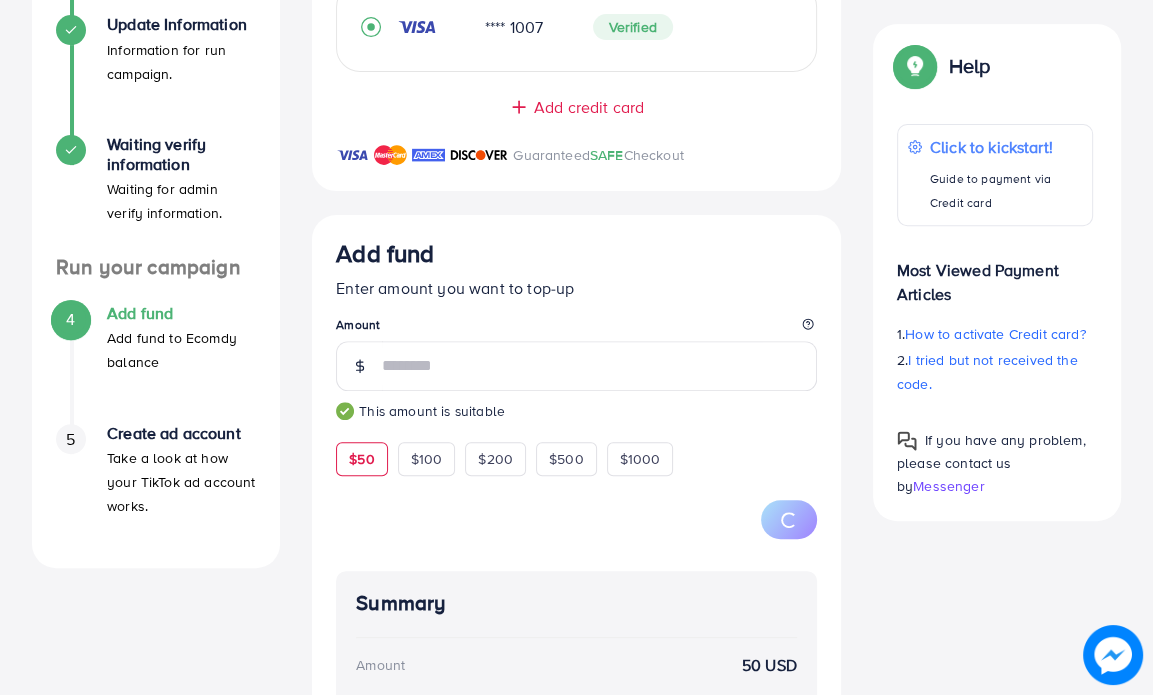 scroll, scrollTop: 500, scrollLeft: 0, axis: vertical 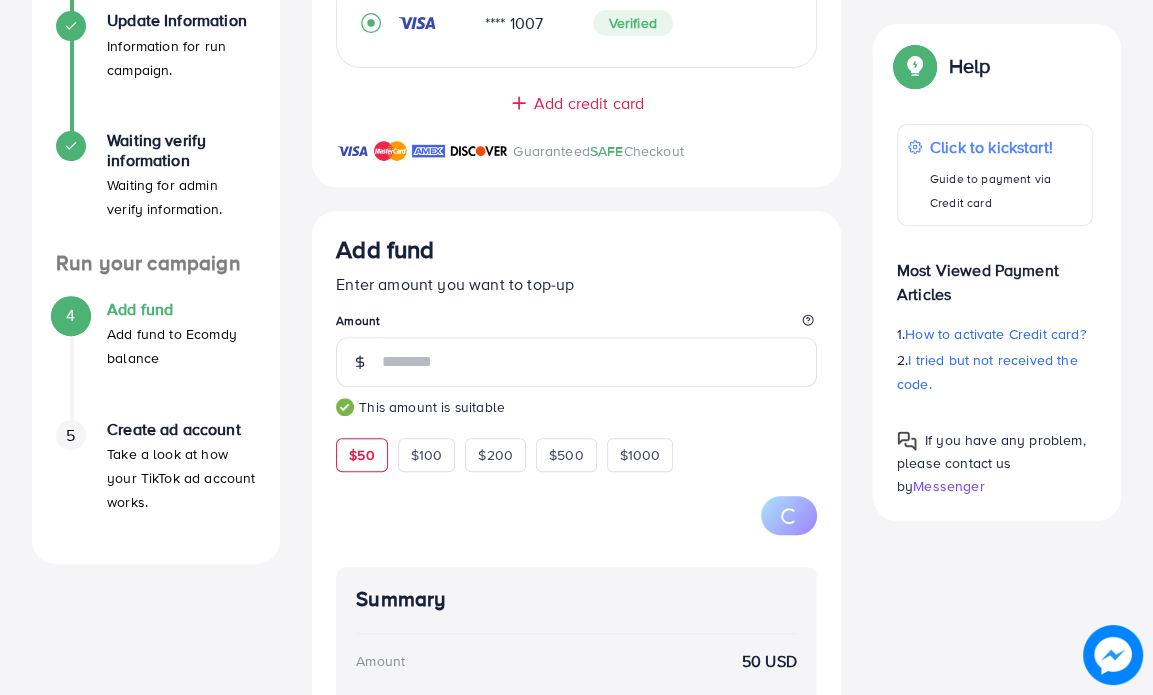 type 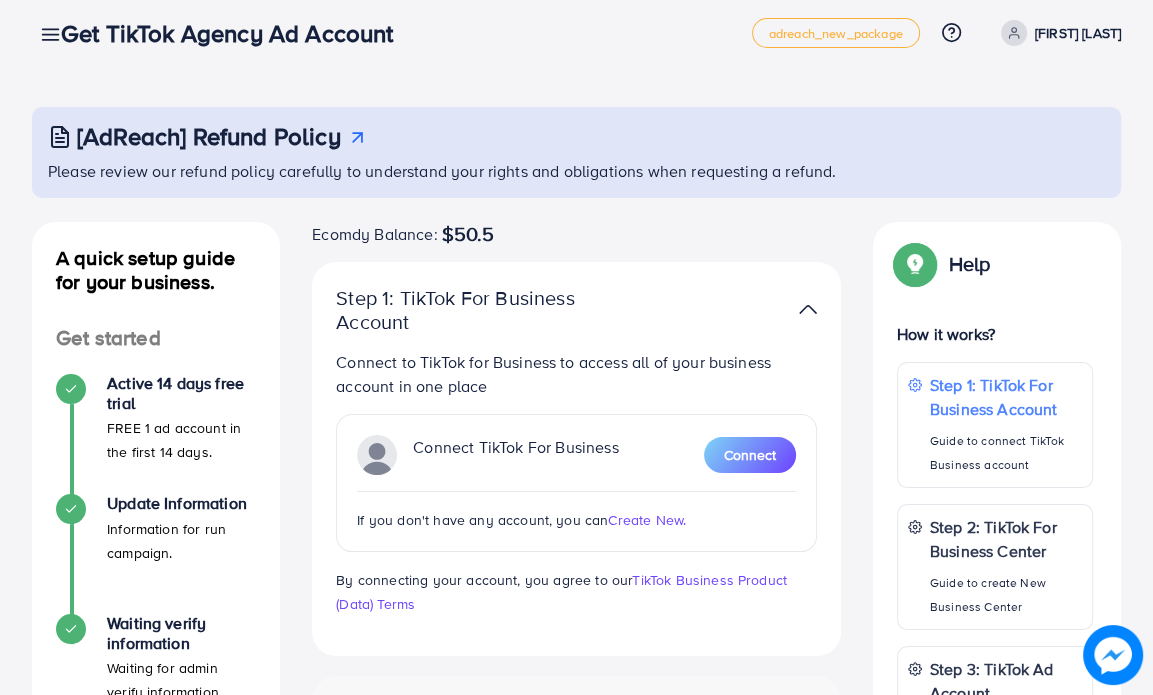 scroll, scrollTop: 0, scrollLeft: 0, axis: both 